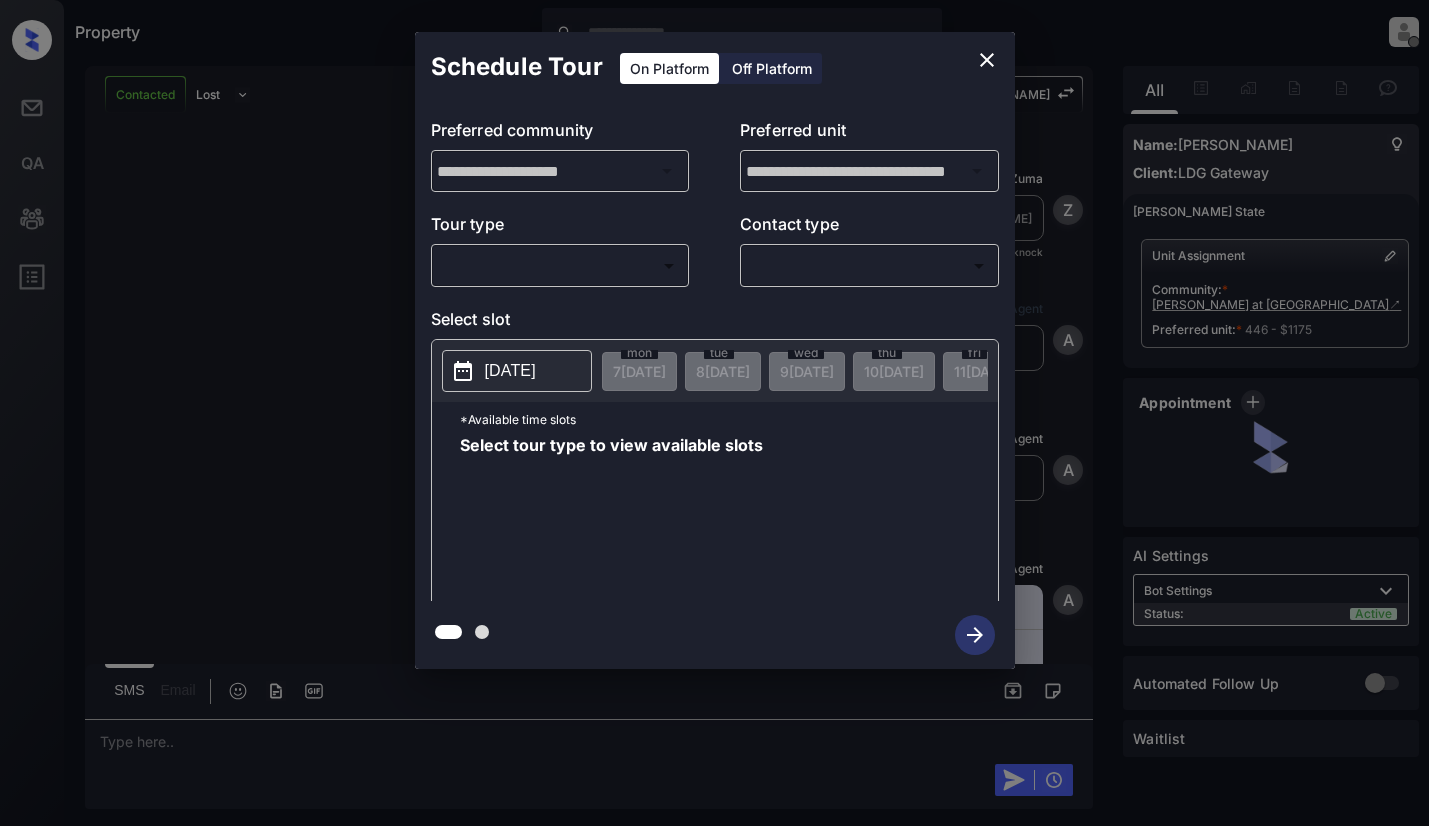 scroll, scrollTop: 0, scrollLeft: 0, axis: both 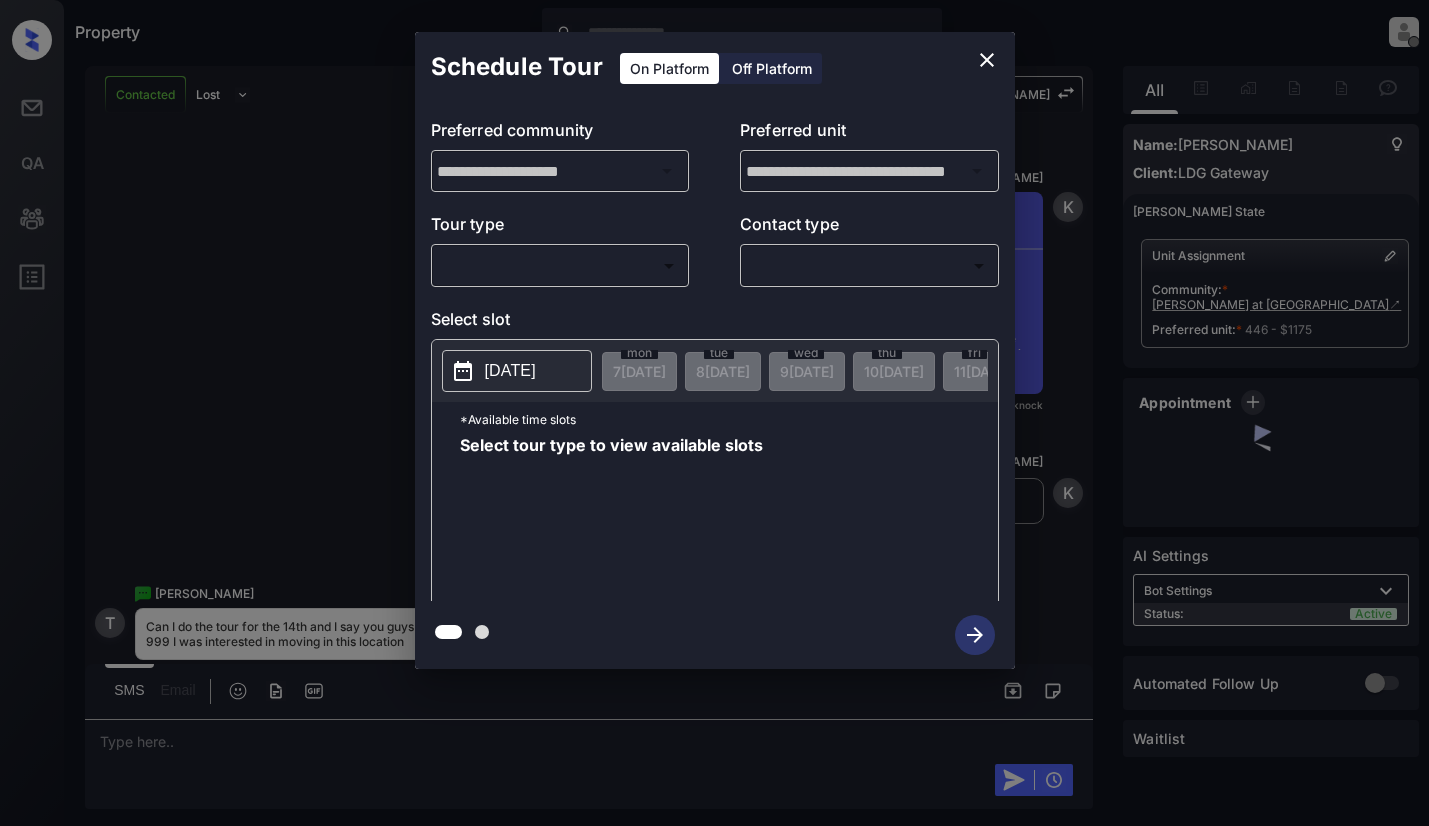 click on "Property [PERSON_NAME] Offline Set yourself   online Set yourself   on break Profile Switch to  light  mode Sign out Contacted Lost Lead Sentiment: Angry Upon sliding the acknowledgement:  Lead will move to lost stage. * ​ SMS and call option will be set to opt out. AFM will be turned off for the lead. [PERSON_NAME] New Message [PERSON_NAME] Lead transferred to leasing agent: [PERSON_NAME] [DATE] 03:16 am  Sync'd w  knock Z New Message Agent Lead created via webhook in Inbound stage. [DATE] 03:16 am A New Message Agent AFM Request sent to [PERSON_NAME]. [DATE] 03:16 am A New Message Agent Notes Note: Structured Note:
Move In Date: [DATE]
Bedroom: 3
[DATE] 03:16 am A New Message [PERSON_NAME] Lead Details Updated
BedRoom: 3
[DATE] 03:16 am K New Message [PERSON_NAME] Lead Details Updated
Move In Date:  [DATE]
[DATE] 03:16 am K New Message [PERSON_NAME] A preferred unit has been added as, 446 [DATE] 03:16 am K New Message [PERSON_NAME] [DATE] 03:16 am   | SmarterAFMV2Sms  Sync'd w  knock K [PERSON_NAME]" at bounding box center [714, 413] 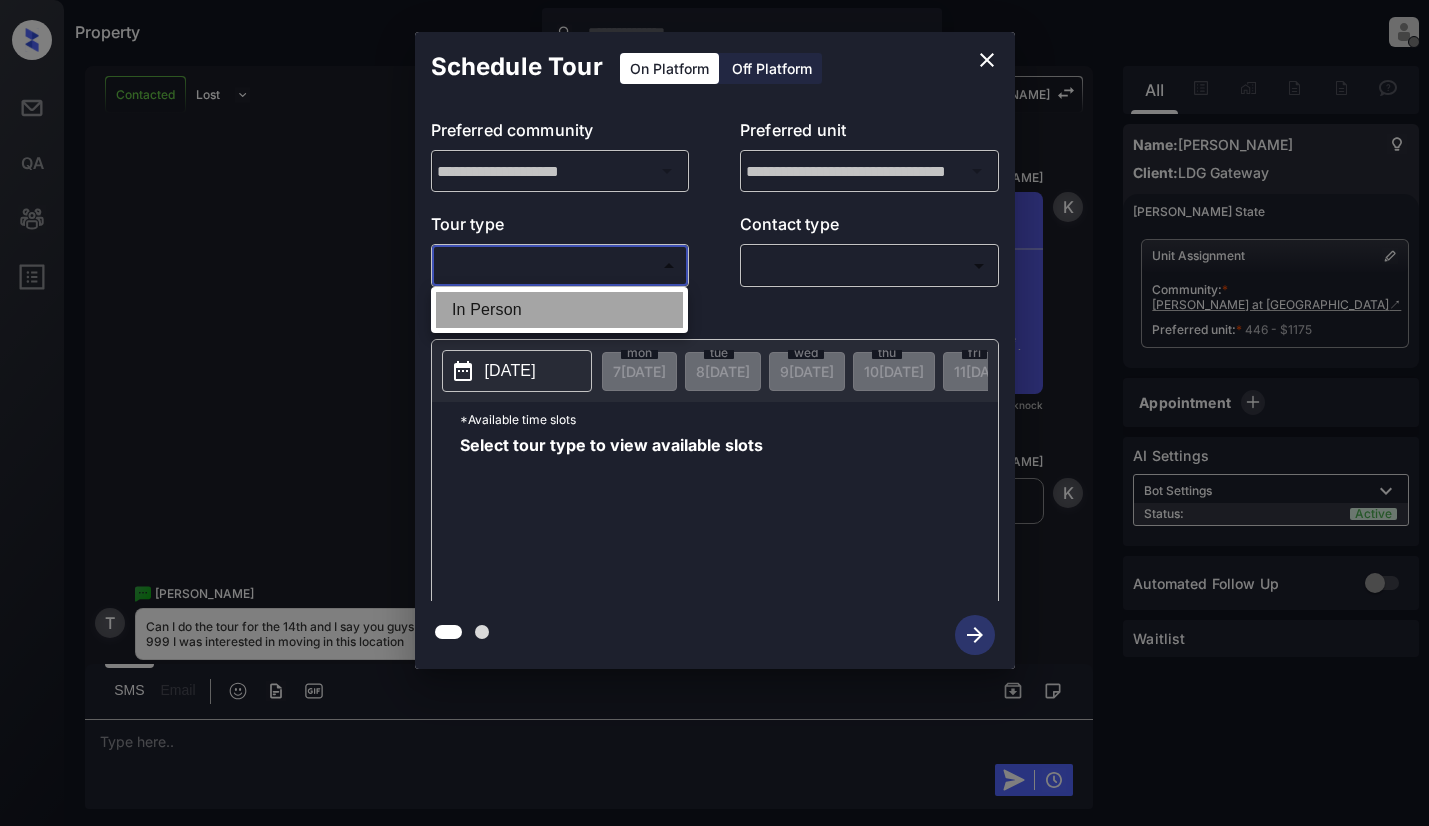 click on "In Person" at bounding box center [559, 310] 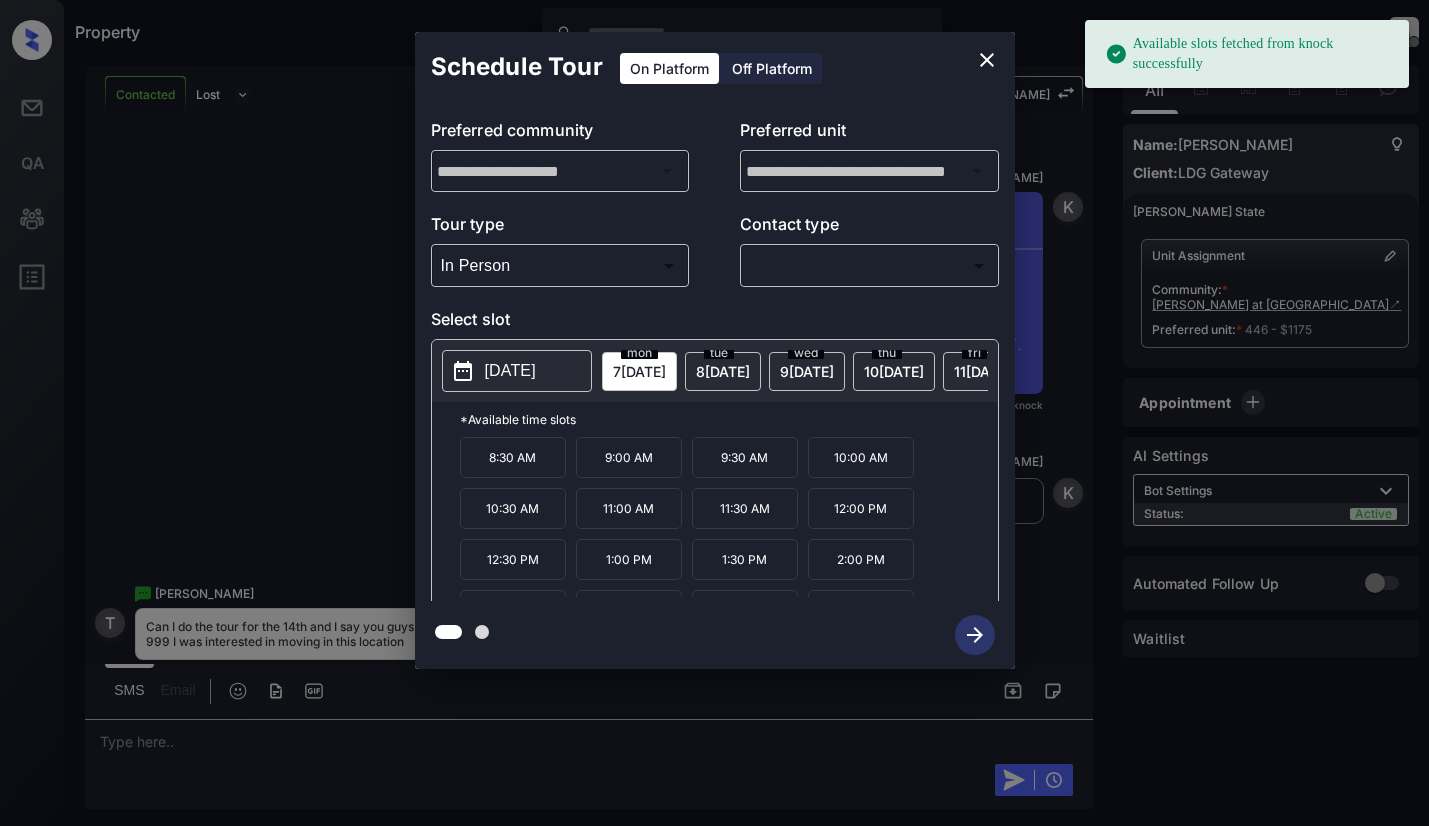 click on "[DATE]" at bounding box center [510, 371] 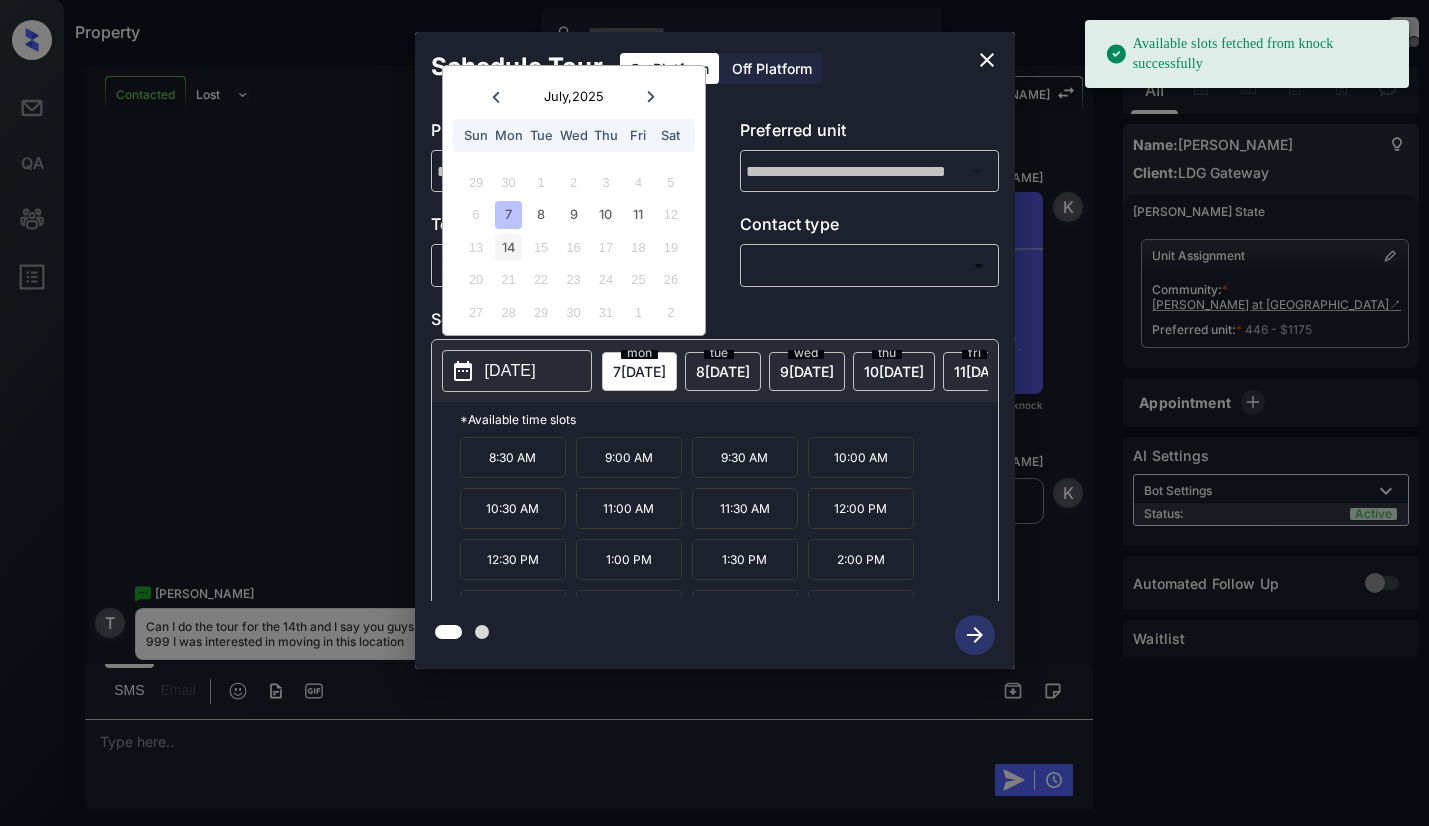 click on "14" at bounding box center [508, 247] 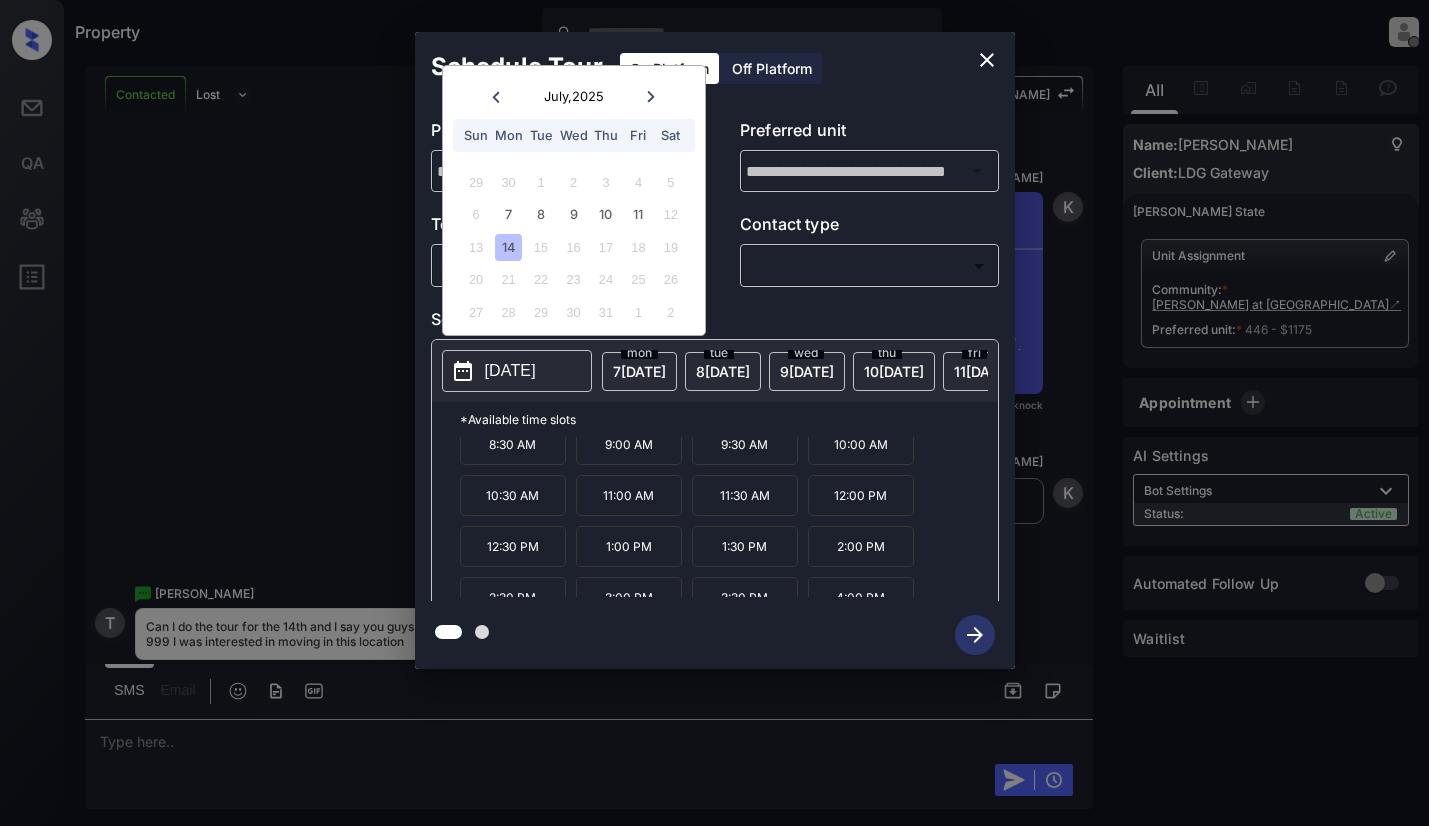 scroll, scrollTop: 34, scrollLeft: 0, axis: vertical 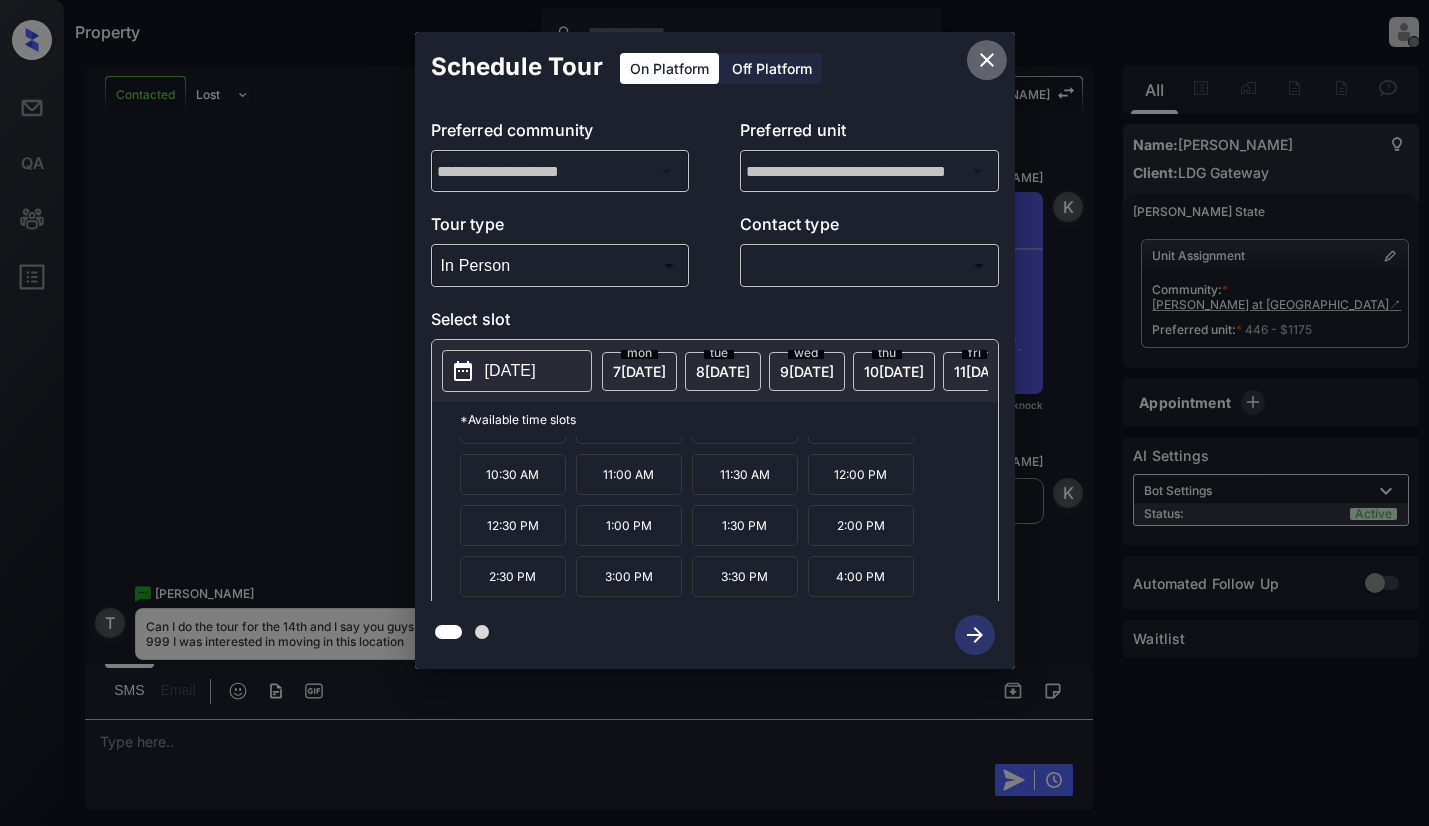 click 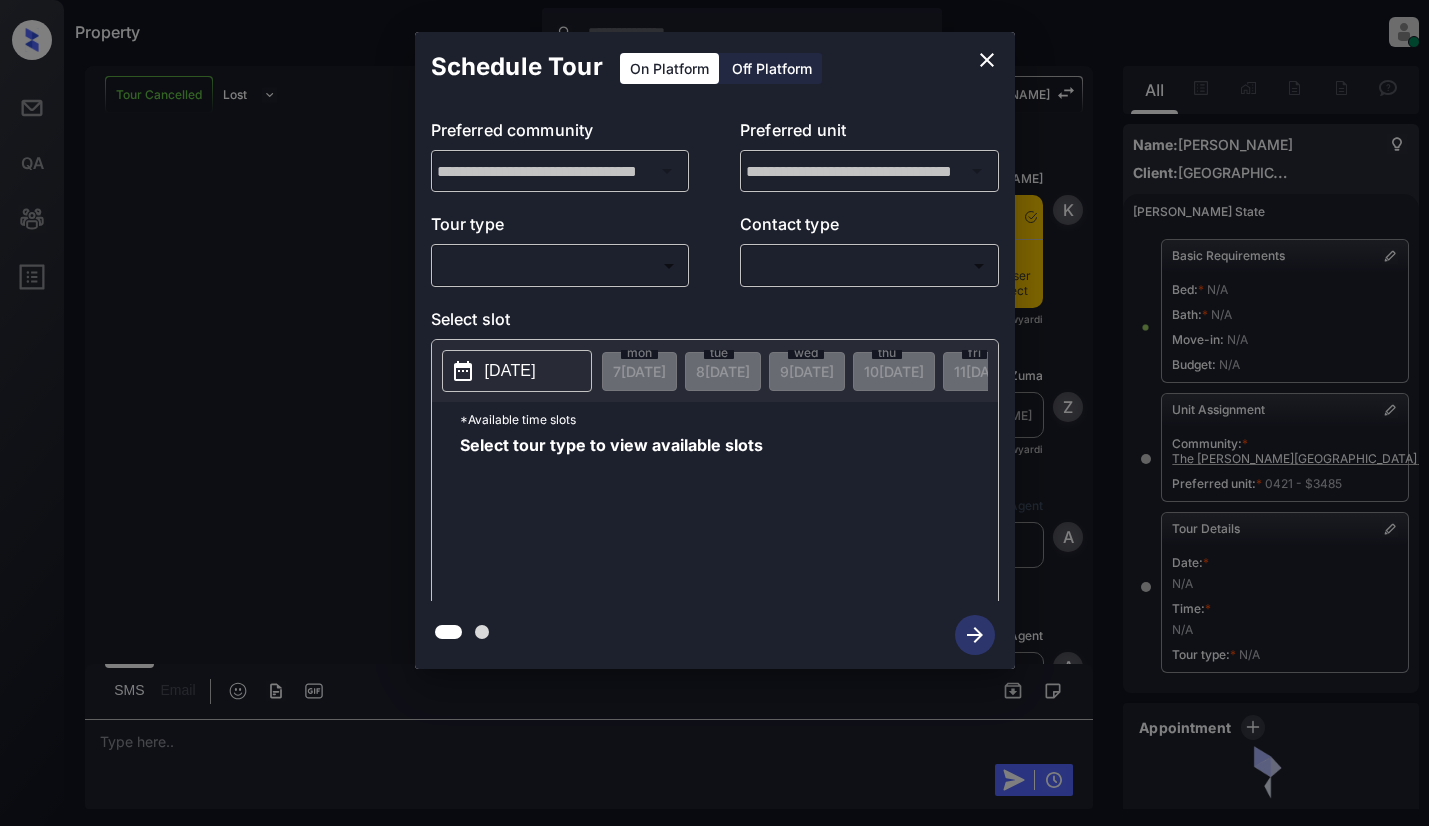 scroll, scrollTop: 0, scrollLeft: 0, axis: both 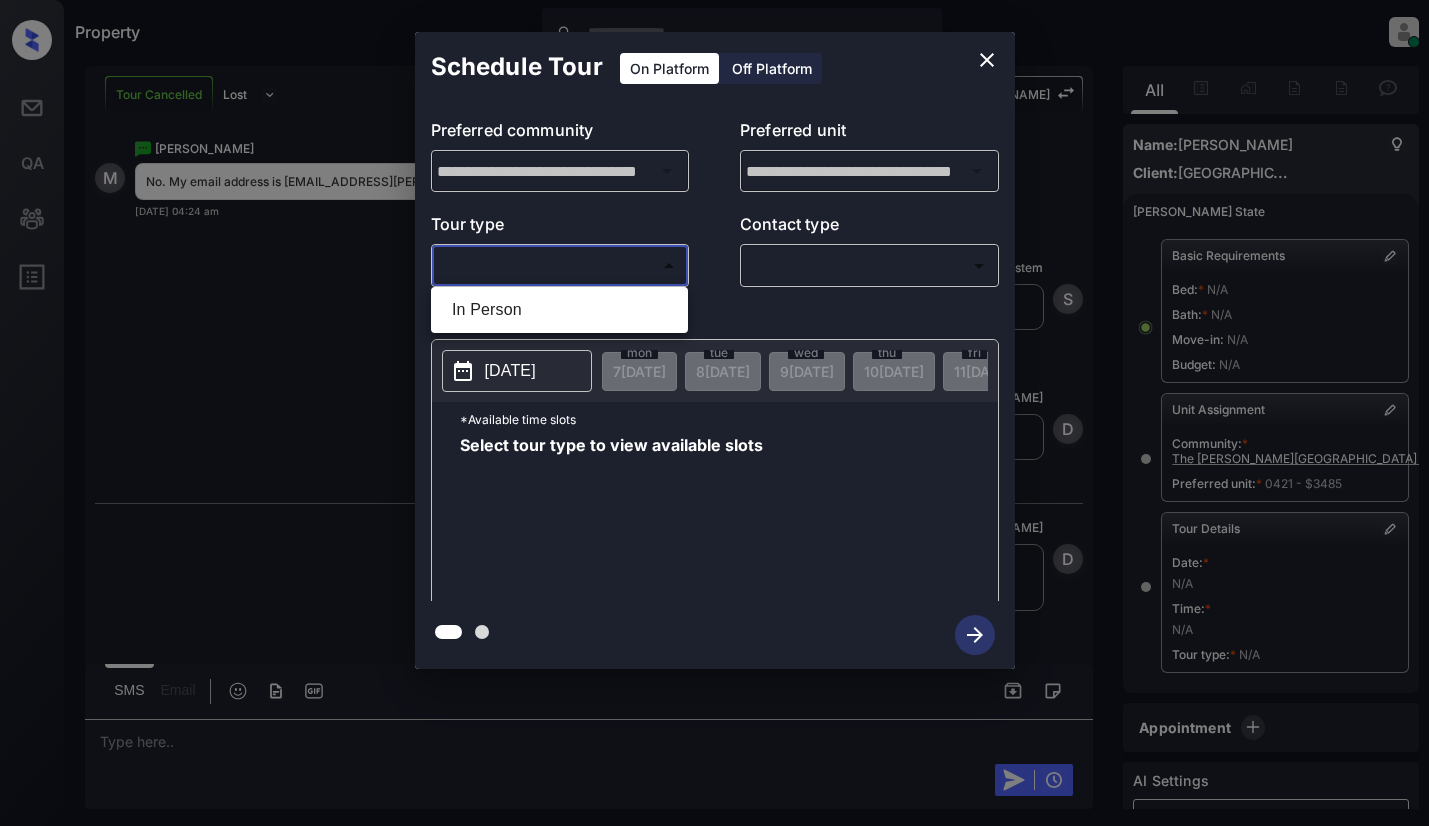 click on "Property Dominic Ceralde Online Set yourself   offline Set yourself   on break Profile Switch to  light  mode Sign out Tour Cancelled Lost Lead Sentiment: Angry Upon sliding the acknowledgement:  Lead will move to lost stage. * ​ SMS and call option will be set to opt out. AFM will be turned off for the lead. Kelsey New Message Kelsey Notes Note: https://conversation.getzuma.com/6869608935b8cd246986a15e - Paste this link into your browser to view Kelsey’s conversation with the prospect Jul 05, 2025 10:27 am  Sync'd w  yardi K New Message Zuma Lead transferred to leasing agent: kelsey Jul 05, 2025 10:27 am  Sync'd w  yardi Z New Message Agent Lead created via leadPoller in Inbound stage. Jul 05, 2025 10:27 am A New Message Agent AFM Request sent to Kelsey. Jul 05, 2025 10:27 am A New Message Kelsey Hey Melissa! Kelsey here. I noticed you inquired about our community, The Bradley Braddock Road Station. Want to stop by for a tour or chat about the options? Jul 05, 2025 10:27 am   | TemplateAFMSms  Sync'd w" at bounding box center [714, 413] 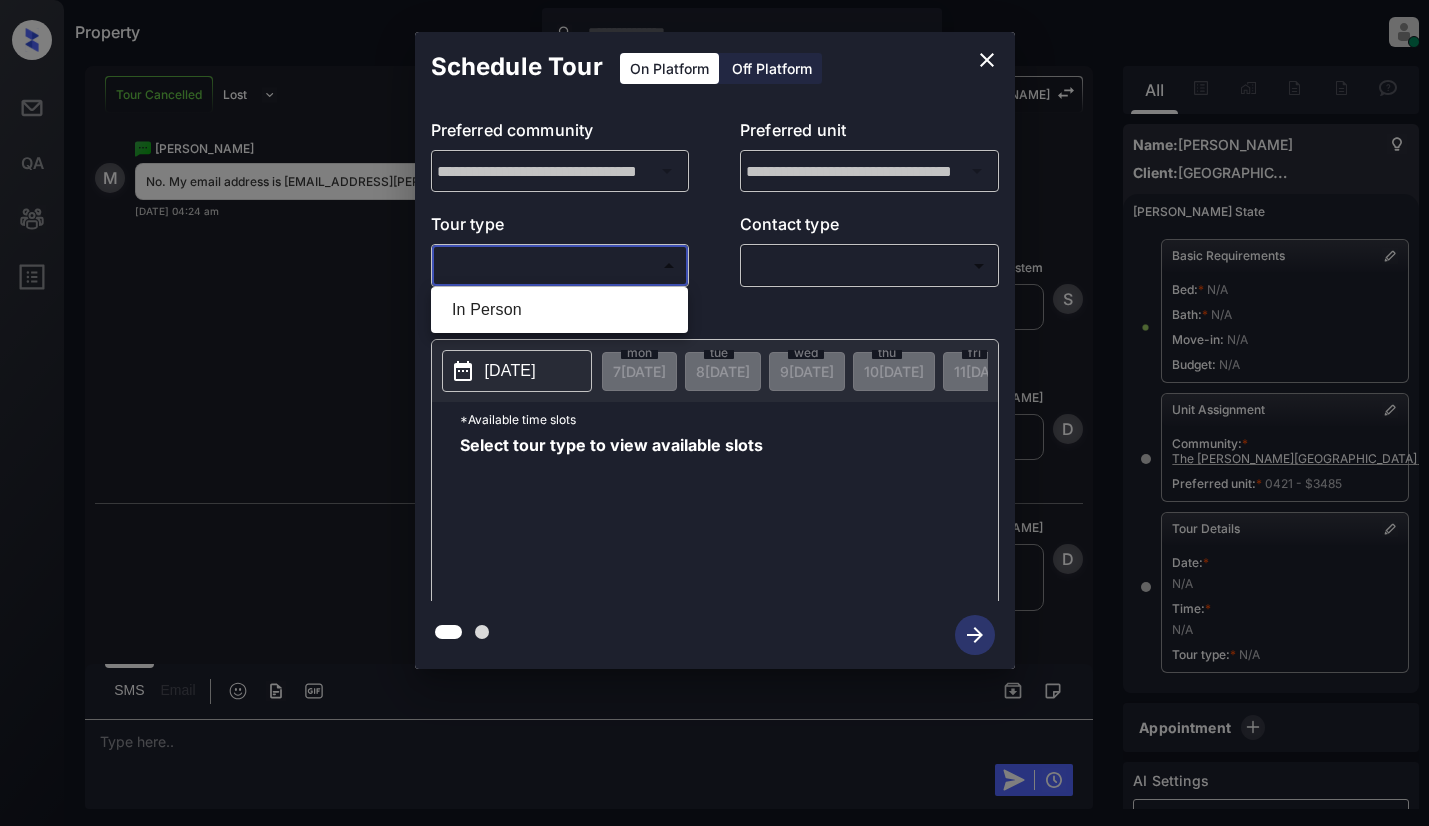 click on "In Person" at bounding box center [559, 310] 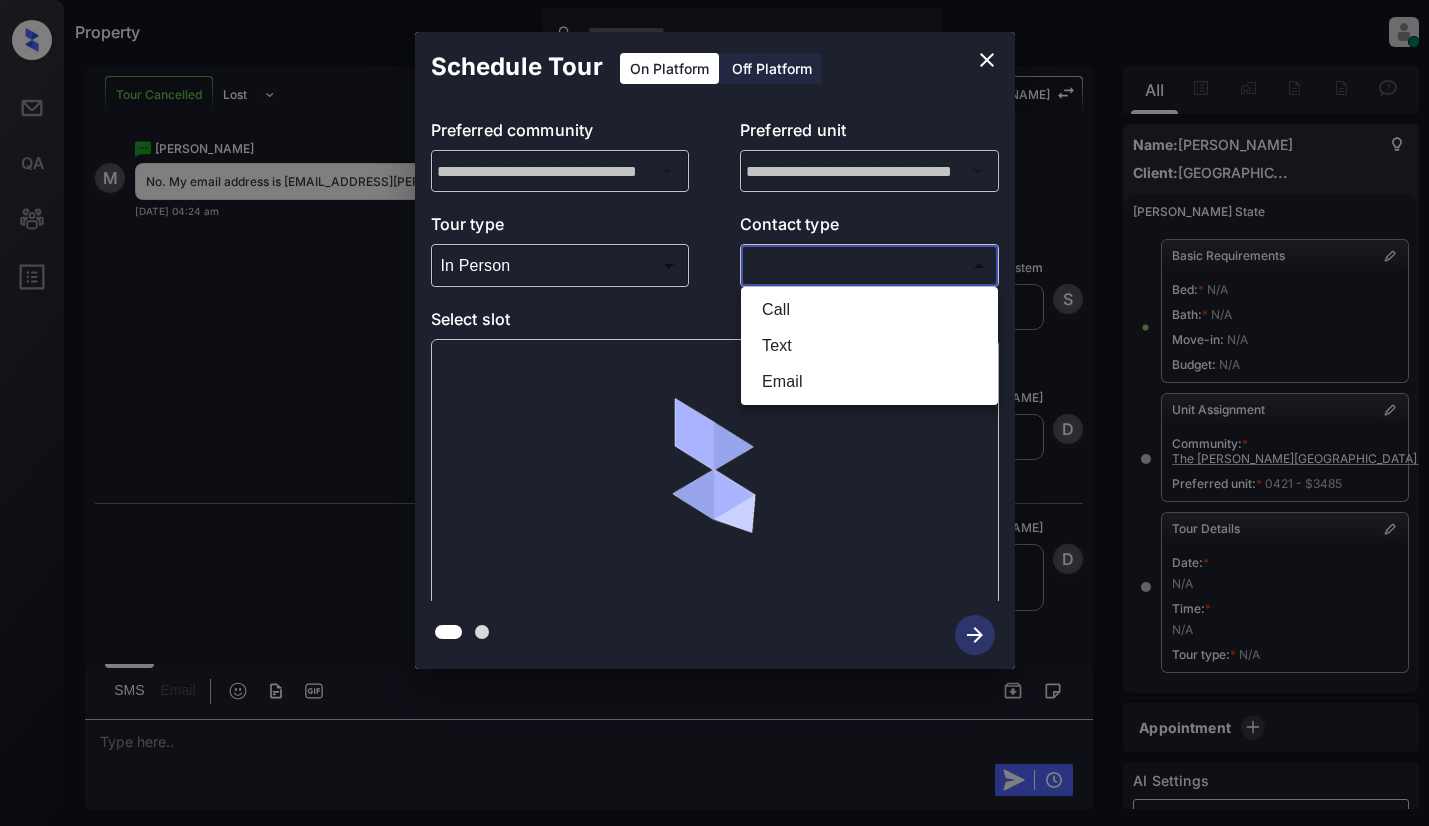 click on "Property Dominic Ceralde Online Set yourself   offline Set yourself   on break Profile Switch to  light  mode Sign out Tour Cancelled Lost Lead Sentiment: Angry Upon sliding the acknowledgement:  Lead will move to lost stage. * ​ SMS and call option will be set to opt out. AFM will be turned off for the lead. Kelsey New Message Kelsey Notes Note: https://conversation.getzuma.com/6869608935b8cd246986a15e - Paste this link into your browser to view Kelsey’s conversation with the prospect Jul 05, 2025 10:27 am  Sync'd w  yardi K New Message Zuma Lead transferred to leasing agent: kelsey Jul 05, 2025 10:27 am  Sync'd w  yardi Z New Message Agent Lead created via leadPoller in Inbound stage. Jul 05, 2025 10:27 am A New Message Agent AFM Request sent to Kelsey. Jul 05, 2025 10:27 am A New Message Kelsey Hey Melissa! Kelsey here. I noticed you inquired about our community, The Bradley Braddock Road Station. Want to stop by for a tour or chat about the options? Jul 05, 2025 10:27 am   | TemplateAFMSms  Sync'd w" at bounding box center [714, 413] 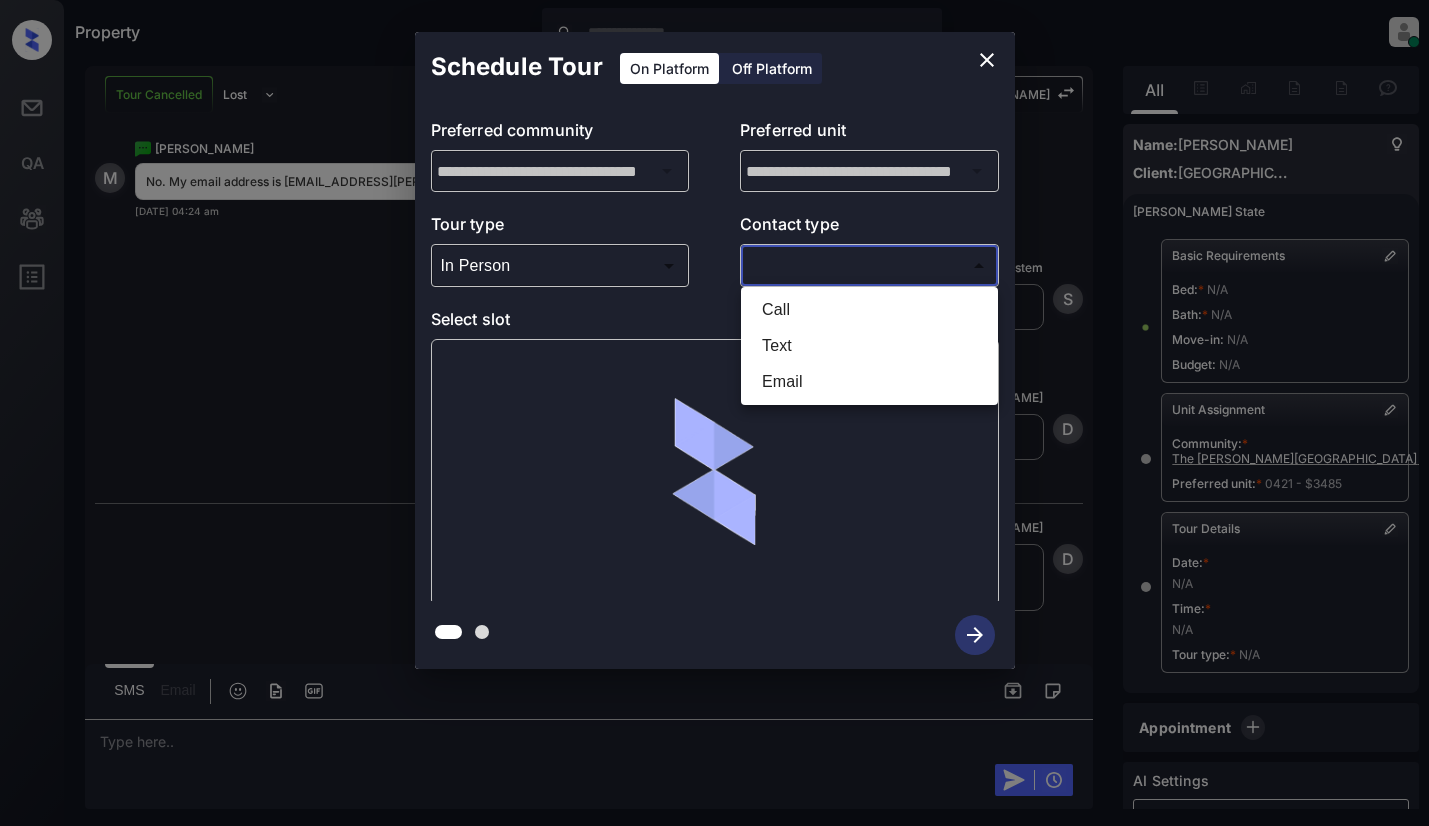click on "Text" at bounding box center (869, 346) 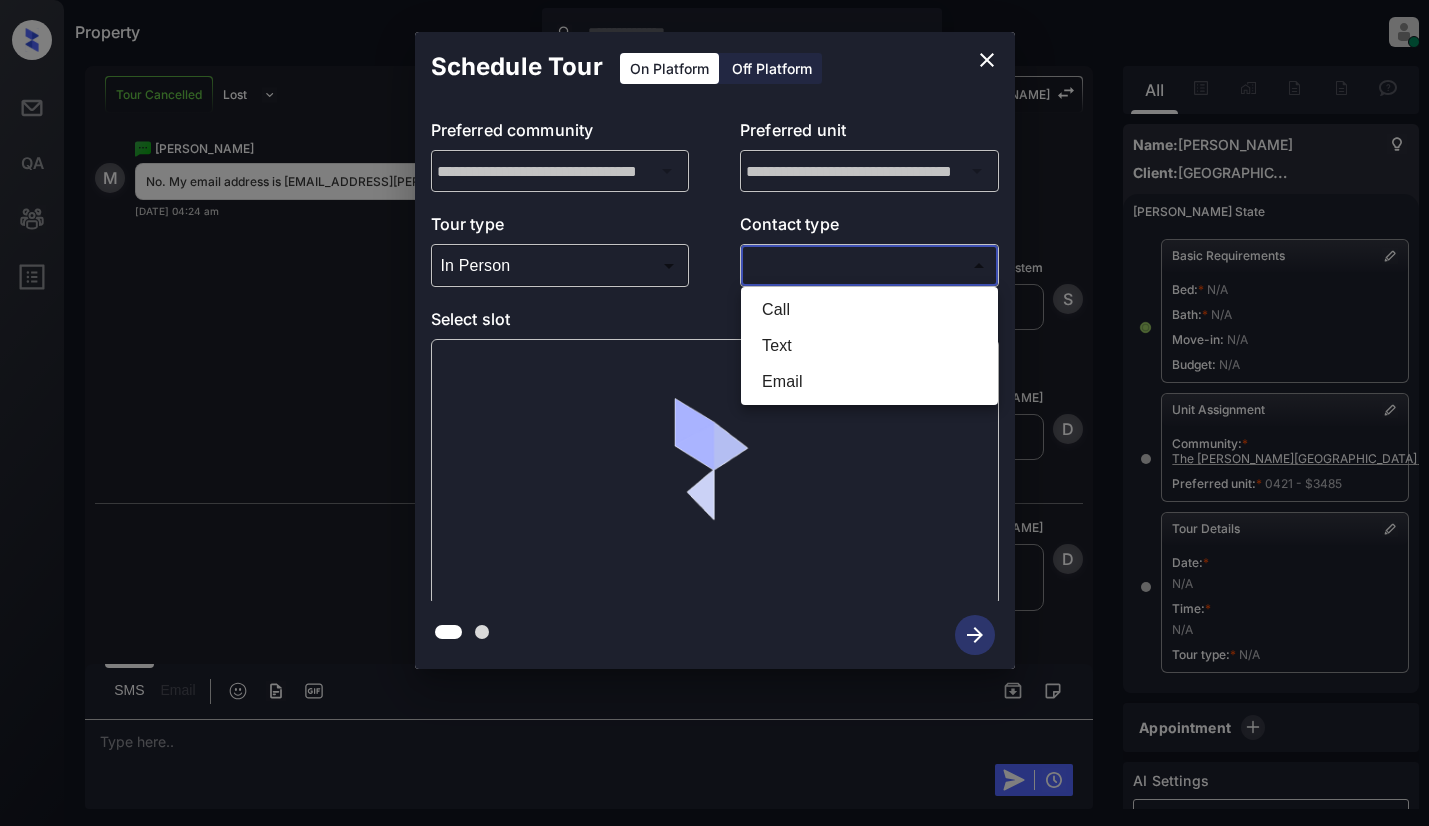 type on "****" 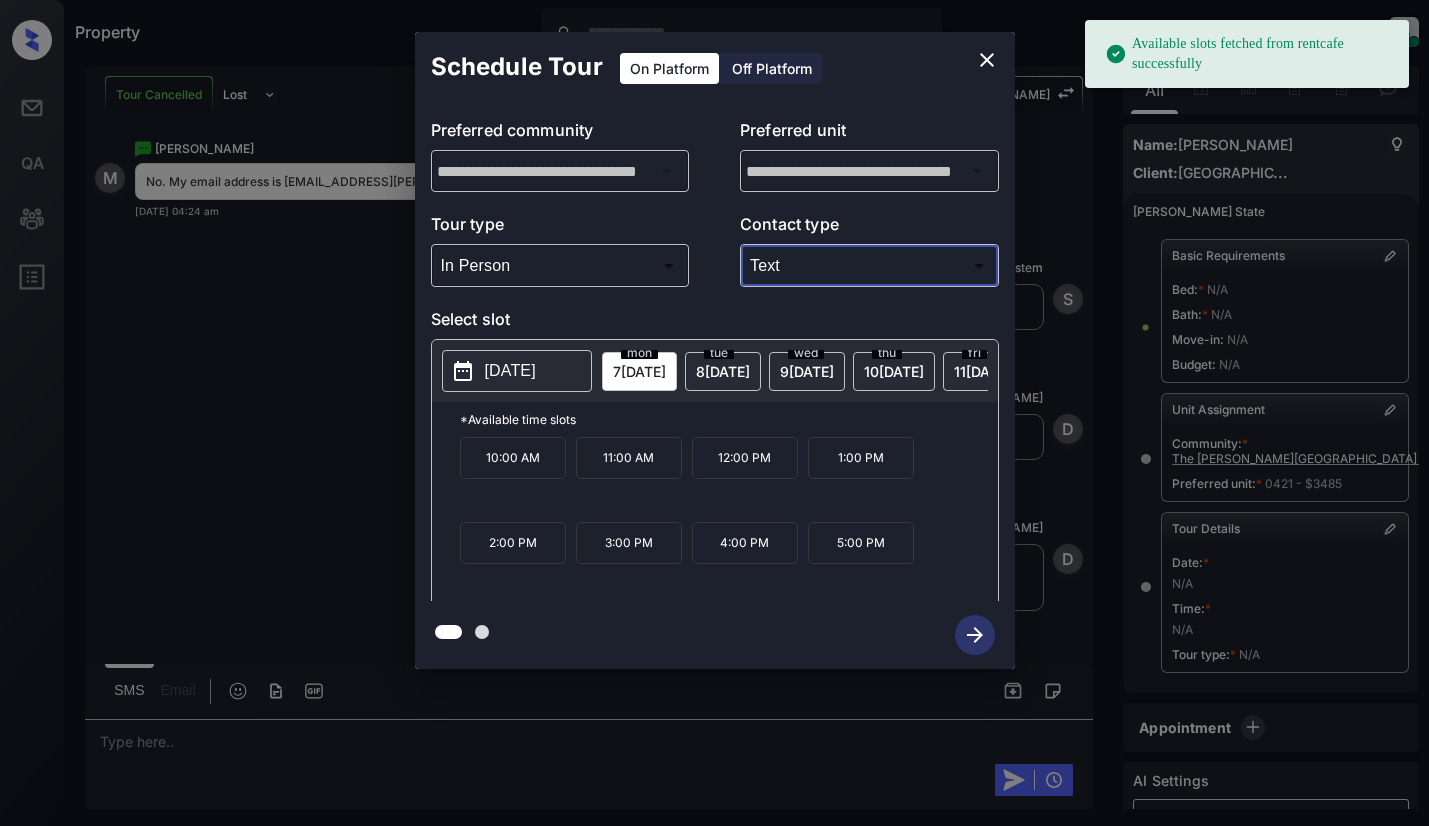 click on "[DATE]" at bounding box center (510, 371) 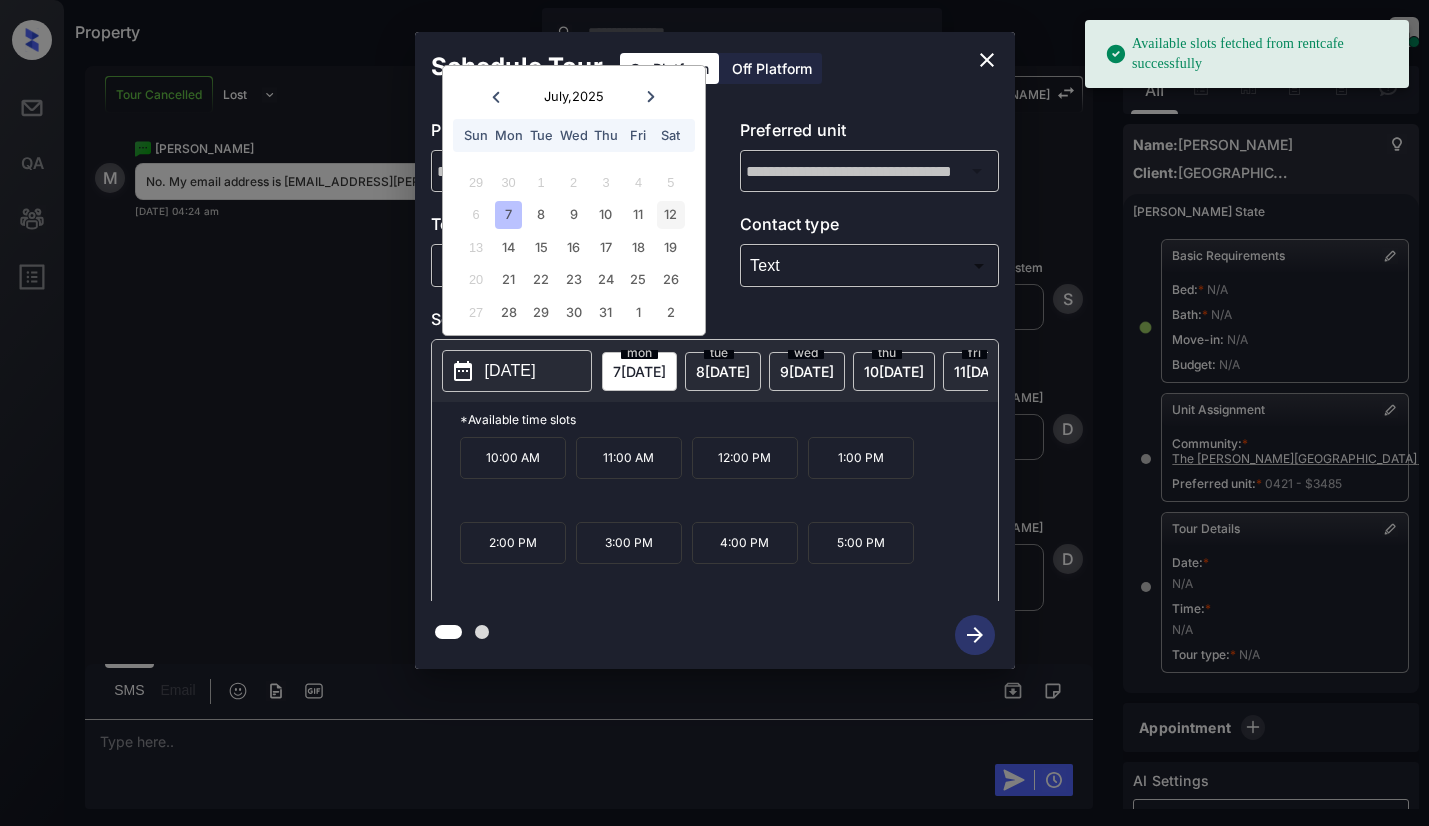 click on "12" at bounding box center [670, 214] 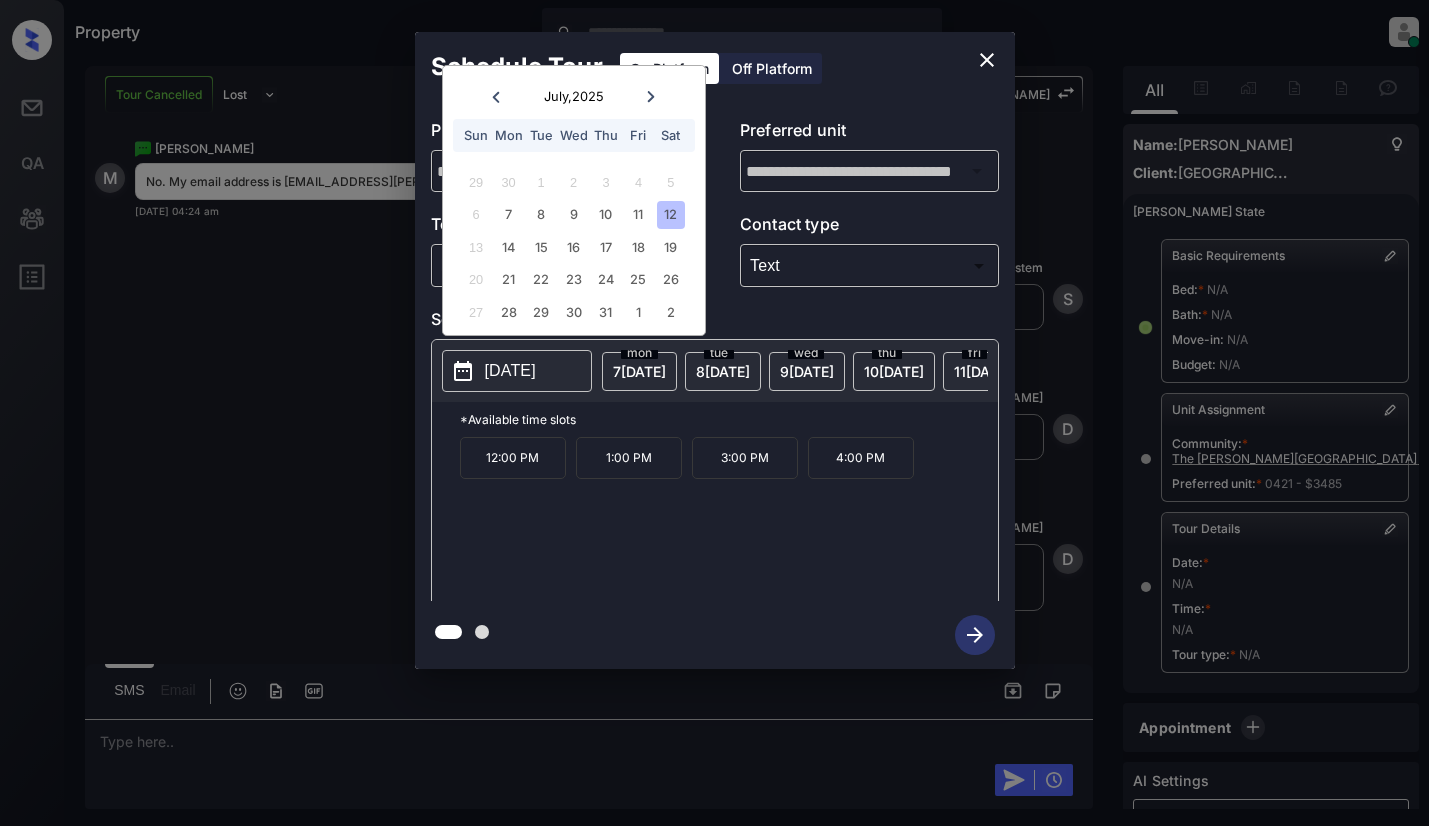 click on "1:00 PM" at bounding box center [629, 458] 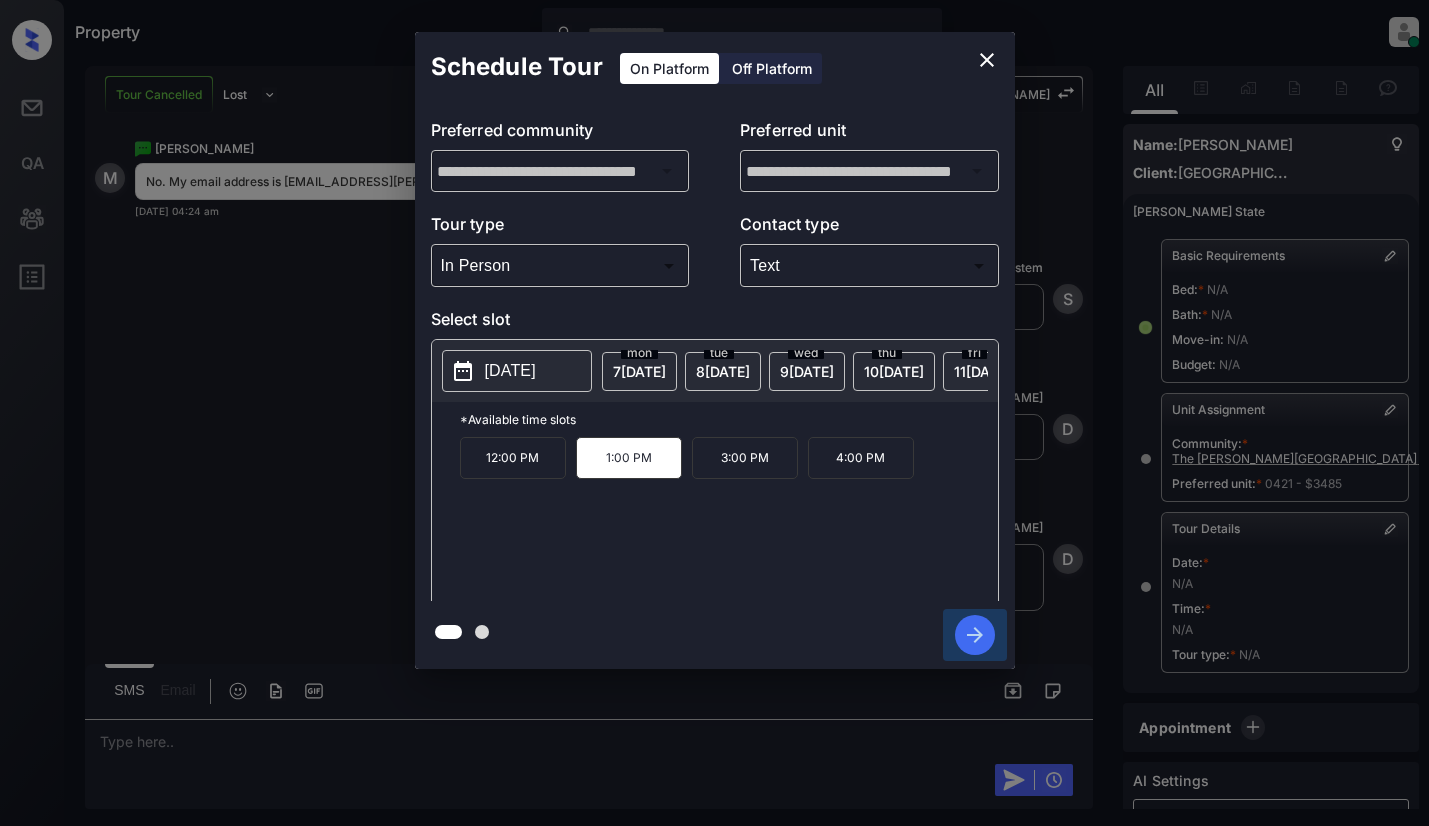 click 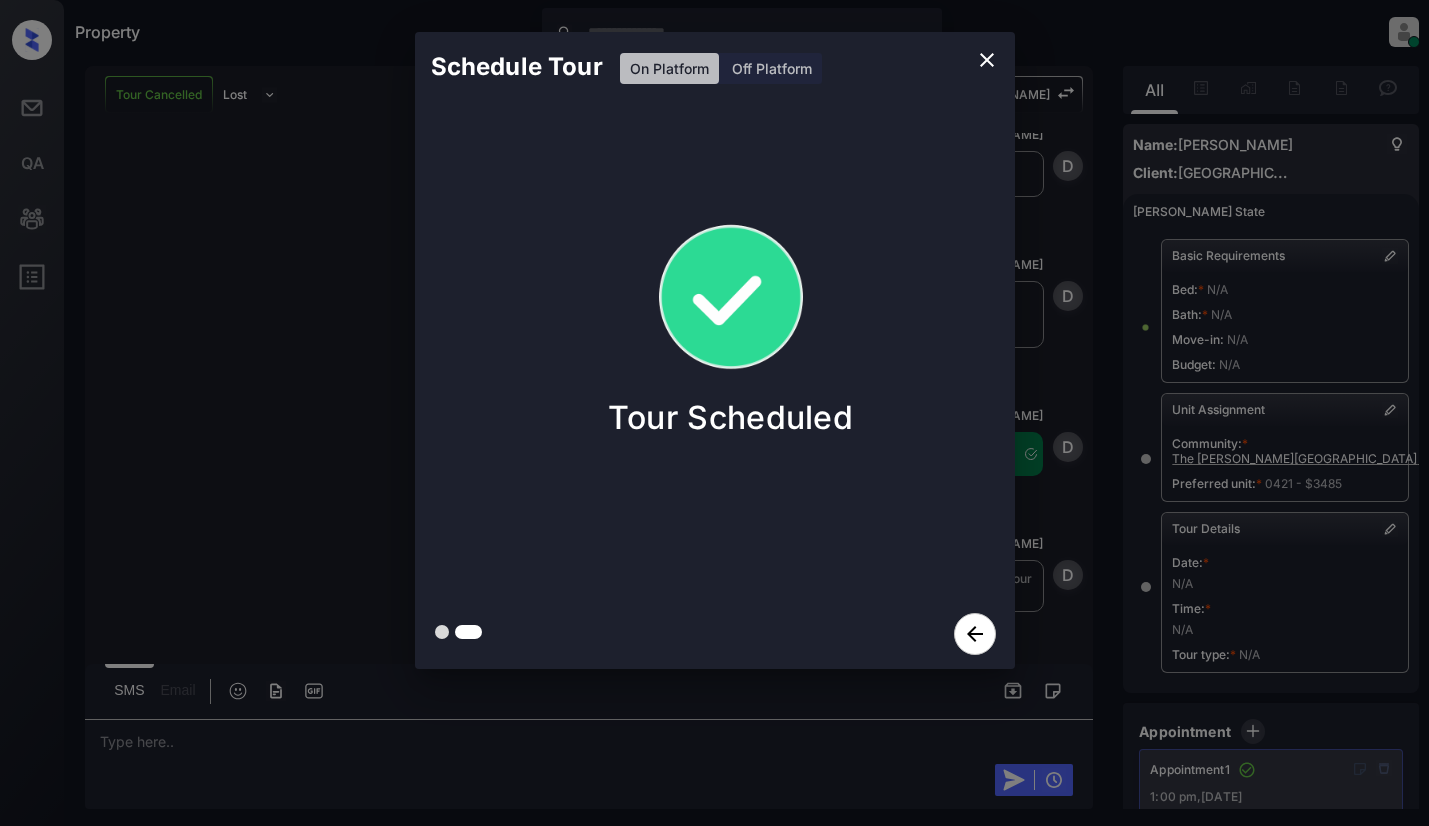 scroll, scrollTop: 7555, scrollLeft: 0, axis: vertical 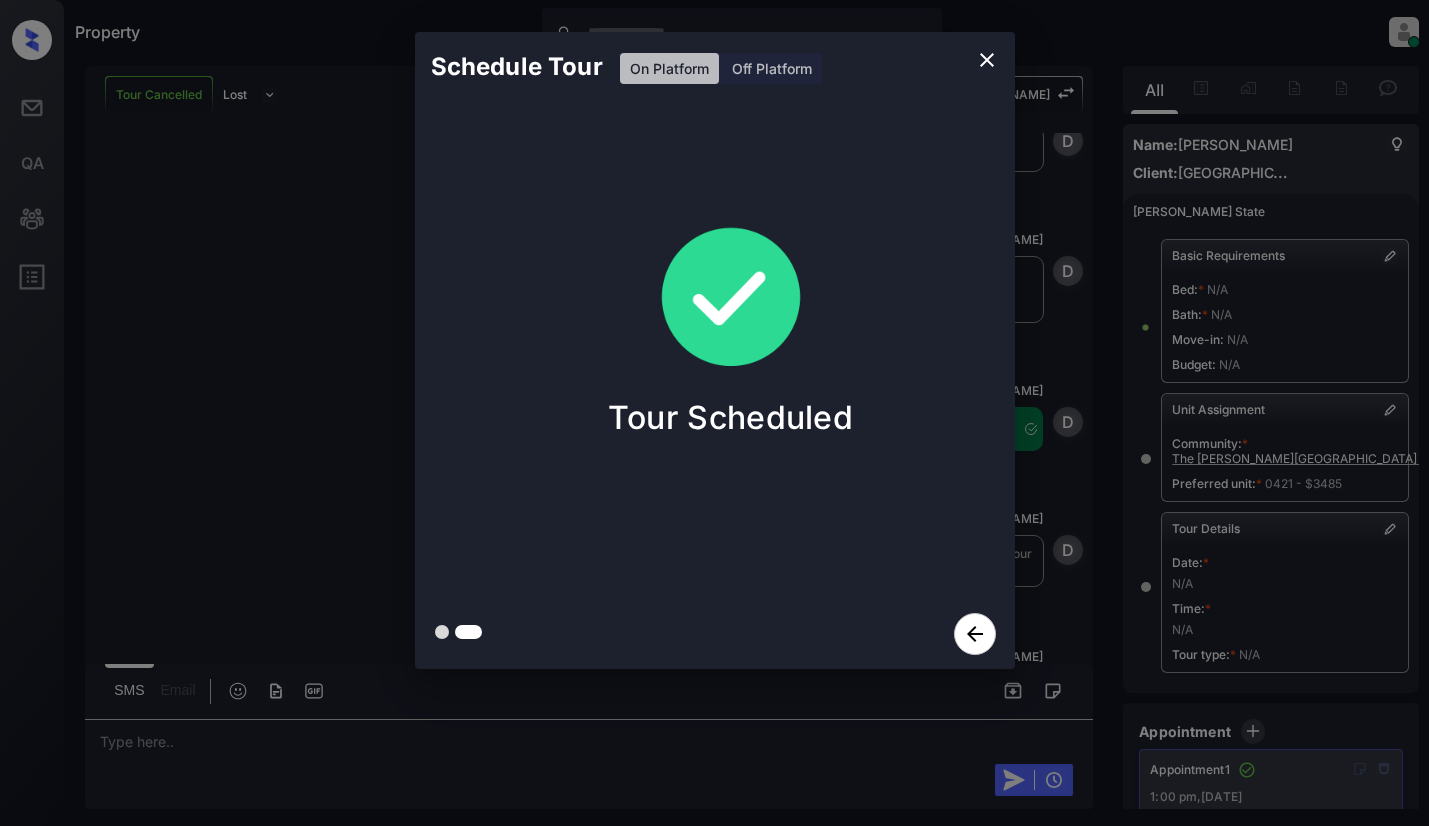 click on "Schedule Tour On Platform Off Platform Tour Scheduled" at bounding box center [714, 350] 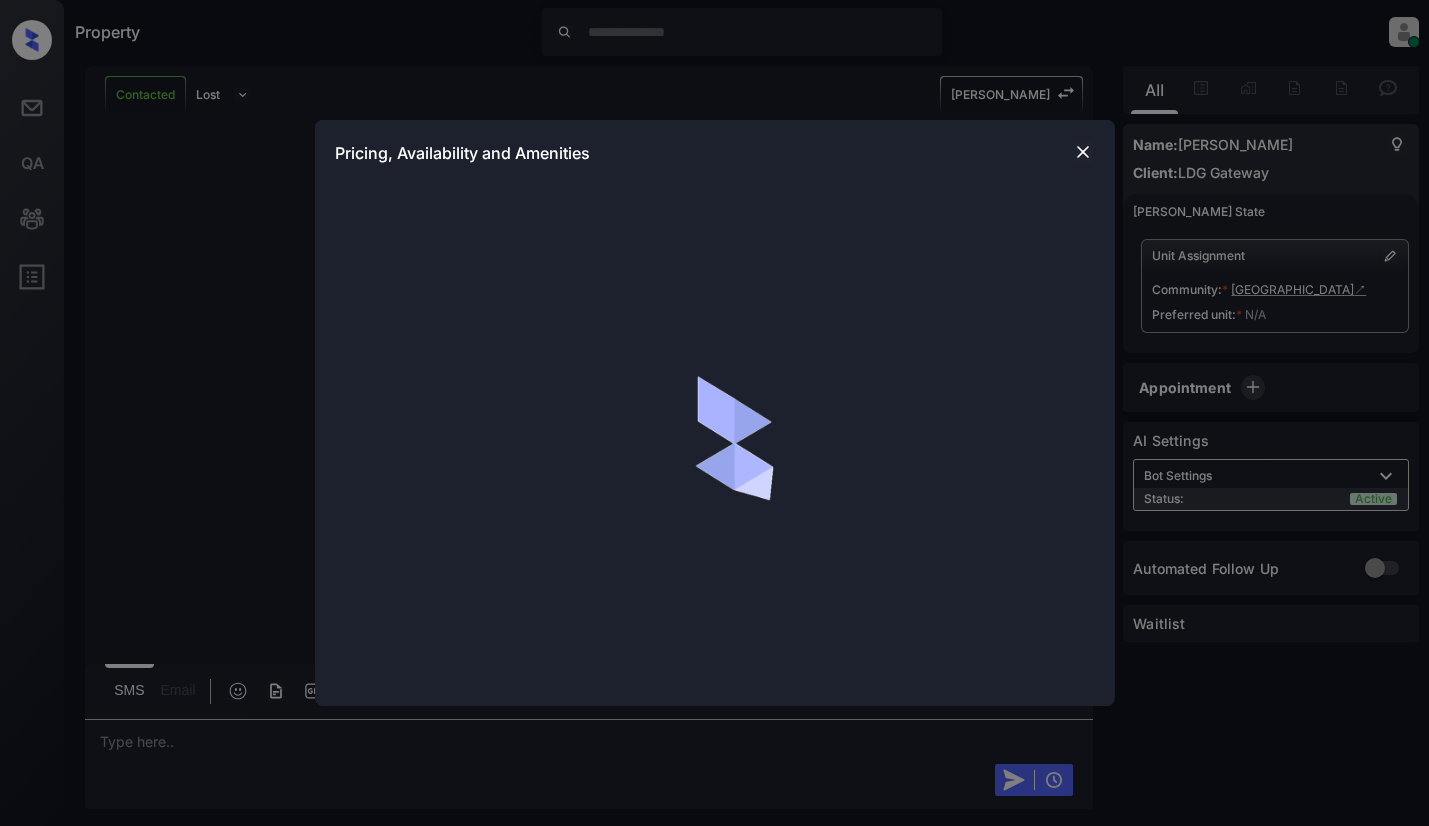 scroll, scrollTop: 0, scrollLeft: 0, axis: both 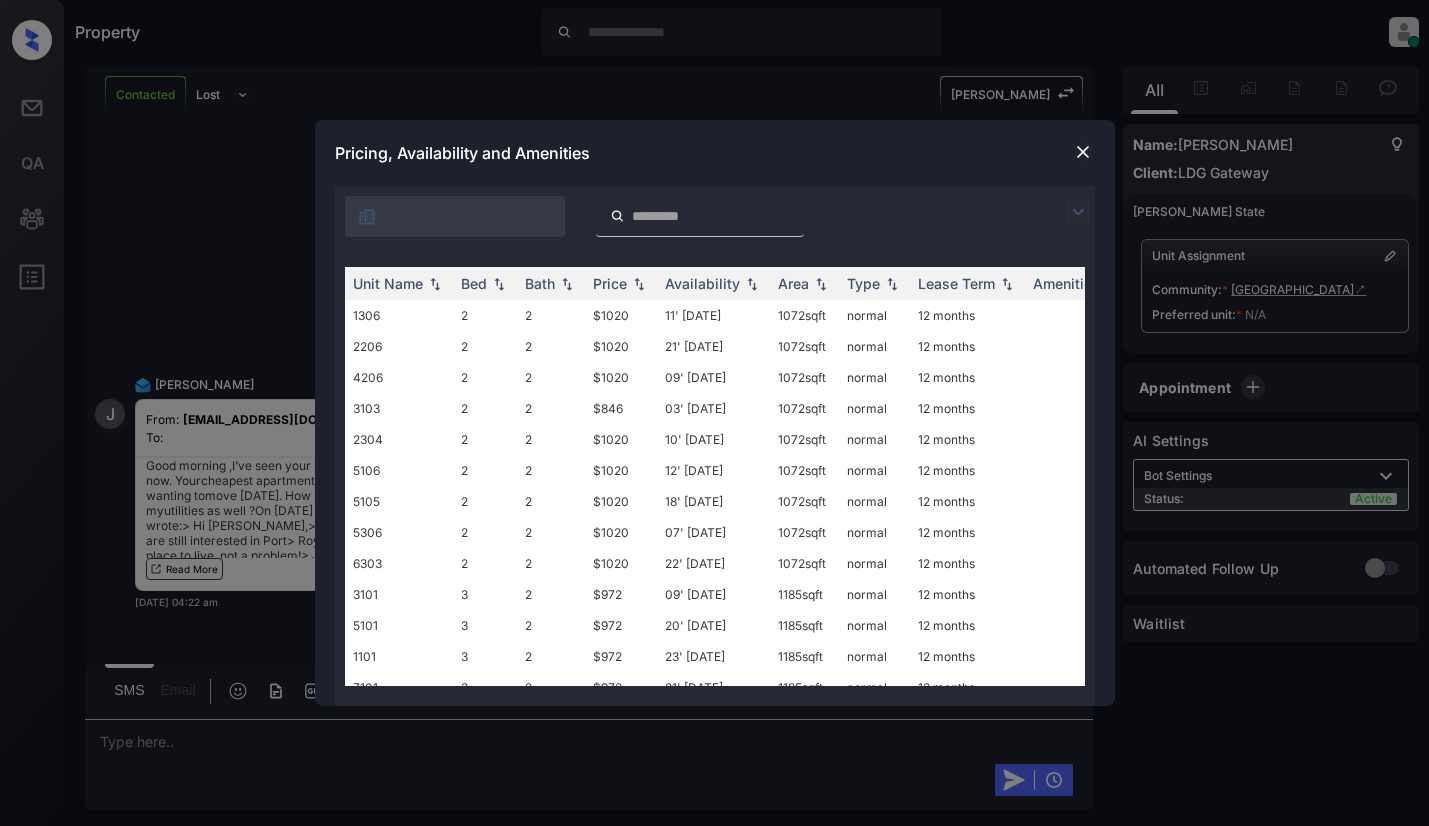 click at bounding box center (1078, 212) 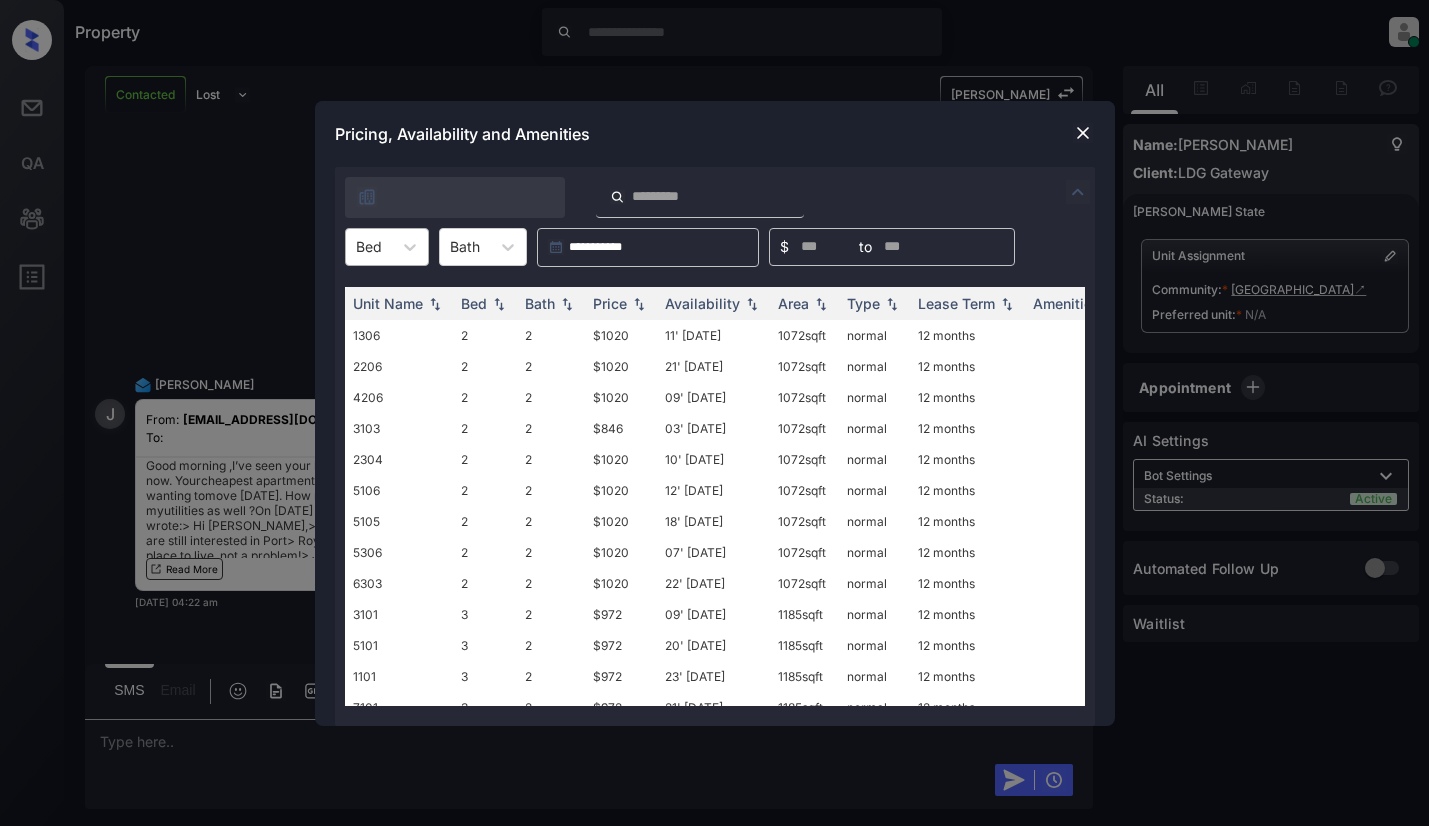 click on "Bed" at bounding box center (387, 247) 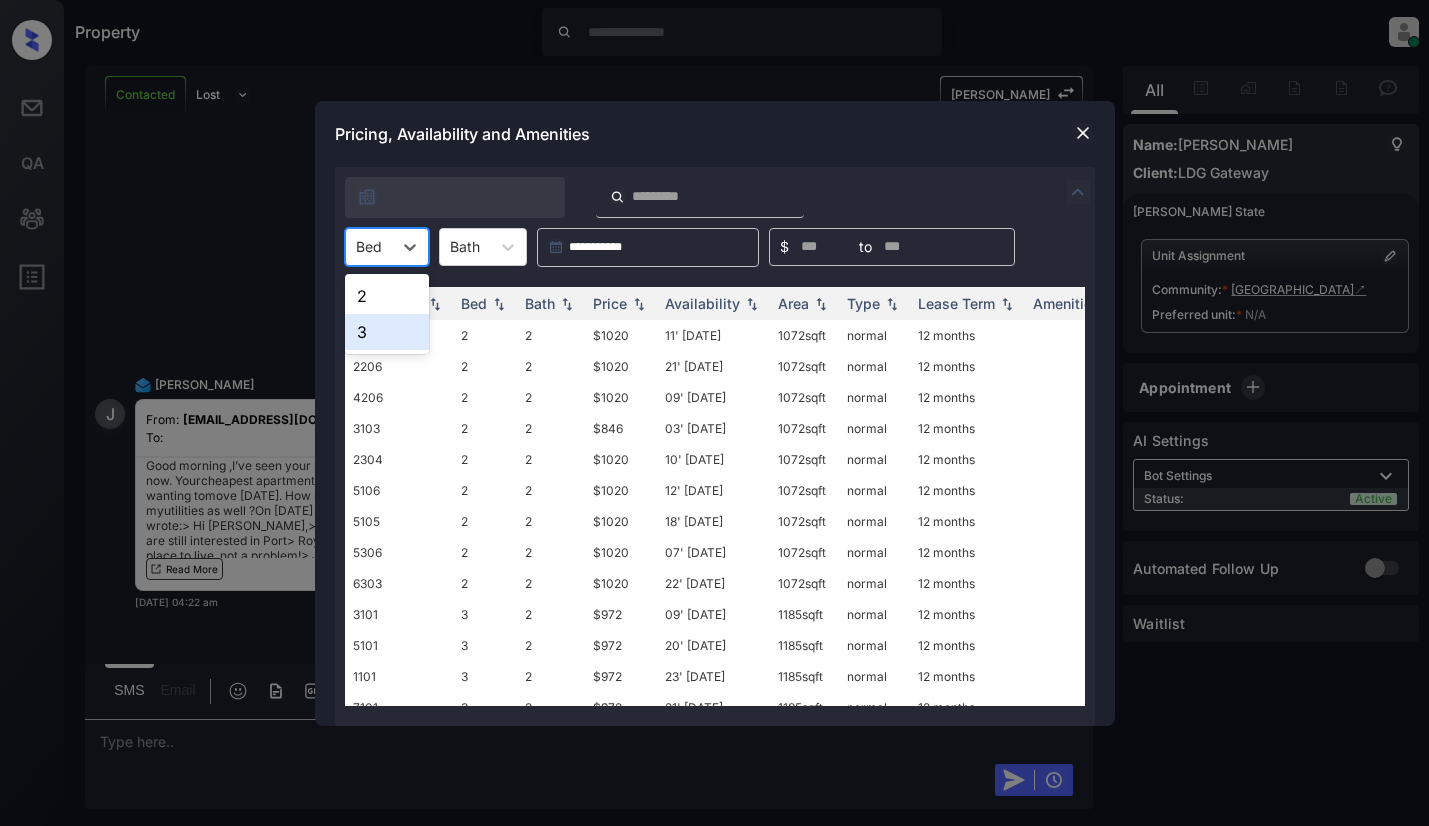 click on "3" at bounding box center (387, 332) 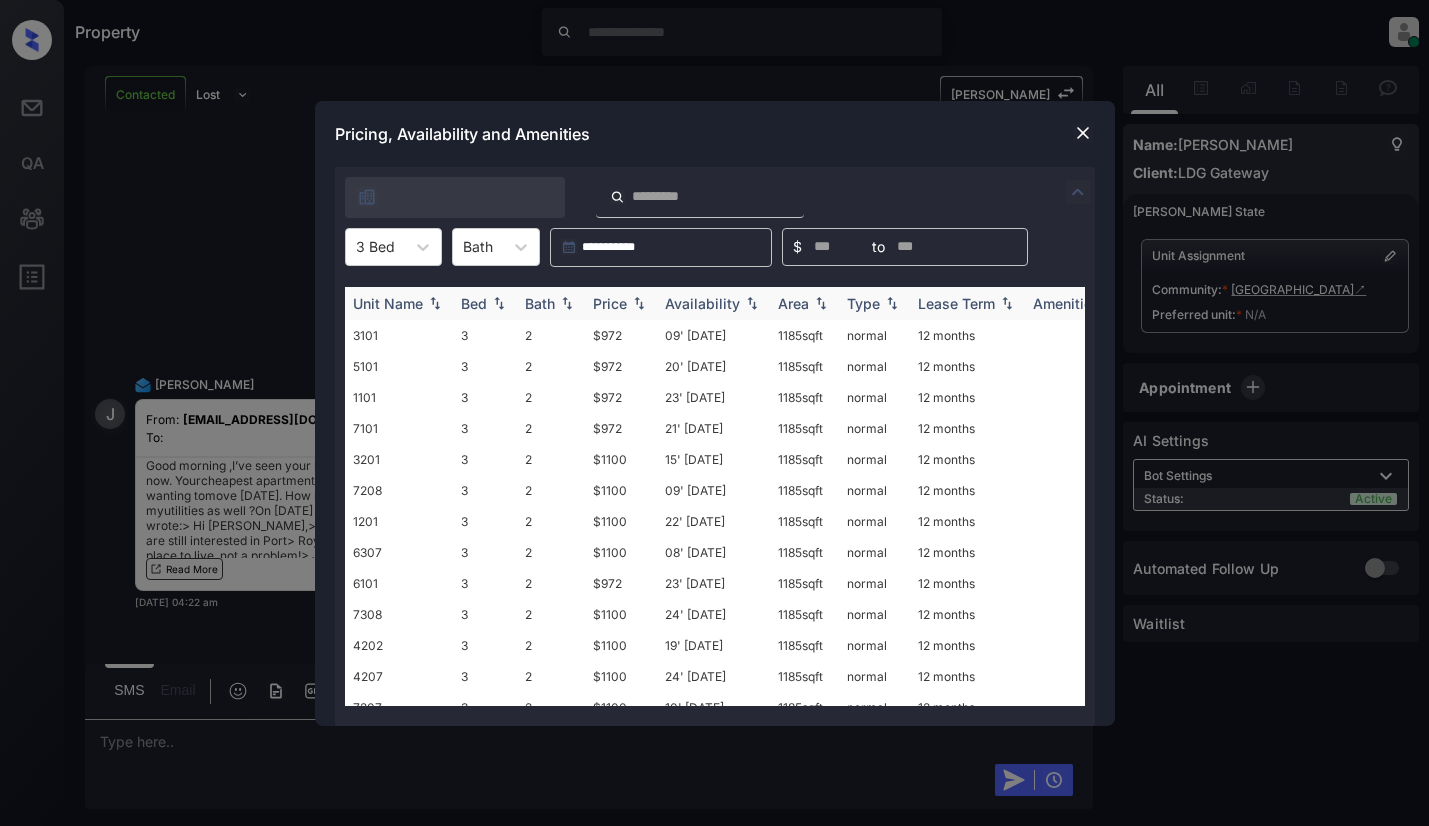 click on "Price" at bounding box center (610, 303) 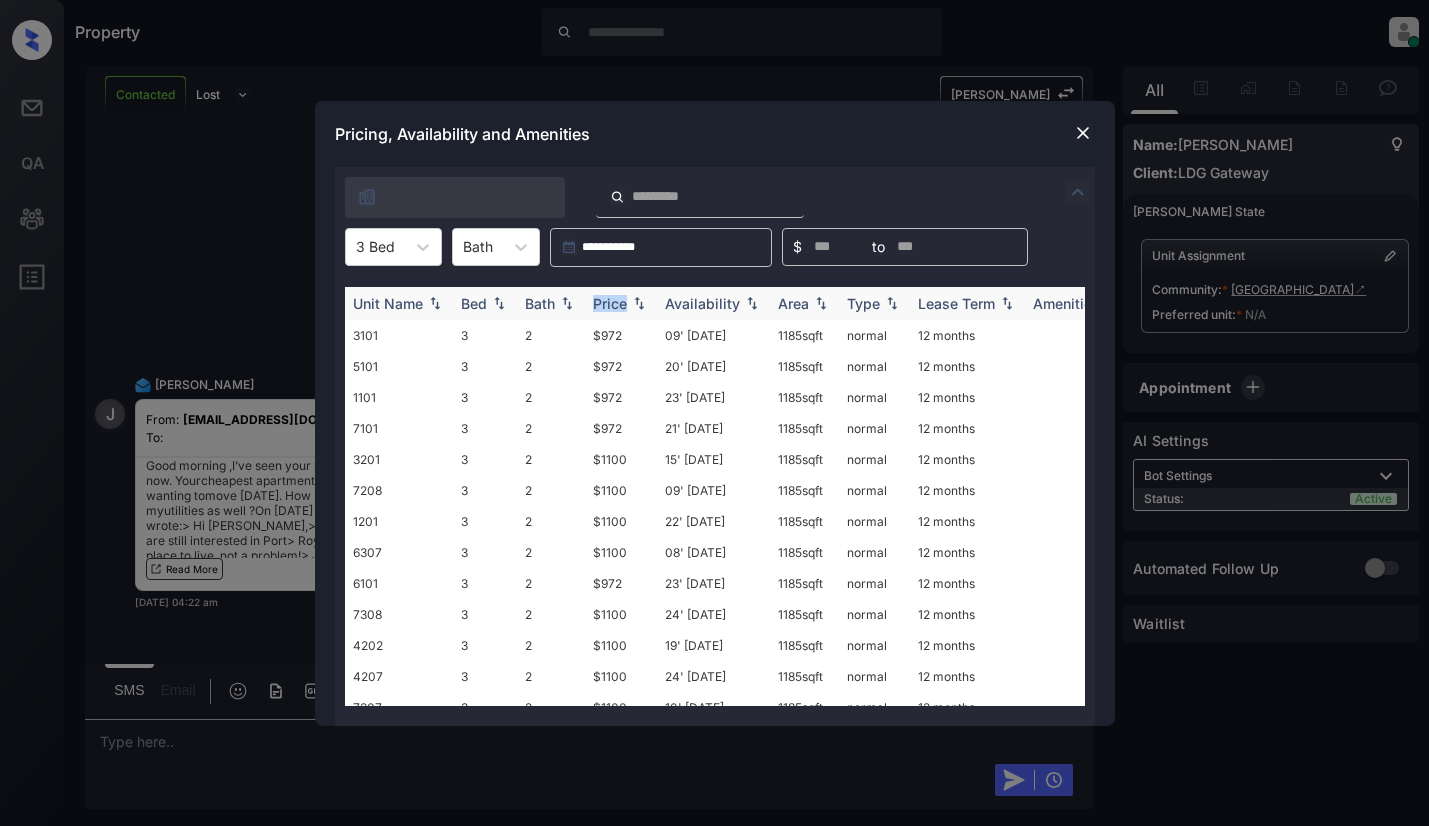 click on "Price" at bounding box center [610, 303] 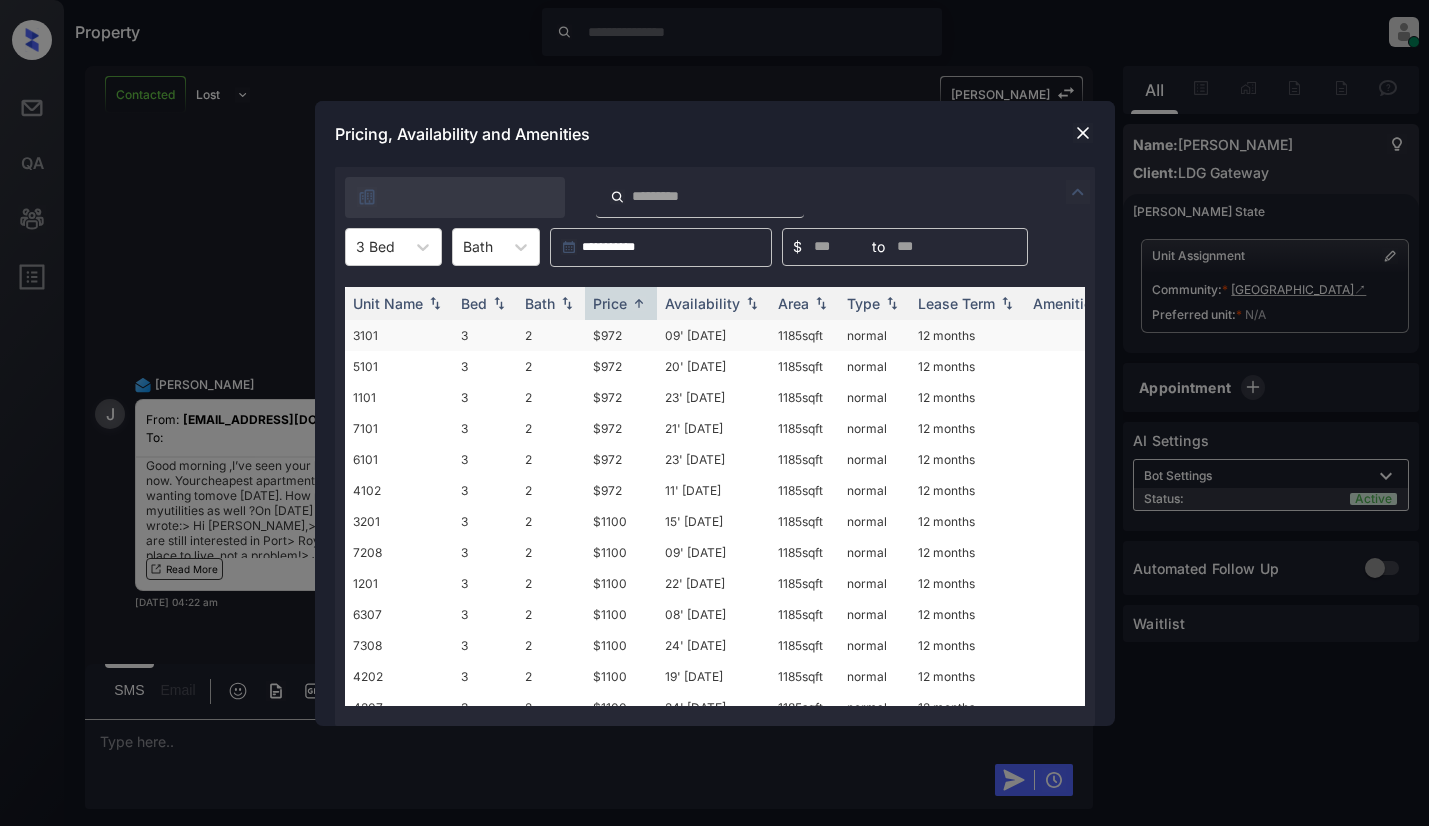 click on "$972" at bounding box center (621, 335) 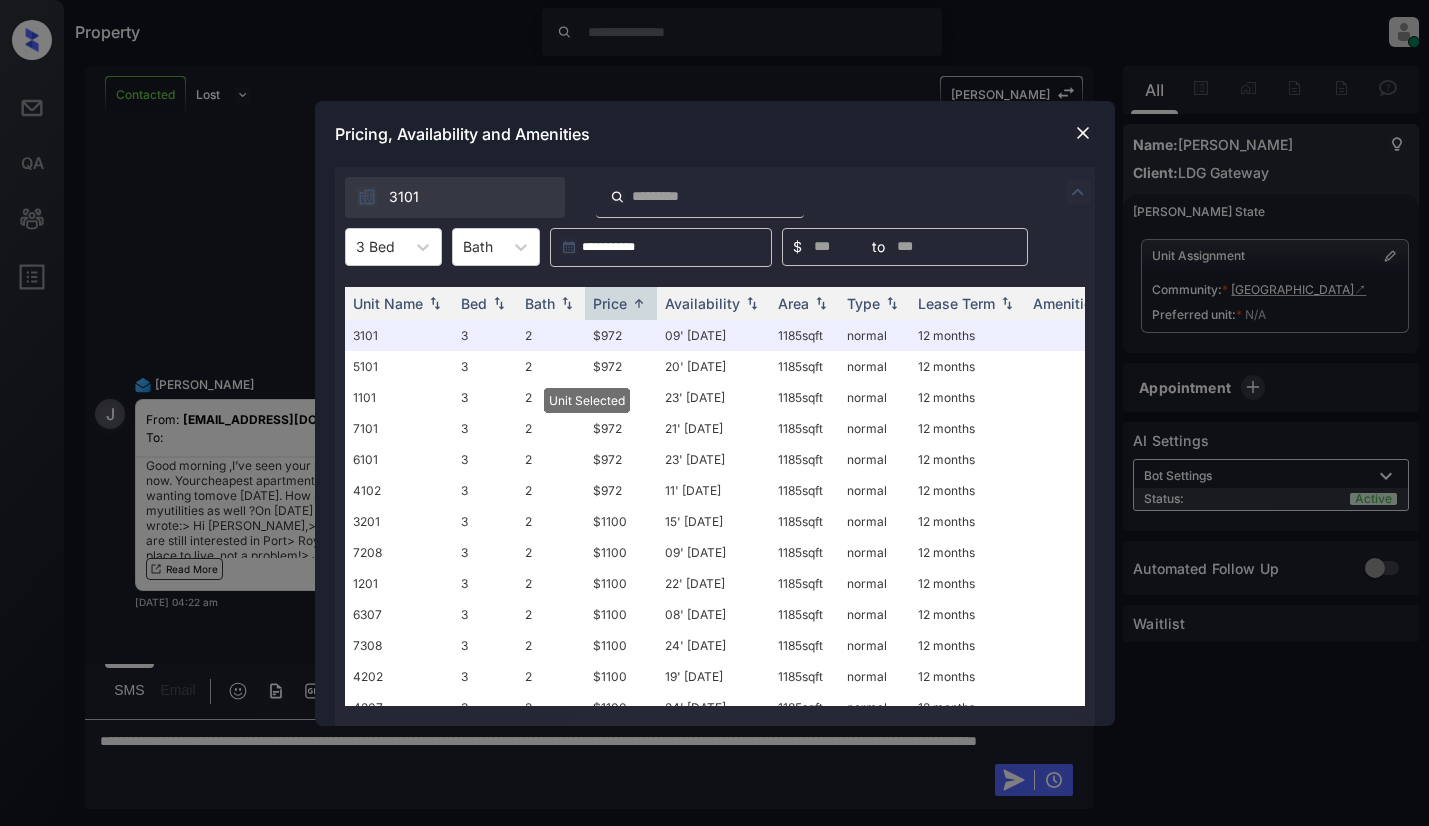 click at bounding box center [1083, 133] 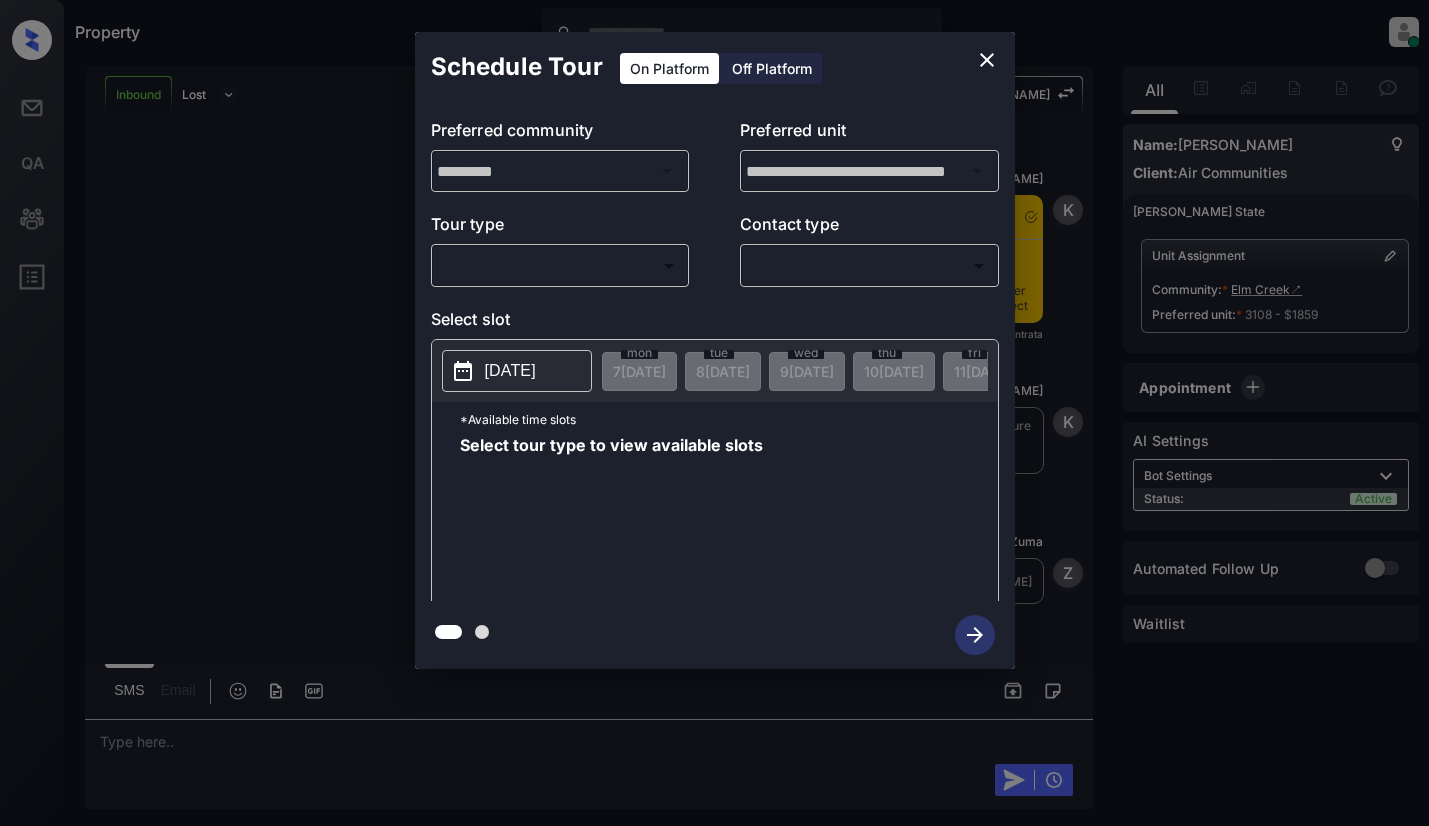 scroll, scrollTop: 0, scrollLeft: 0, axis: both 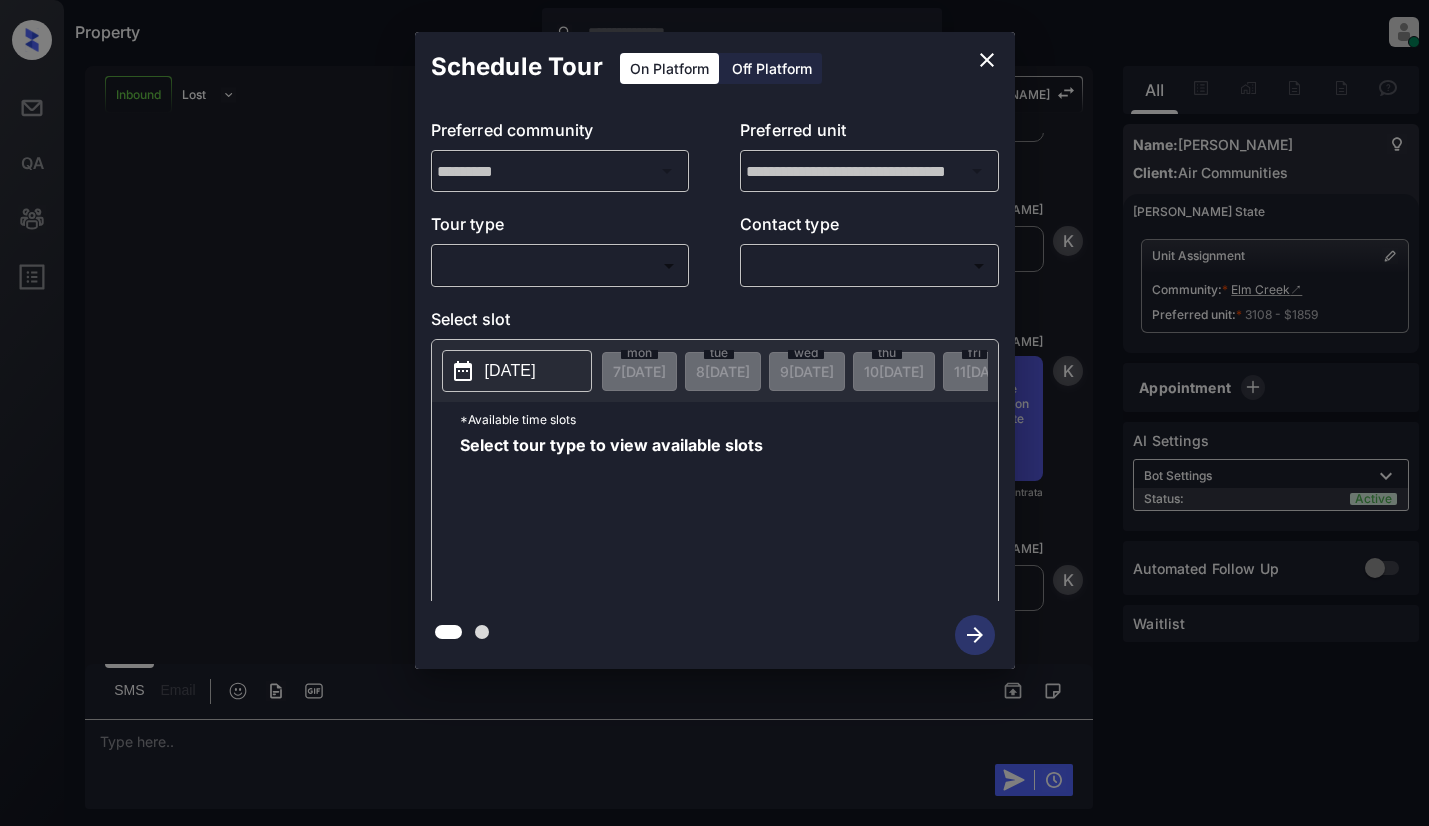 click on "Property Dominic Ceralde Online Set yourself   offline Set yourself   on break Profile Switch to  light  mode Sign out Inbound Lost Lead Sentiment: Angry Upon sliding the acknowledgement:  Lead will move to lost stage. * ​ SMS and call option will be set to opt out. AFM will be turned off for the lead. Kelsey New Message Kelsey Notes Note: <a href="https://conversation.getzuma.com/686afc24b0c537a1ce894745">https://conversation.getzuma.com/686afc24b0c537a1ce894745</a> - Paste this link into your browser to view Kelsey’s conversation with the prospect Jul 06, 2025 03:43 pm  Sync'd w  entrata K New Message Kelsey Due to the activation of disableLeadTransfer feature flag, Kelsey will no longer transfer ownership of this CRM guest card Jul 06, 2025 03:43 pm K New Message Zuma Lead transferred to leasing agent: kelsey Jul 06, 2025 03:43 pm Z New Message Agent Lead created via emailParser in Inbound stage. Jul 06, 2025 03:43 pm A New Message Agent AFM Request sent to Kelsey. Jul 06, 2025 03:43 pm A New Message A" at bounding box center (714, 413) 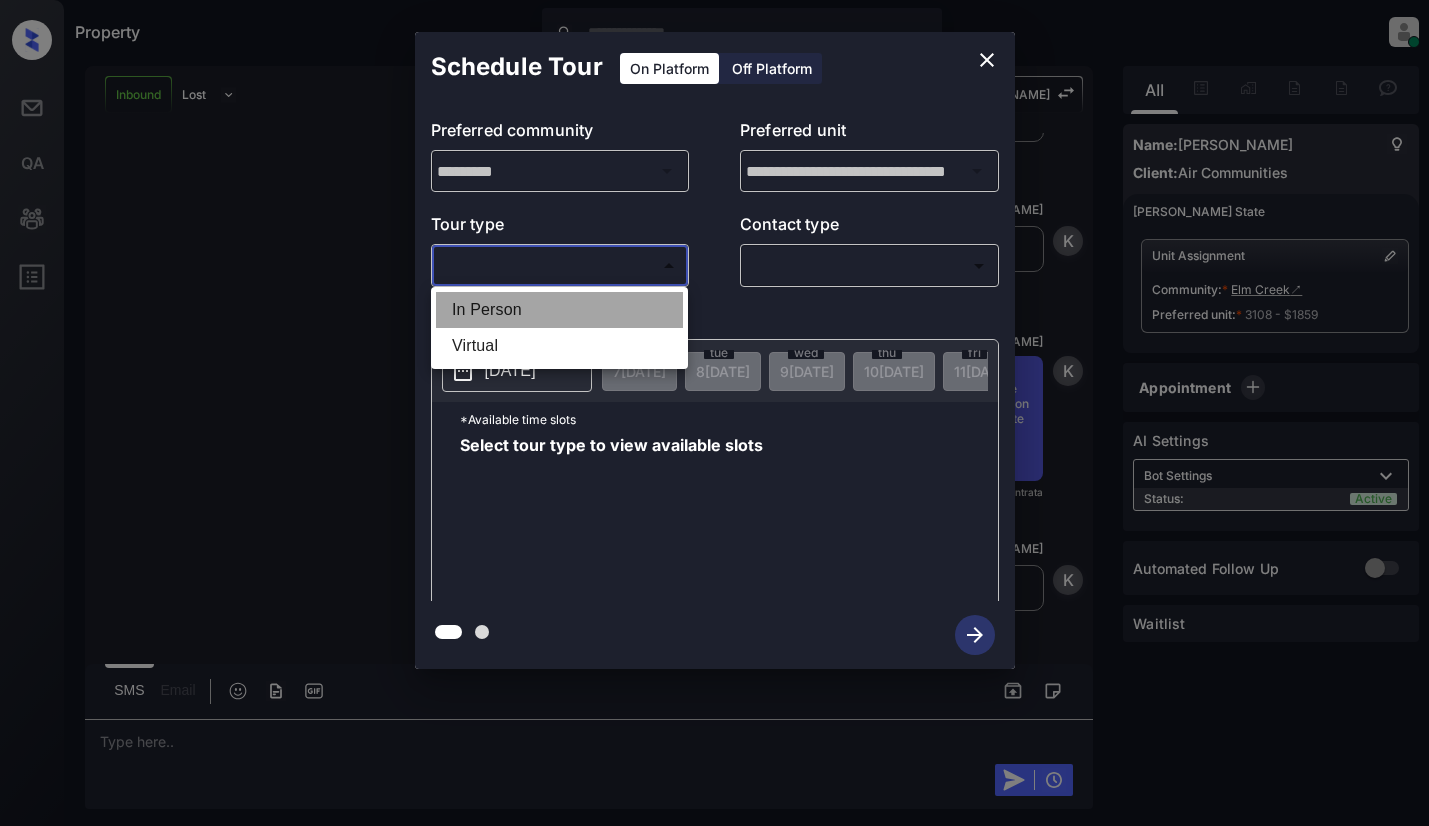 click on "In Person" at bounding box center [559, 310] 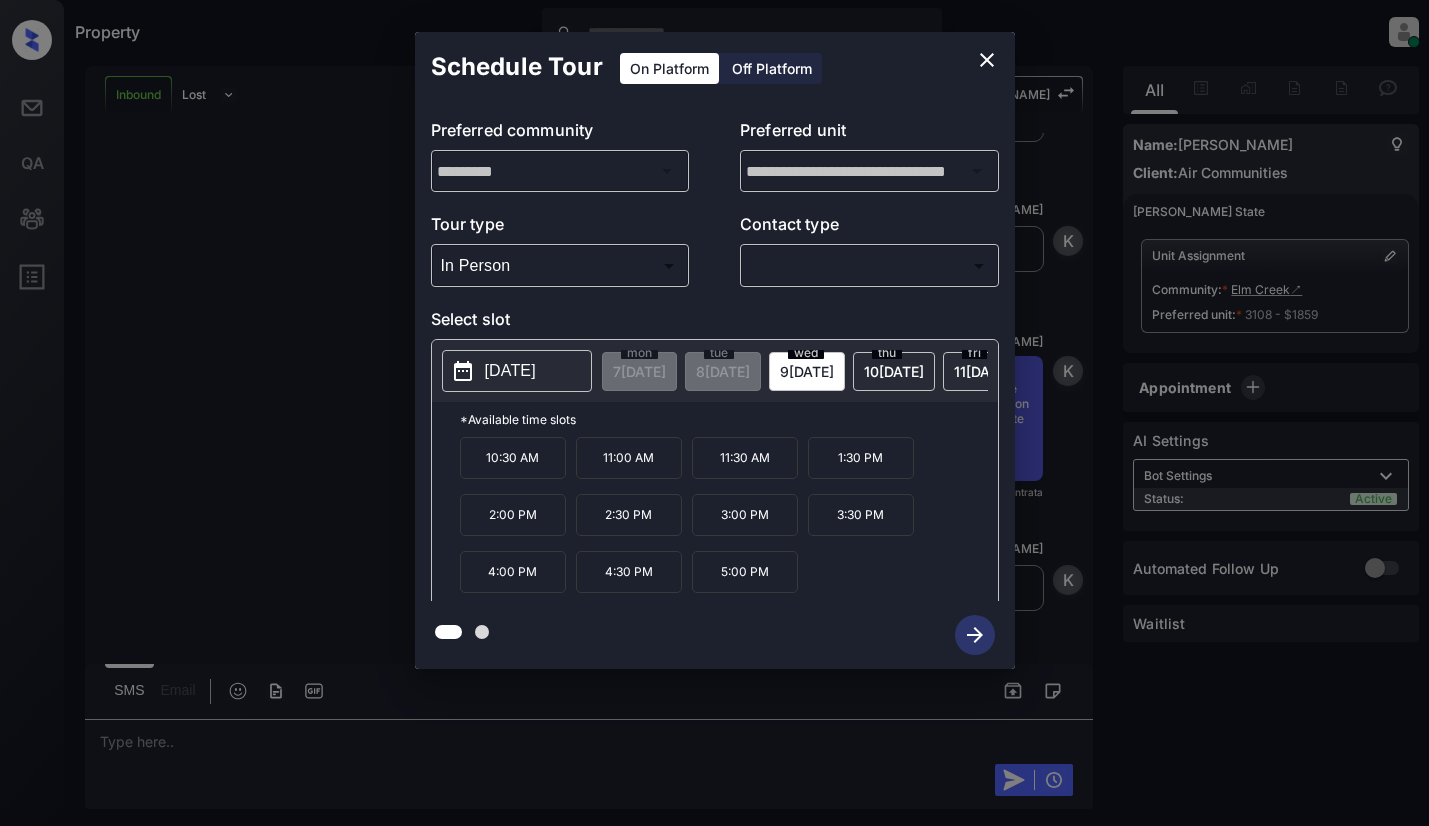 click on "2025-07-09" at bounding box center (510, 371) 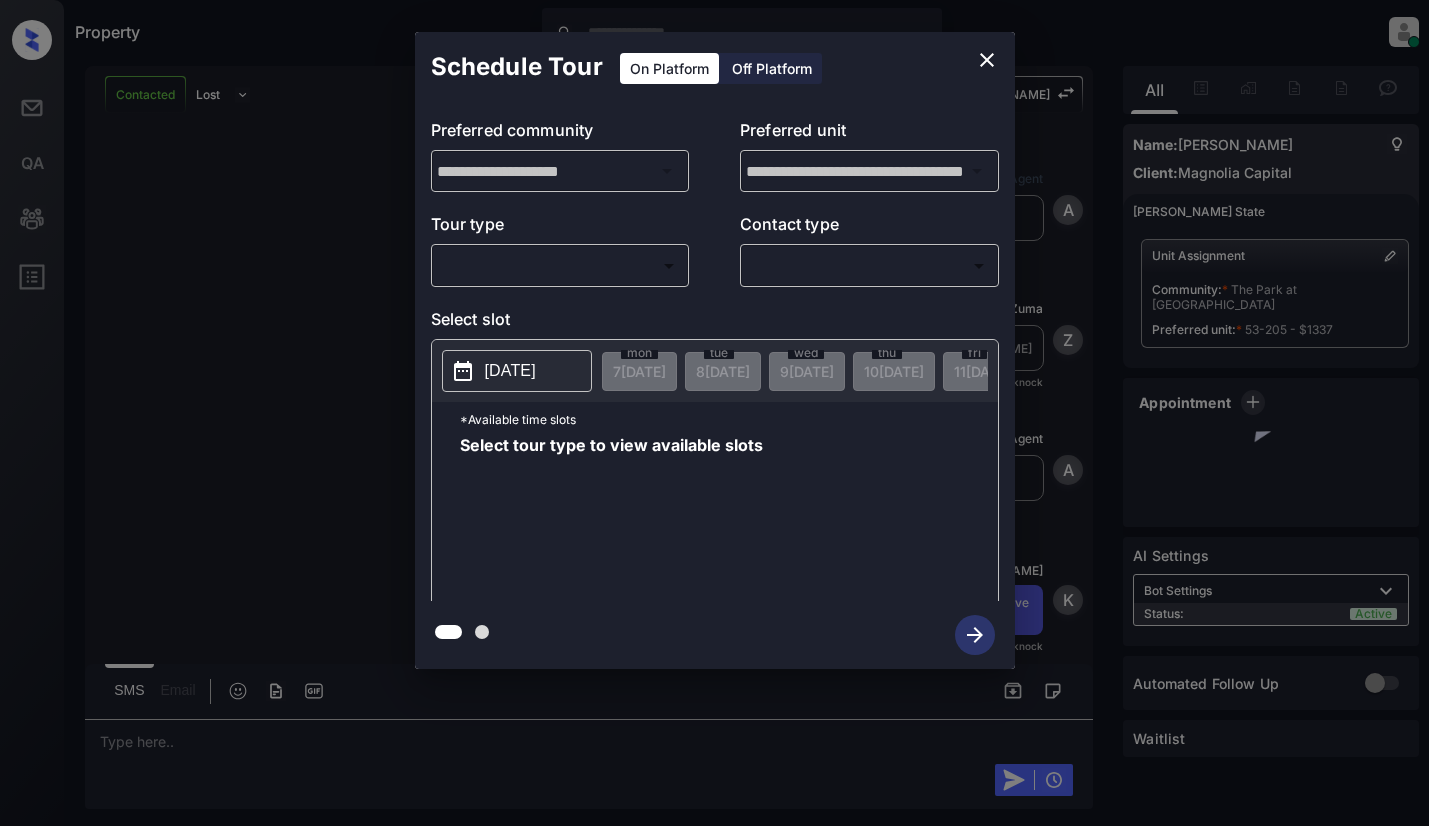 scroll, scrollTop: 0, scrollLeft: 0, axis: both 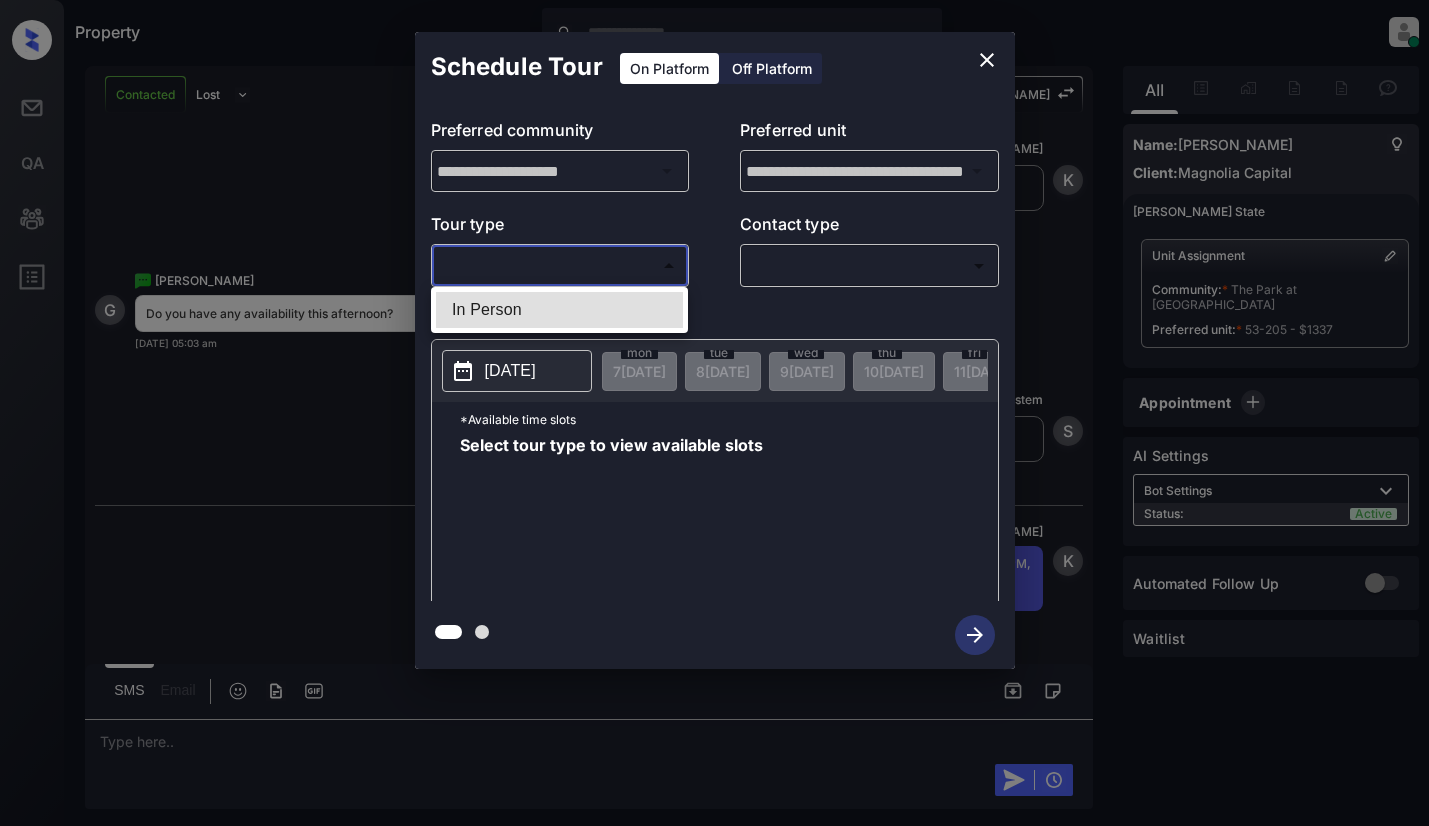 click on "Property [PERSON_NAME] Online Set yourself   offline Set yourself   on break Profile Switch to  light  mode Sign out Contacted Lost Lead Sentiment: Angry Upon sliding the acknowledgement:  Lead will move to lost stage. * ​ SMS and call option will be set to opt out. AFM will be turned off for the lead. [PERSON_NAME] New Message Agent Lead created via webhook in Inbound stage. [DATE] 09:19 pm A New Message [PERSON_NAME] Lead transferred to leasing agent: [PERSON_NAME] [DATE] 09:19 pm  Sync'd w  knock Z New Message Agent AFM Request sent to [PERSON_NAME]. [DATE] 09:19 pm A New Message [PERSON_NAME] . This is [PERSON_NAME] with The Park at [GEOGRAPHIC_DATA]. We’d love to have you come tour with us. What’s a good day and time for you? [DATE] 09:19 pm   | TemplateAFMSms  Sync'd w  knock K New Message [PERSON_NAME] Lead archived by [PERSON_NAME]! [DATE] 09:19 pm K New Message [PERSON_NAME] Does [DATE] at 9 AM work? [DATE] 09:20 pm    Sync'd w  knock G New Message System Lead un-archived from incoming message! [DATE] 09:20 pm S" at bounding box center [714, 413] 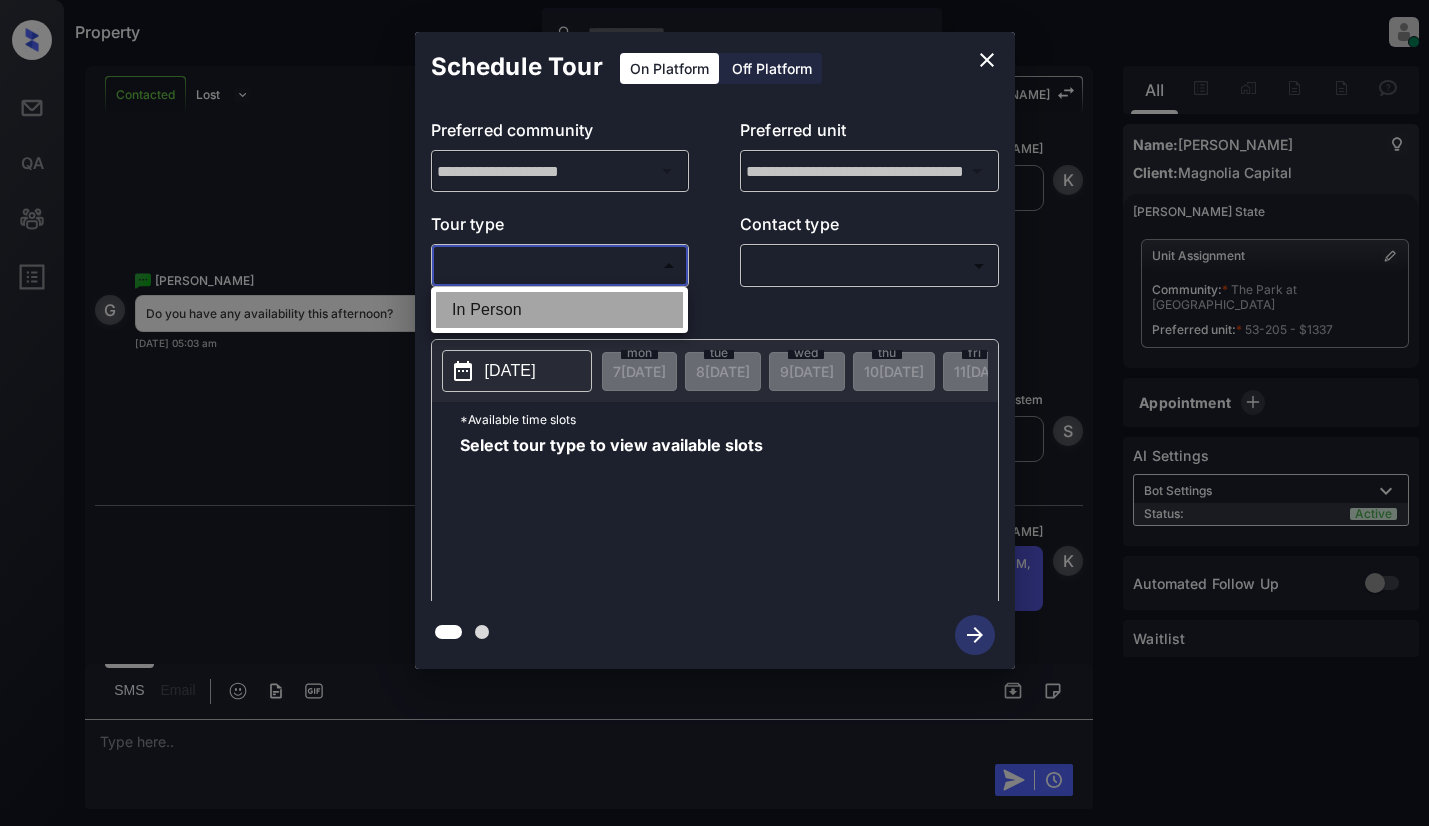 click on "In Person" at bounding box center (559, 310) 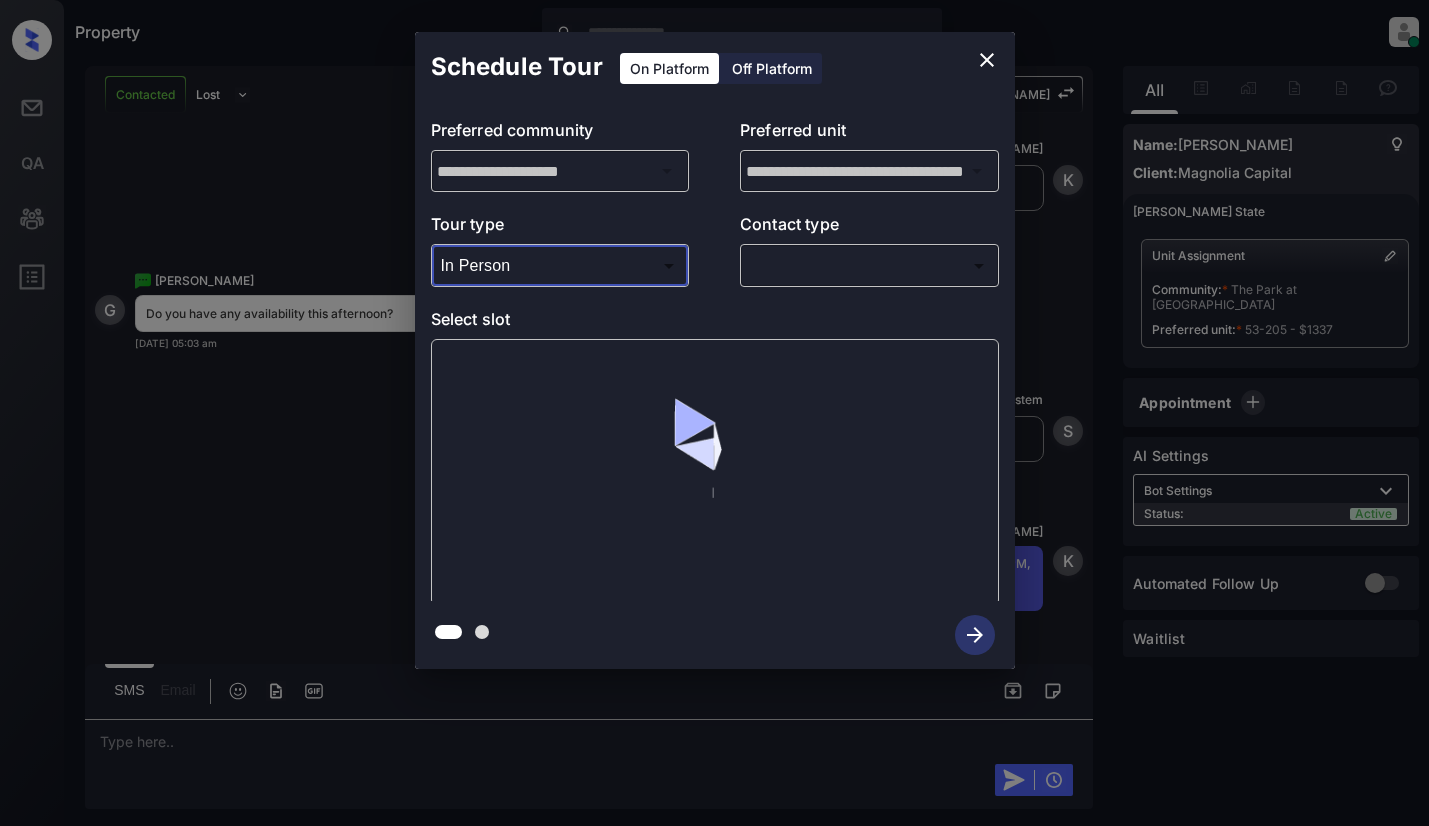 scroll, scrollTop: 5310, scrollLeft: 0, axis: vertical 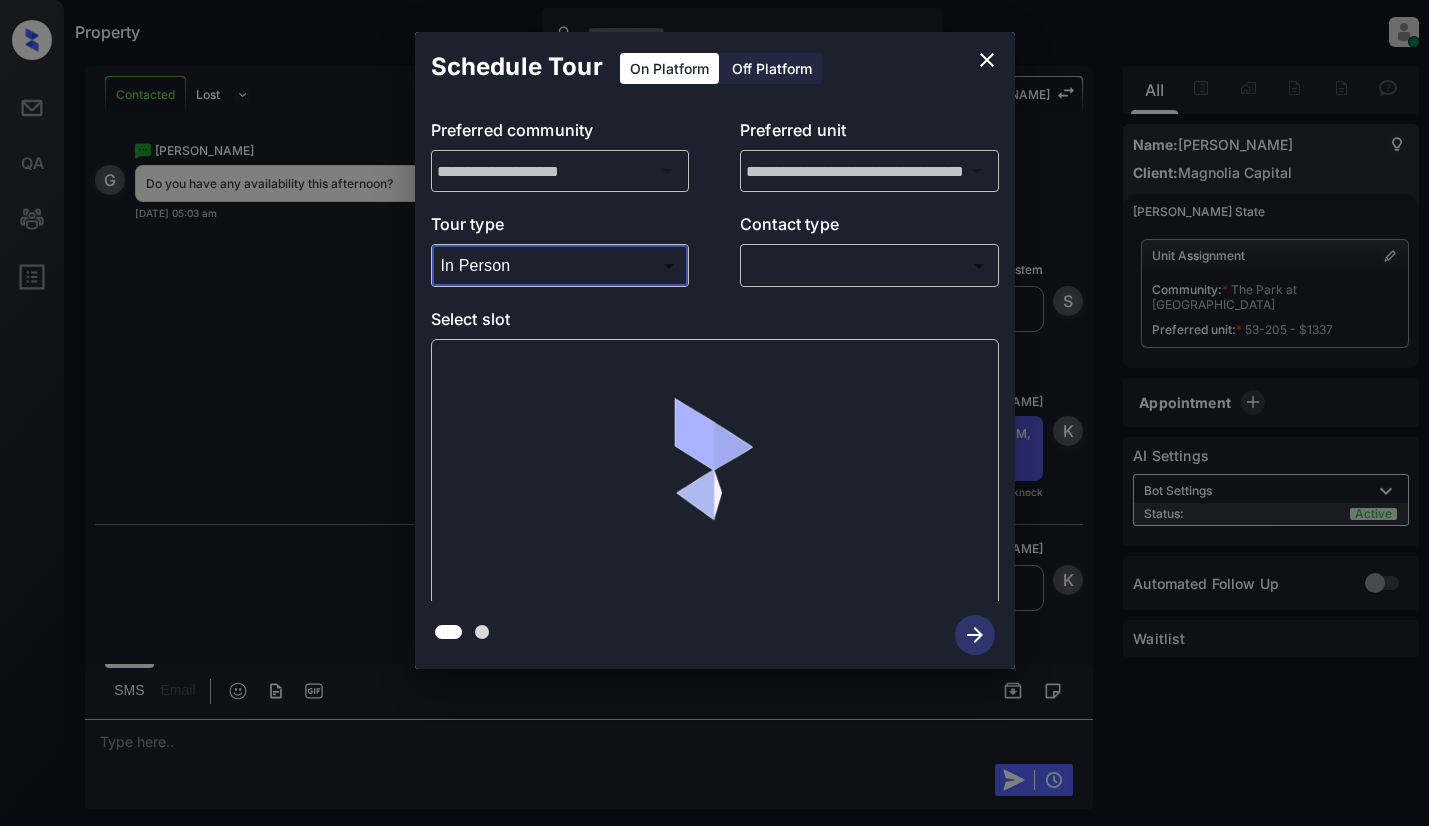 click 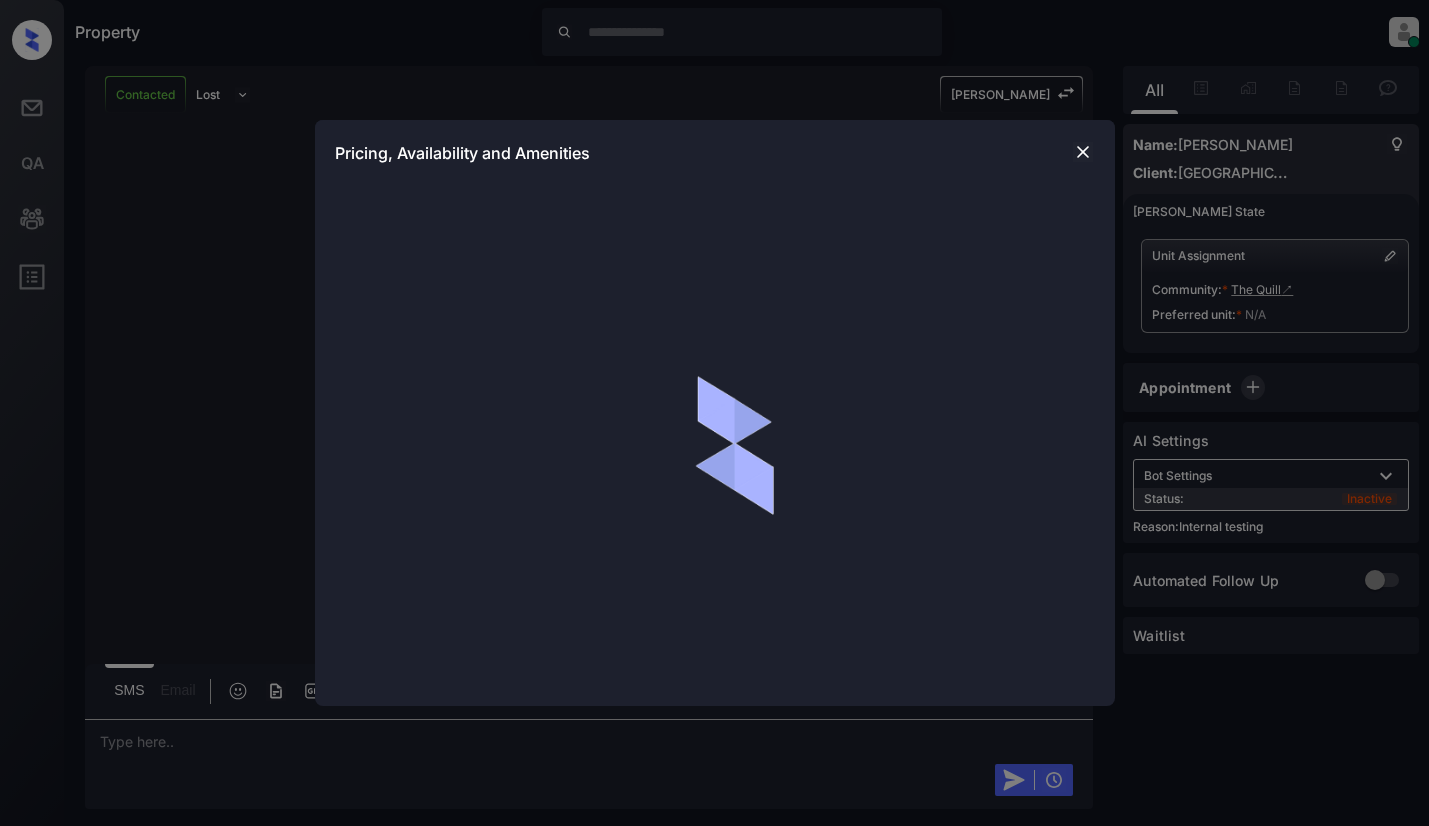 scroll, scrollTop: 0, scrollLeft: 0, axis: both 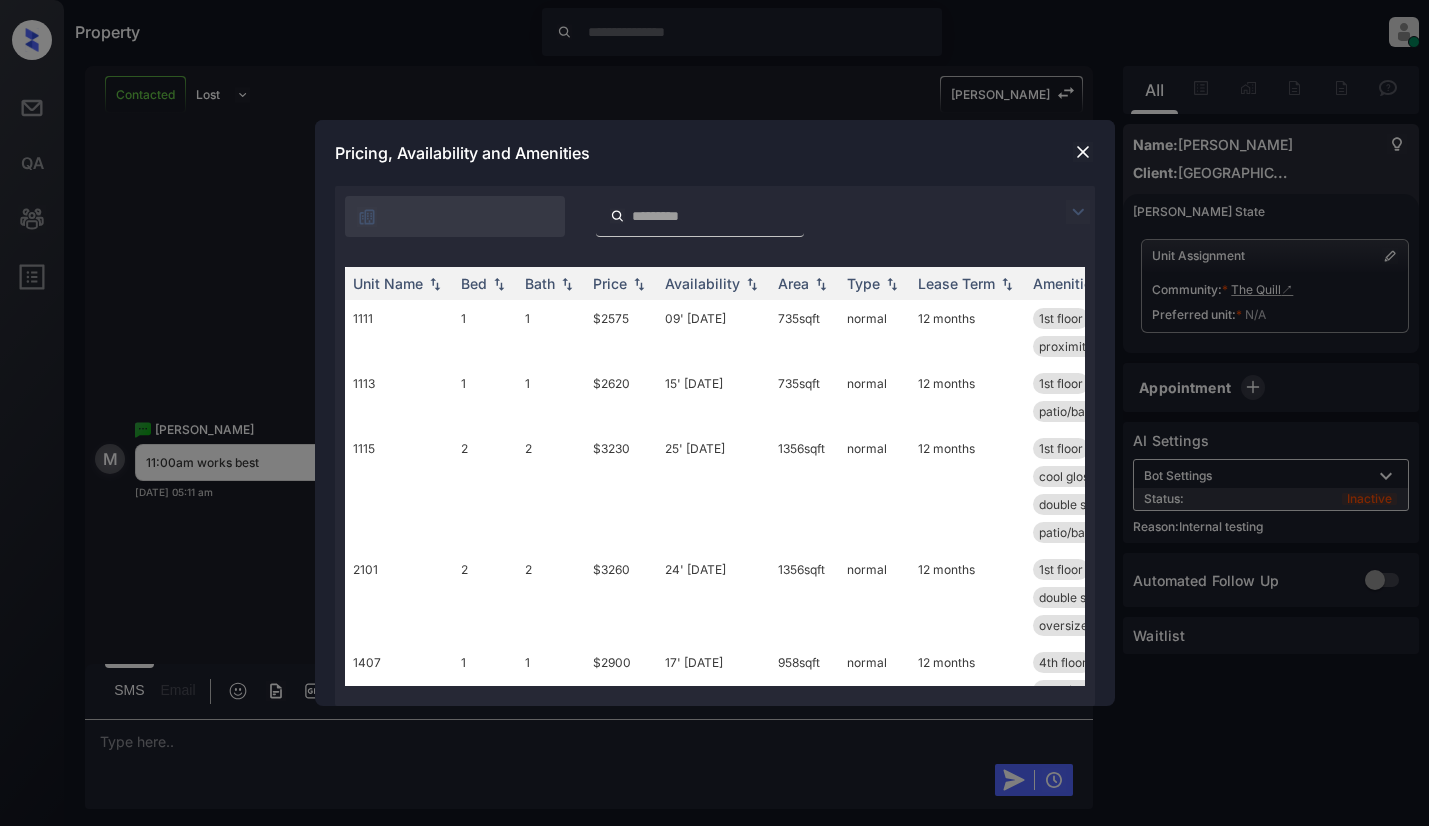 click at bounding box center [1078, 212] 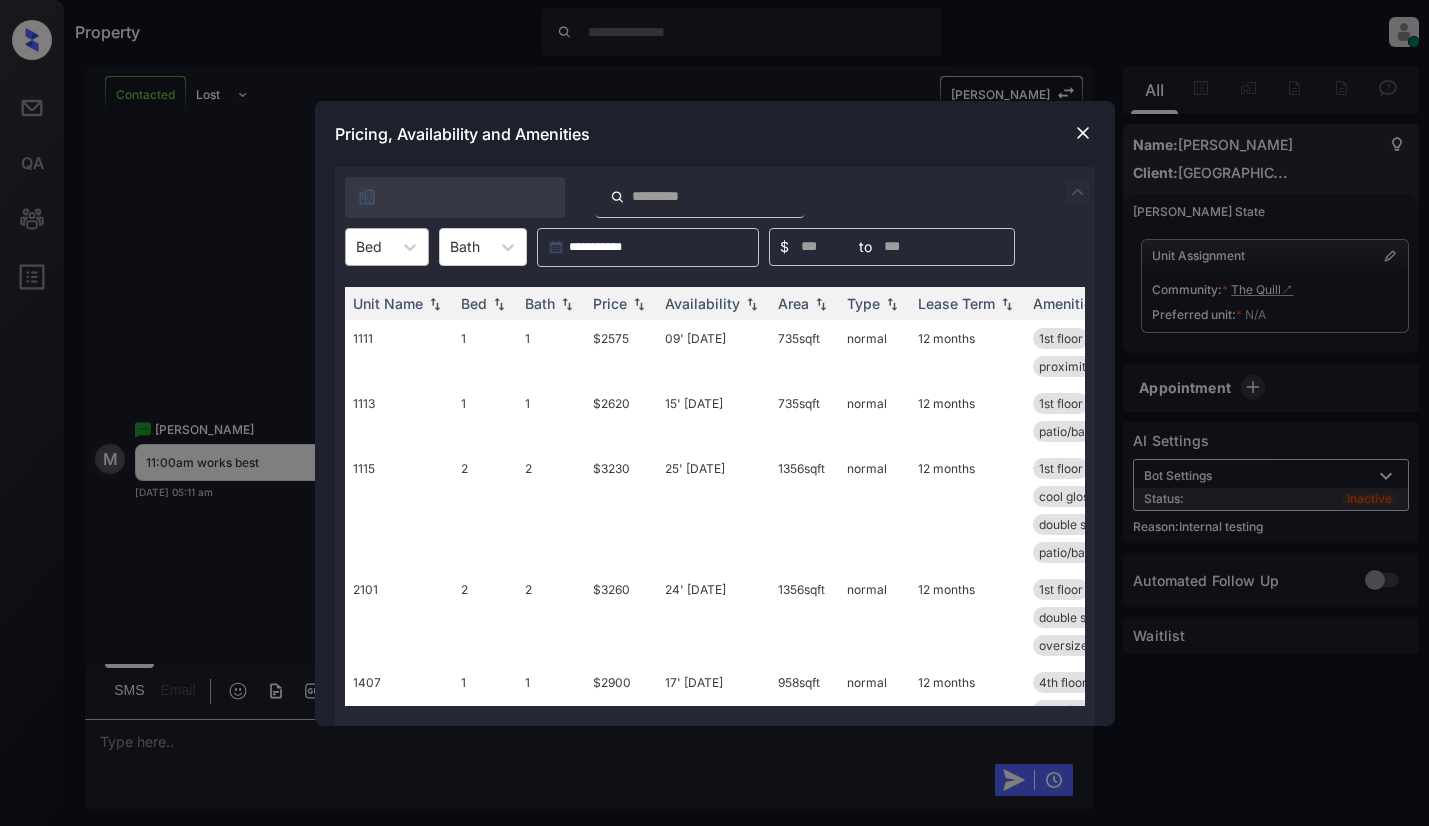 click on "Bed" at bounding box center (369, 246) 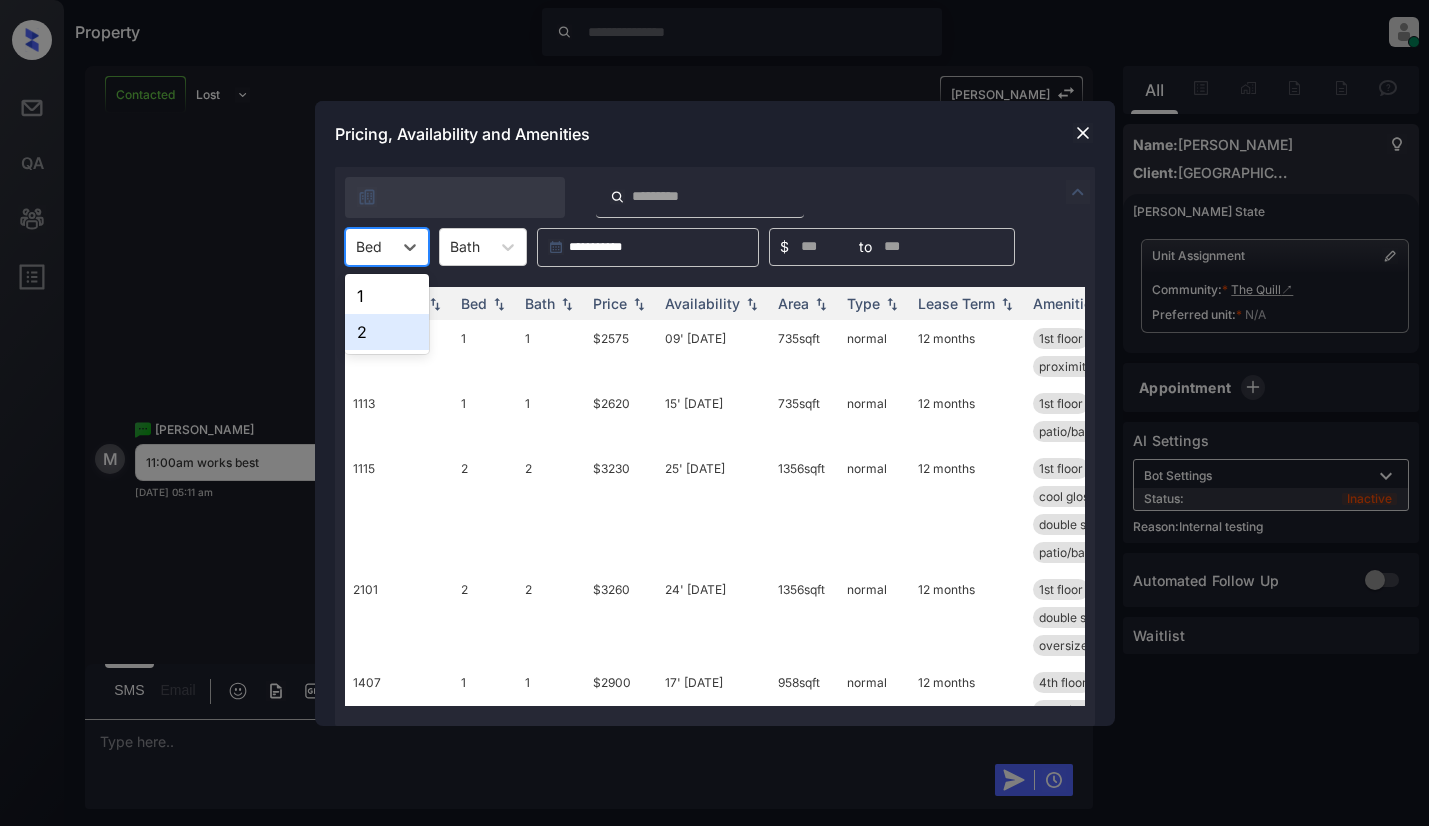 click on "2" at bounding box center (387, 332) 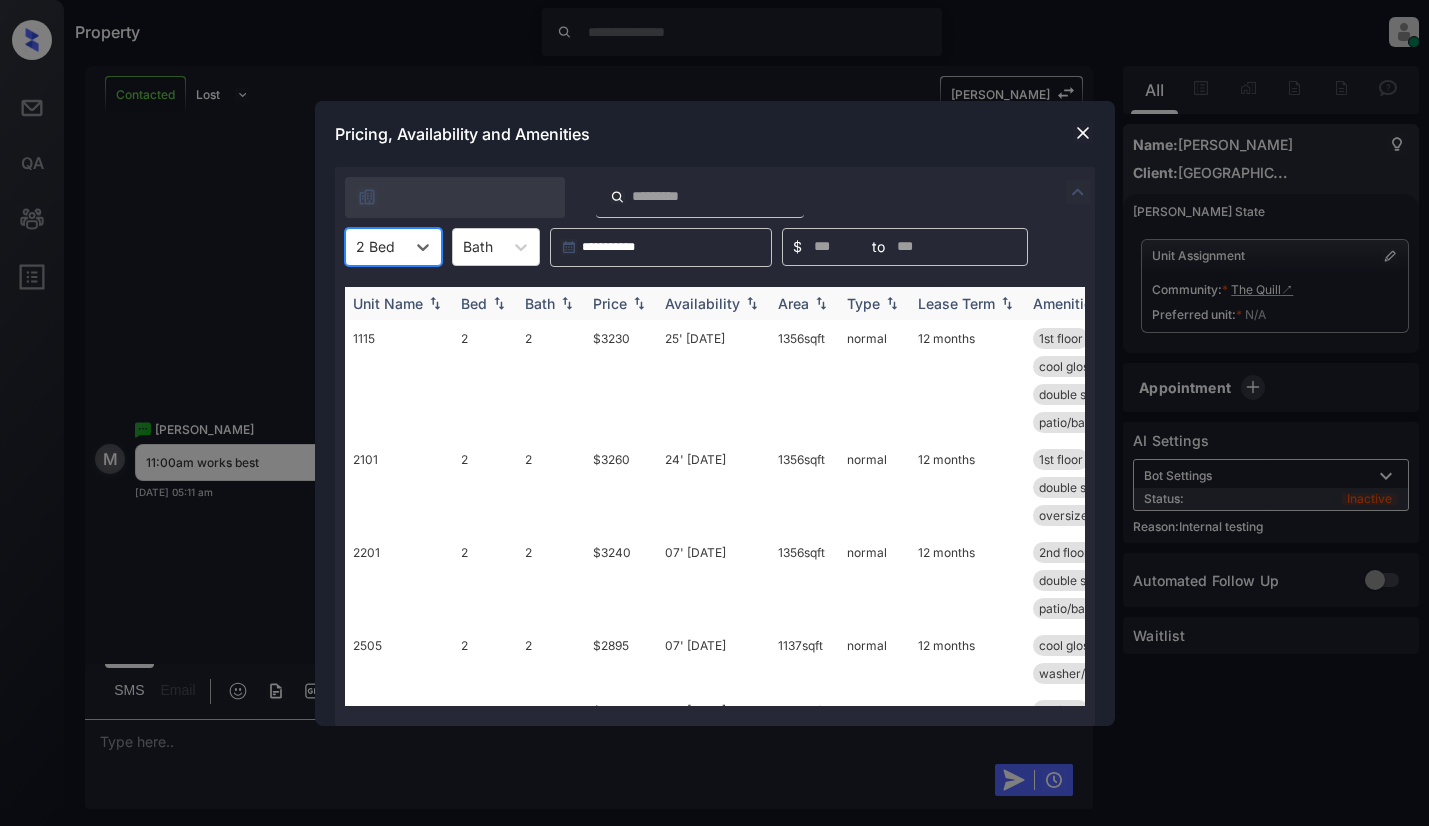 click at bounding box center (639, 303) 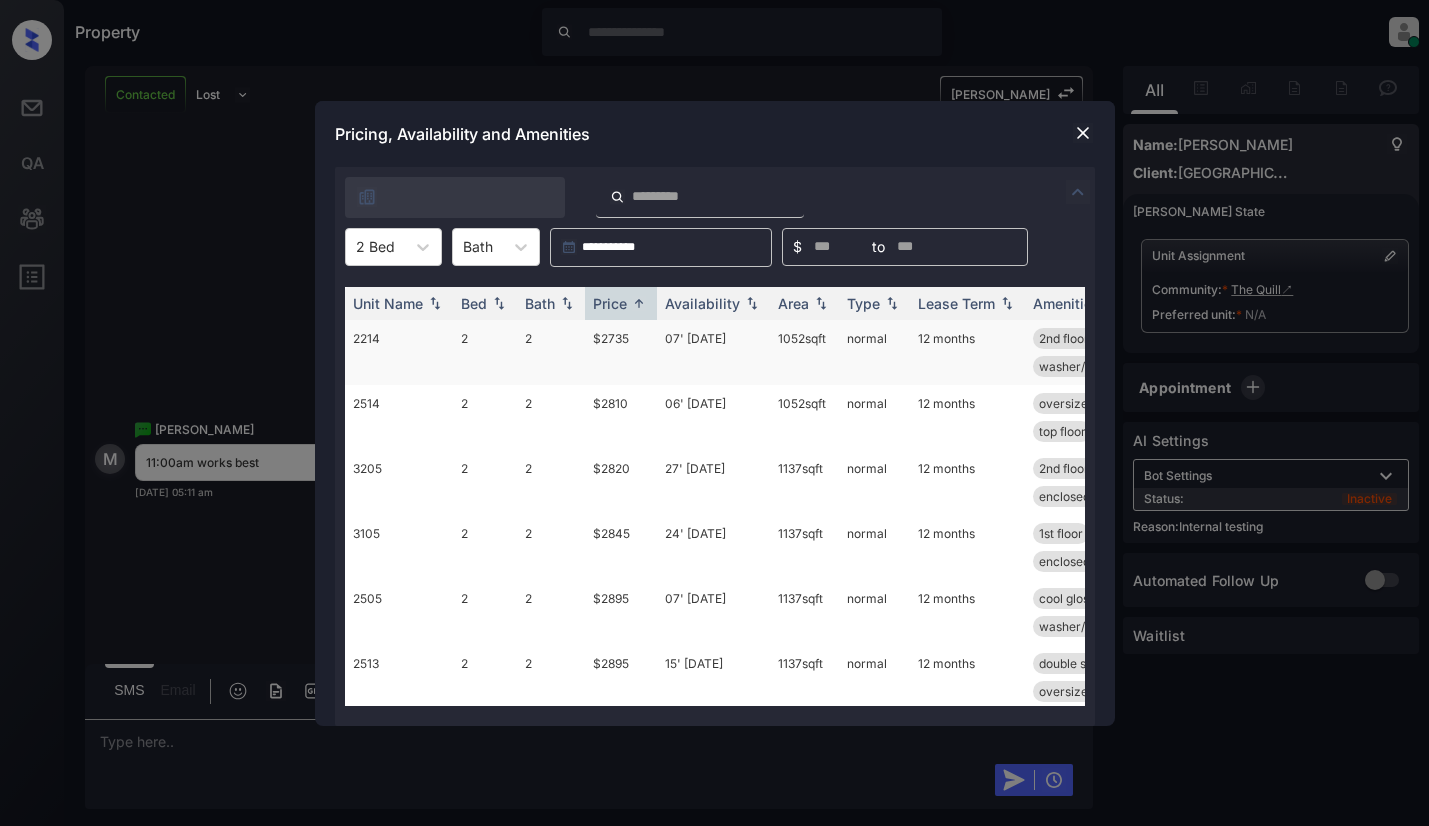 click on "$2735" at bounding box center [621, 352] 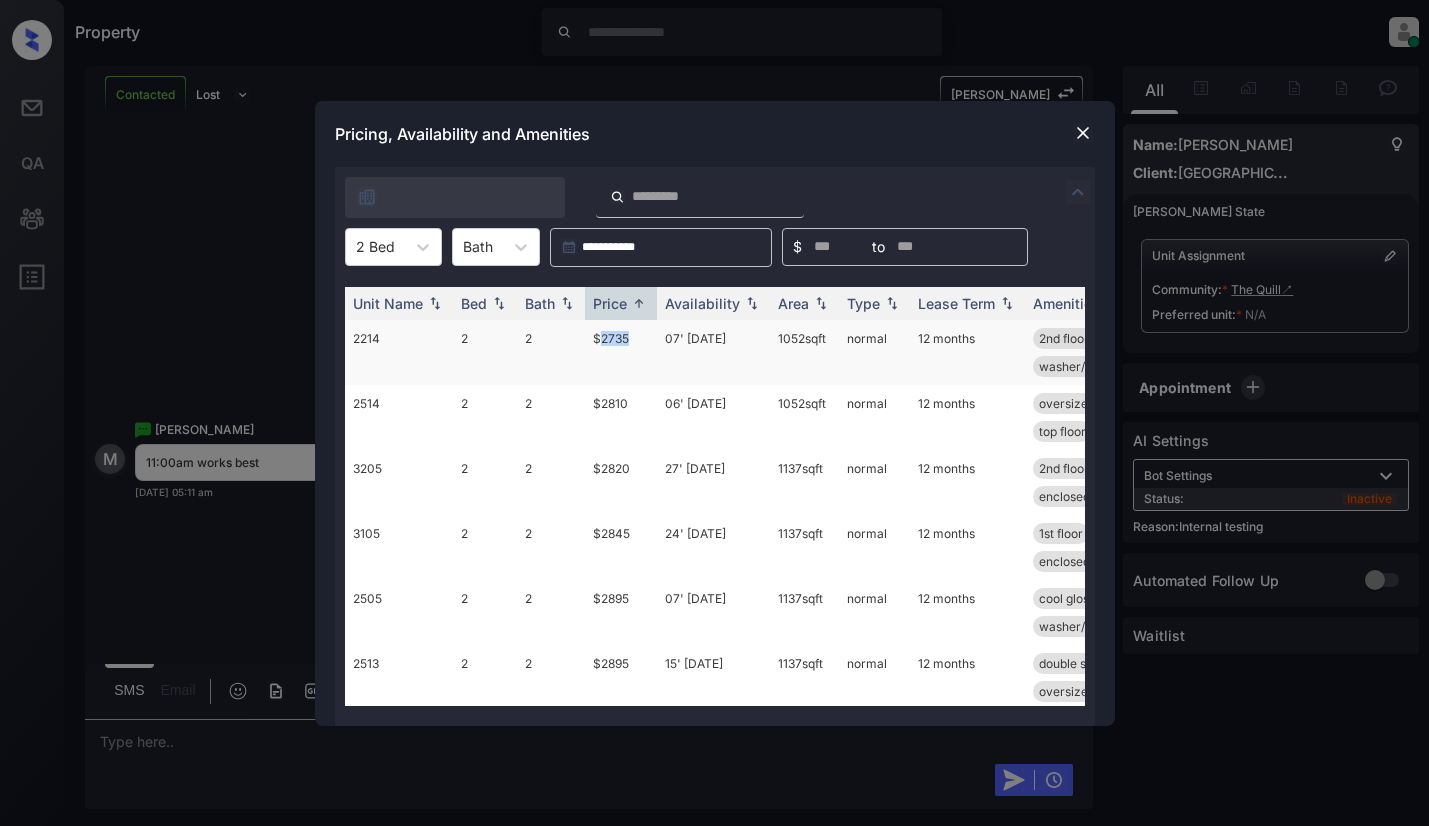 click on "$2735" at bounding box center [621, 352] 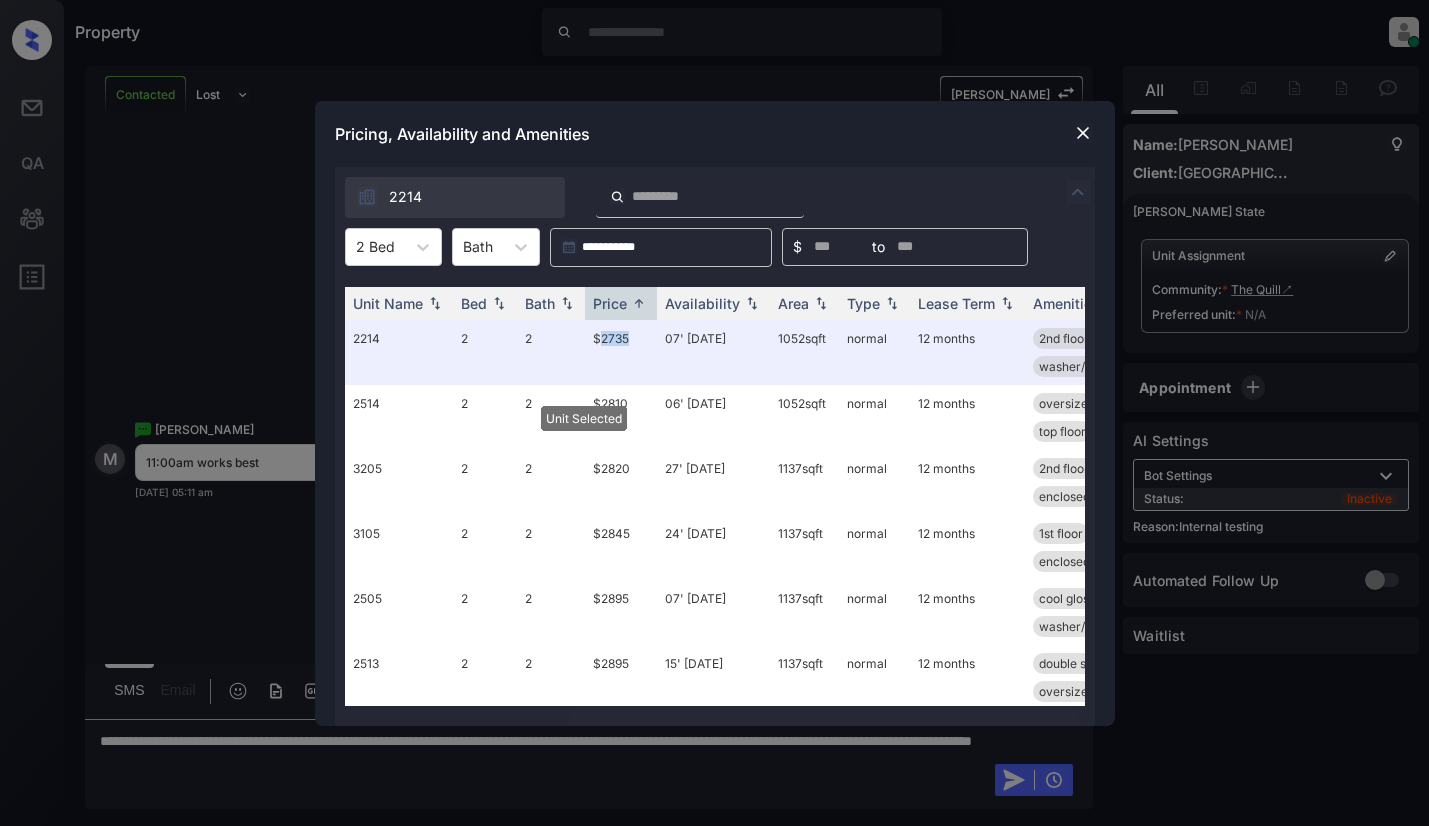 click at bounding box center (1083, 133) 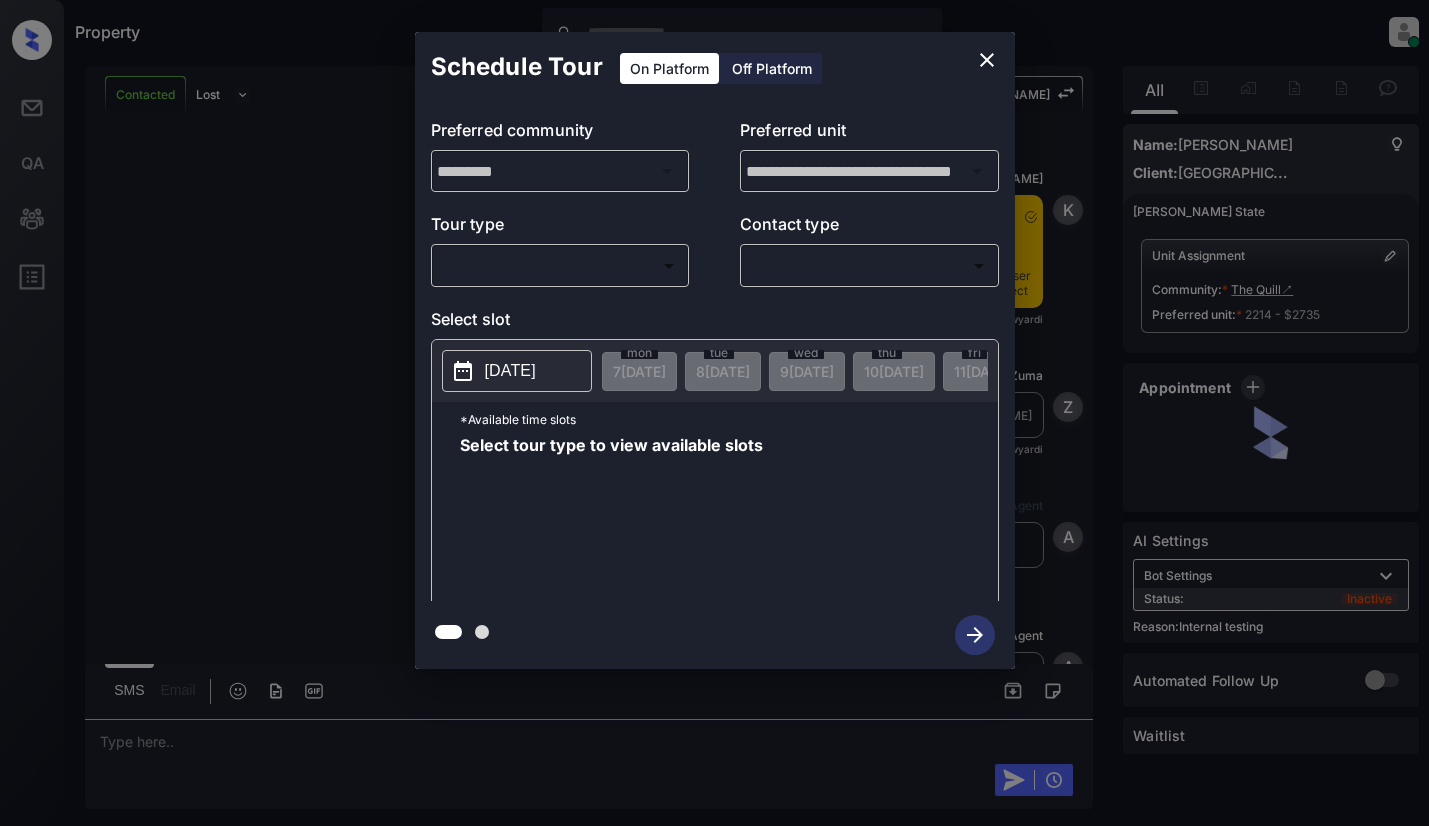 scroll, scrollTop: 0, scrollLeft: 0, axis: both 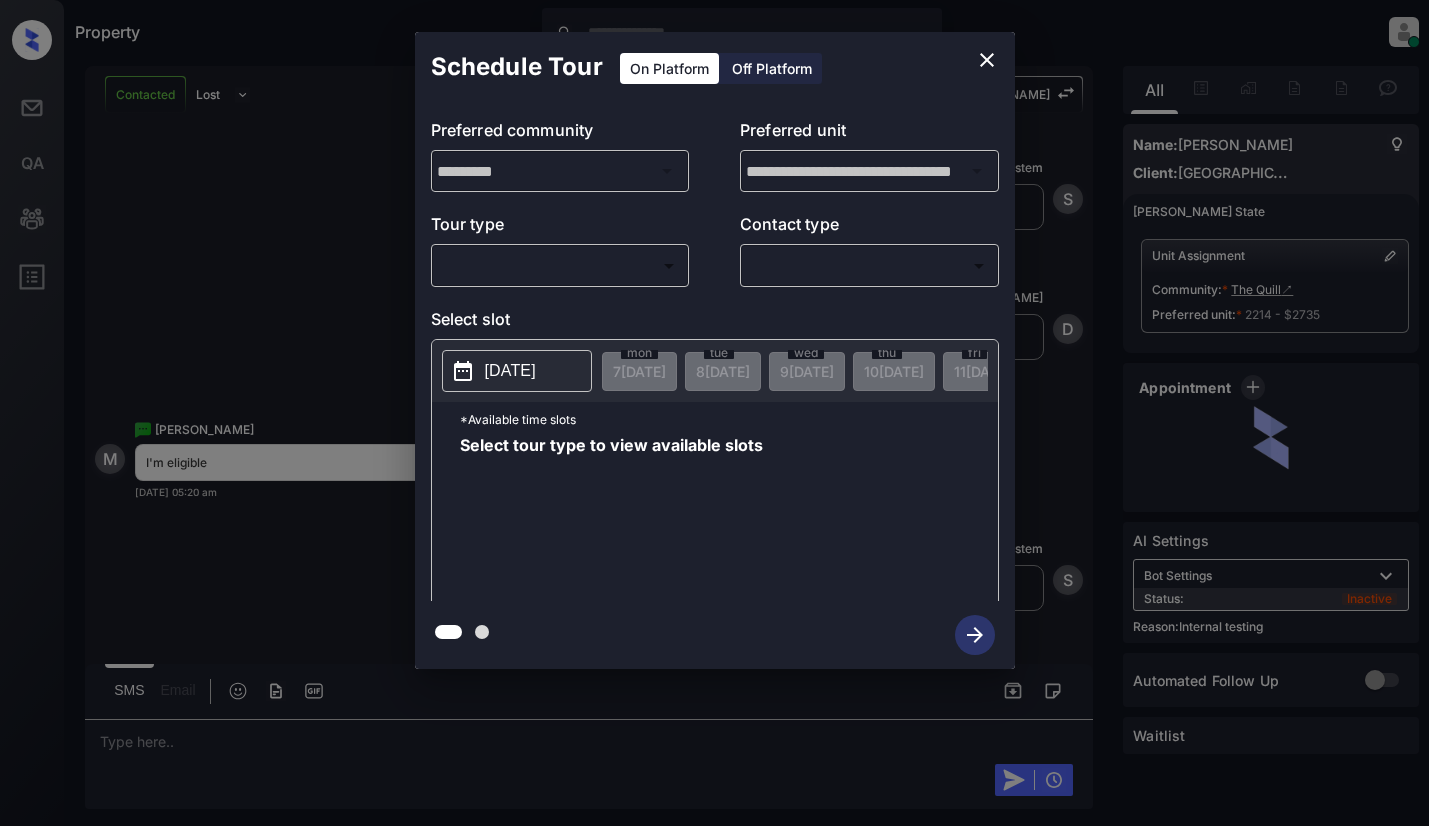 click on "Property [PERSON_NAME] Online Set yourself   offline Set yourself   on break Profile Switch to  light  mode Sign out Contacted Lost Lead Sentiment: Angry Upon sliding the acknowledgement:  Lead will move to lost stage. * ​ SMS and call option will be set to opt out. AFM will be turned off for the lead. Kelsey New Message Kelsey Notes Note: [URL][DOMAIN_NAME] - Paste this link into your browser to view [PERSON_NAME] conversation with the prospect [DATE] 05:05 am  Sync'd w  yardi K New Message [PERSON_NAME] Lead transferred to leasing agent: [PERSON_NAME] [DATE] 05:05 am  Sync'd w  yardi Z New Message Agent Lead created via leadPoller in Inbound stage. [DATE] 05:05 am A New Message Agent AFM Request sent to [PERSON_NAME]. [DATE] 05:05 am A New Message Agent Notes Note: ILS Note:
Interested in property: Fairfield Residential Company, LLC - The Quill Apartments -
Hey! I'm interested in renting [STREET_ADDRESS] and would like to learn more. [DATE] 05:05 am A New Message" at bounding box center [714, 413] 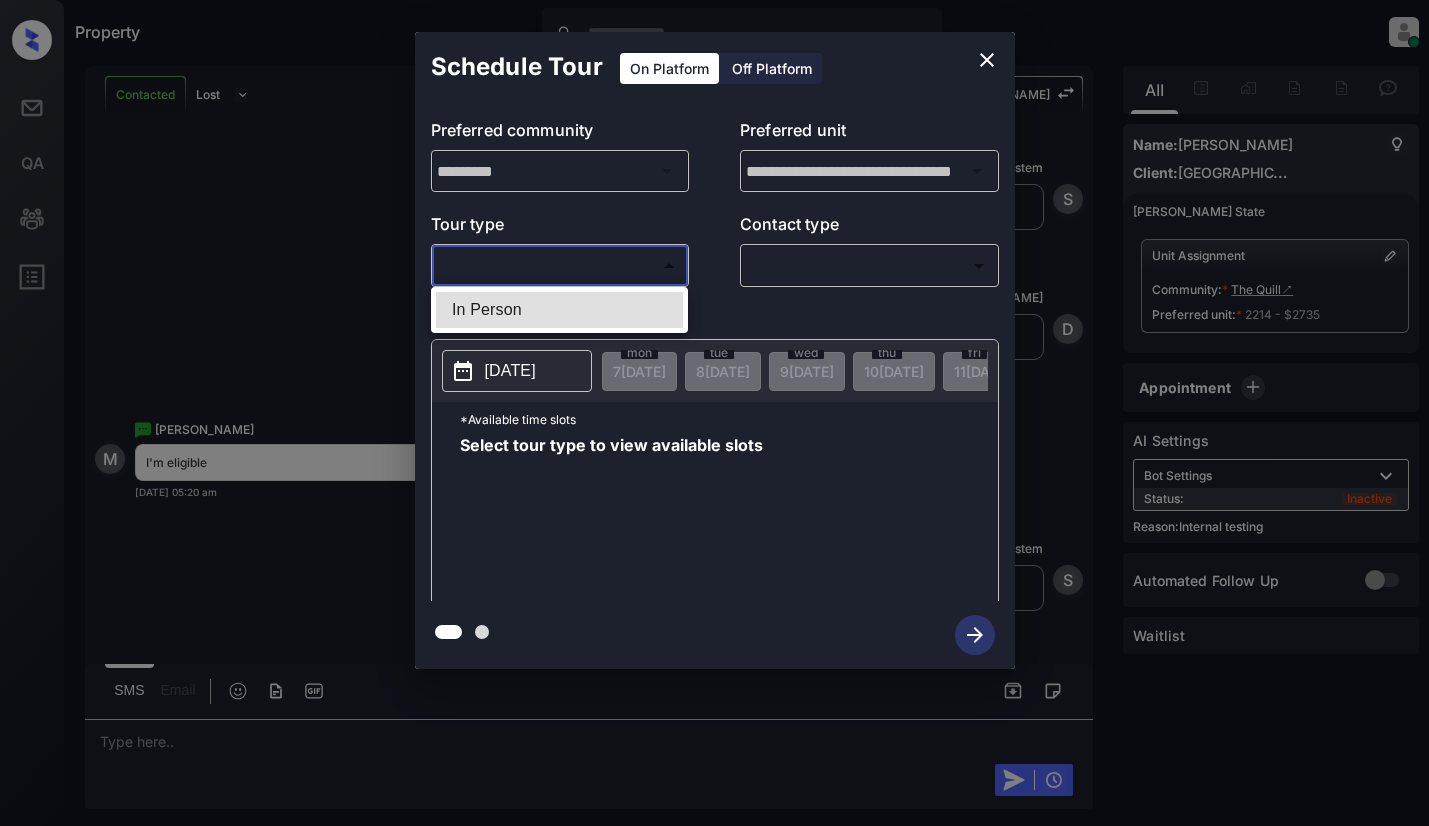click on "In Person" at bounding box center (559, 310) 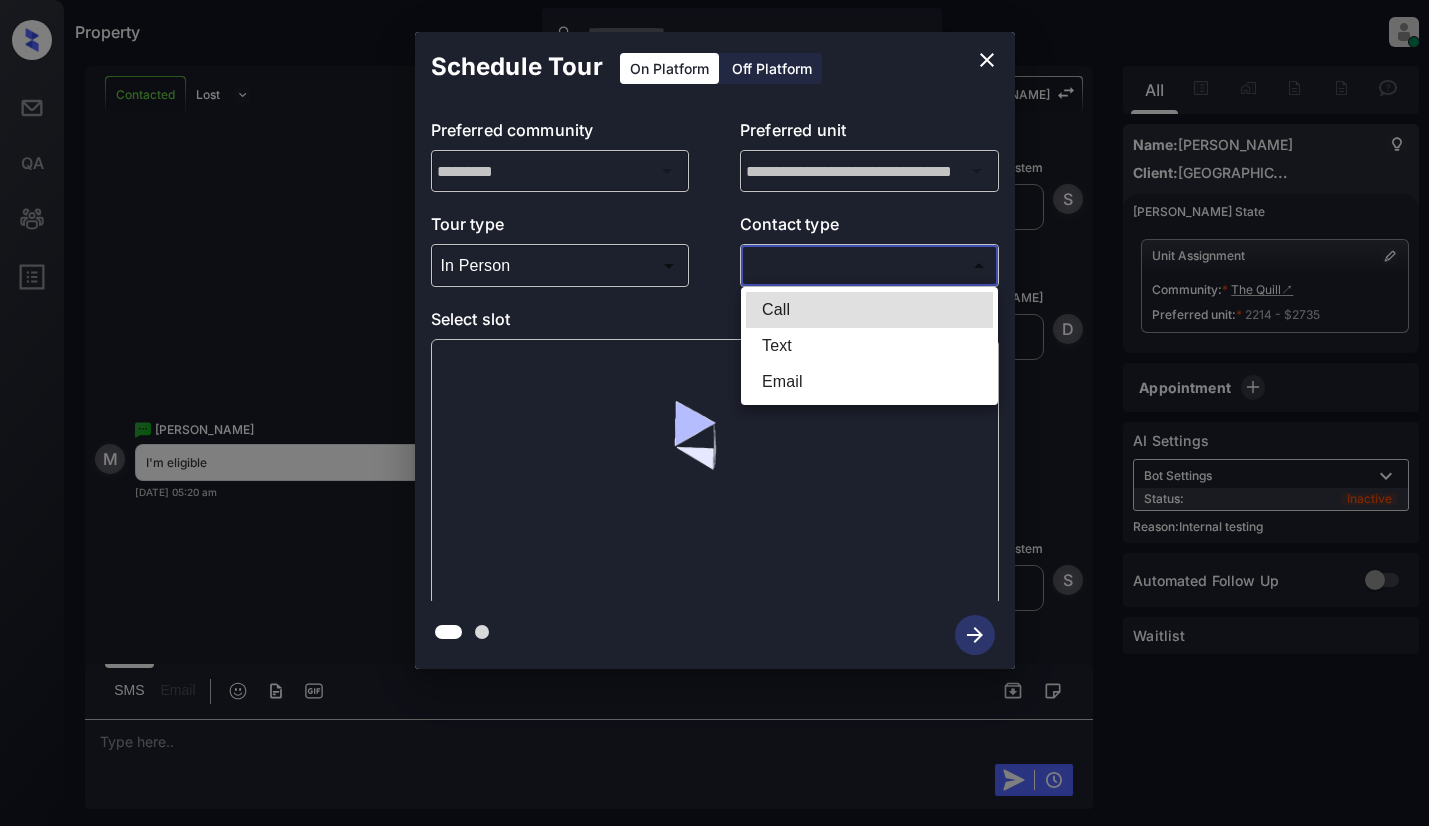 click on "Property [PERSON_NAME] Online Set yourself   offline Set yourself   on break Profile Switch to  light  mode Sign out Contacted Lost Lead Sentiment: Angry Upon sliding the acknowledgement:  Lead will move to lost stage. * ​ SMS and call option will be set to opt out. AFM will be turned off for the lead. Kelsey New Message Kelsey Notes Note: [URL][DOMAIN_NAME] - Paste this link into your browser to view [PERSON_NAME] conversation with the prospect [DATE] 05:05 am  Sync'd w  yardi K New Message [PERSON_NAME] Lead transferred to leasing agent: [PERSON_NAME] [DATE] 05:05 am  Sync'd w  yardi Z New Message Agent Lead created via leadPoller in Inbound stage. [DATE] 05:05 am A New Message Agent AFM Request sent to [PERSON_NAME]. [DATE] 05:05 am A New Message Agent Notes Note: ILS Note:
Interested in property: Fairfield Residential Company, LLC - The Quill Apartments -
Hey! I'm interested in renting [STREET_ADDRESS] and would like to learn more. [DATE] 05:05 am A New Message" at bounding box center [714, 413] 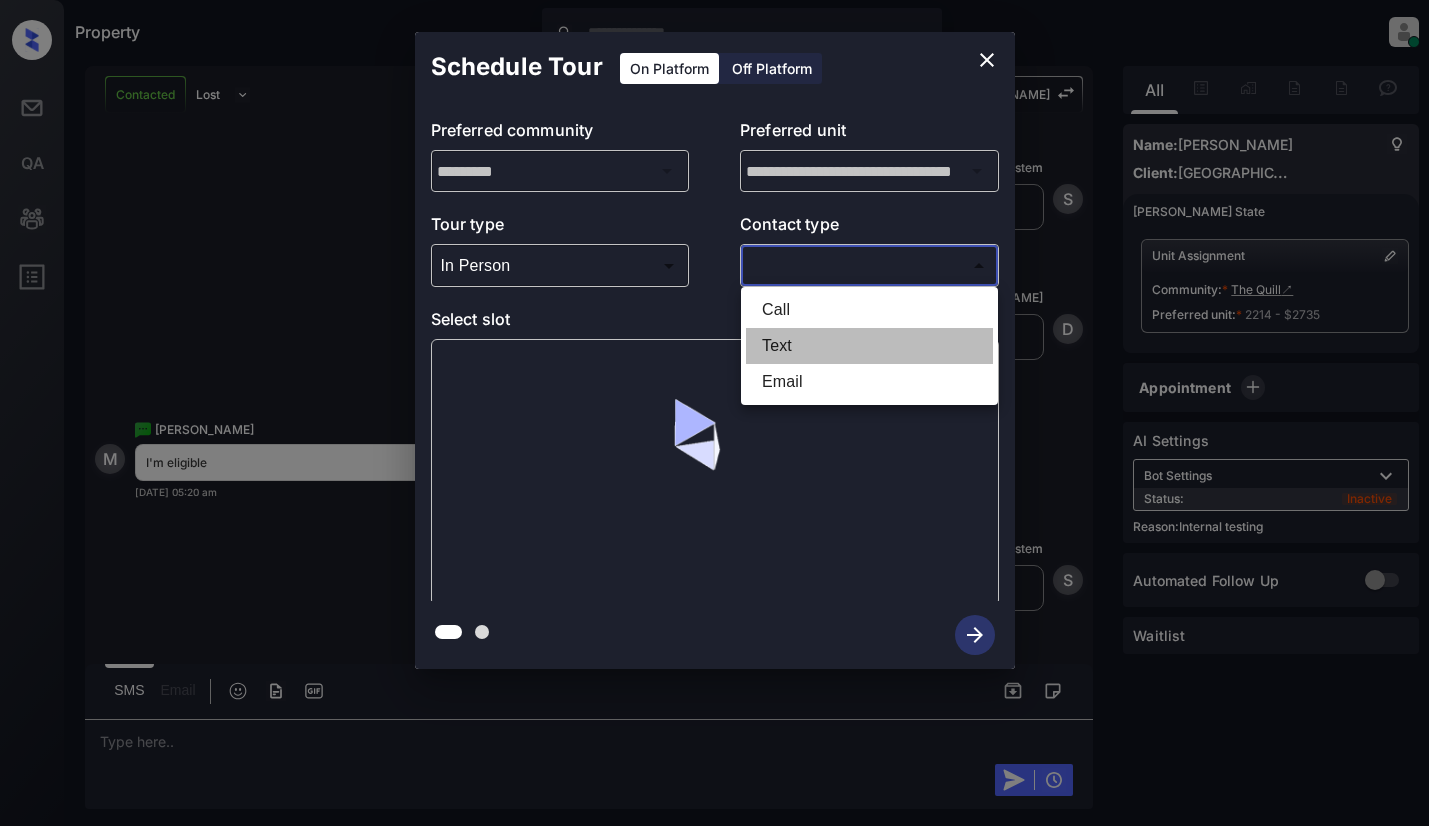 click on "Text" at bounding box center [869, 346] 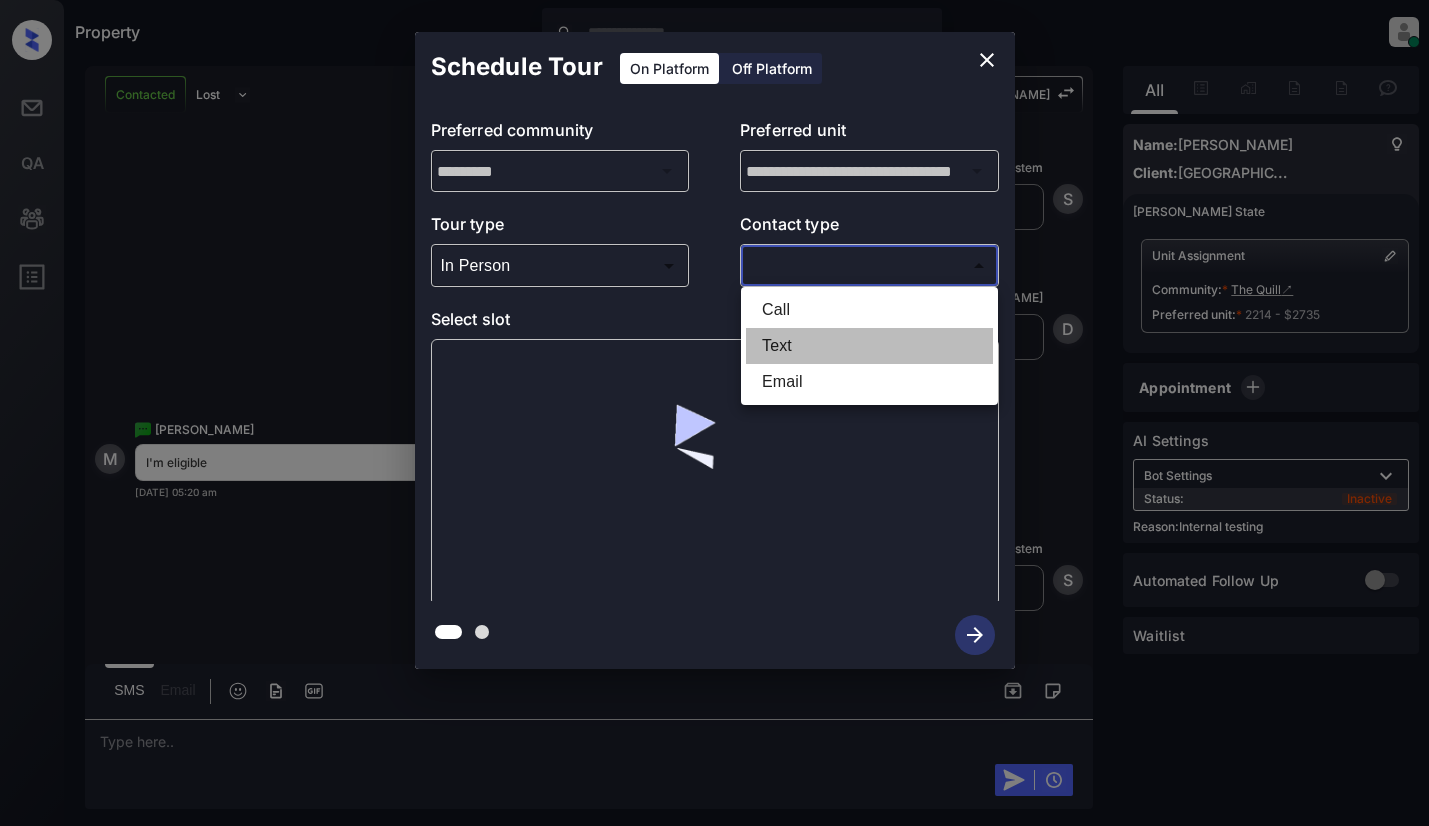 type on "****" 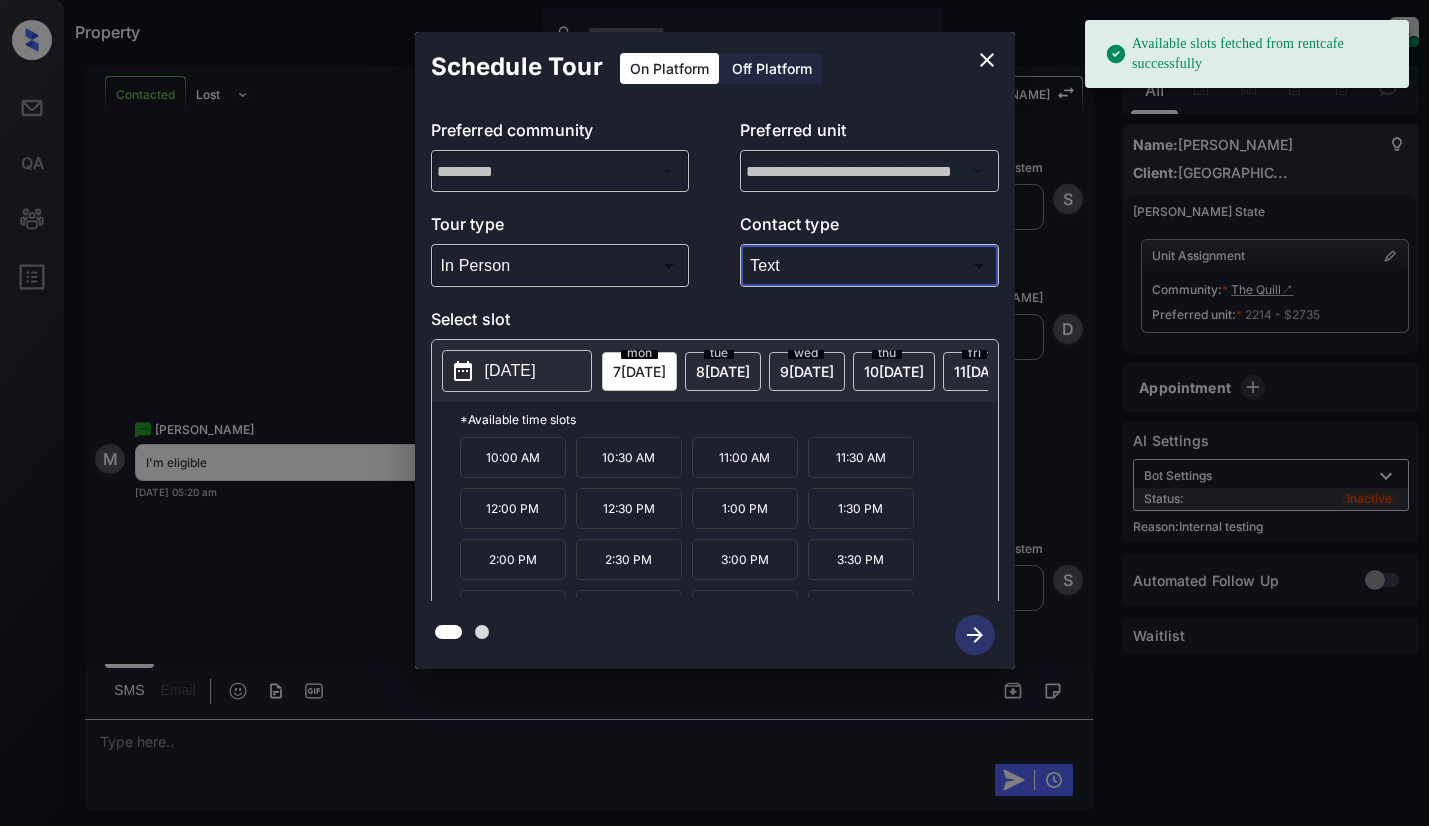 click on "7 JUL" at bounding box center [639, 371] 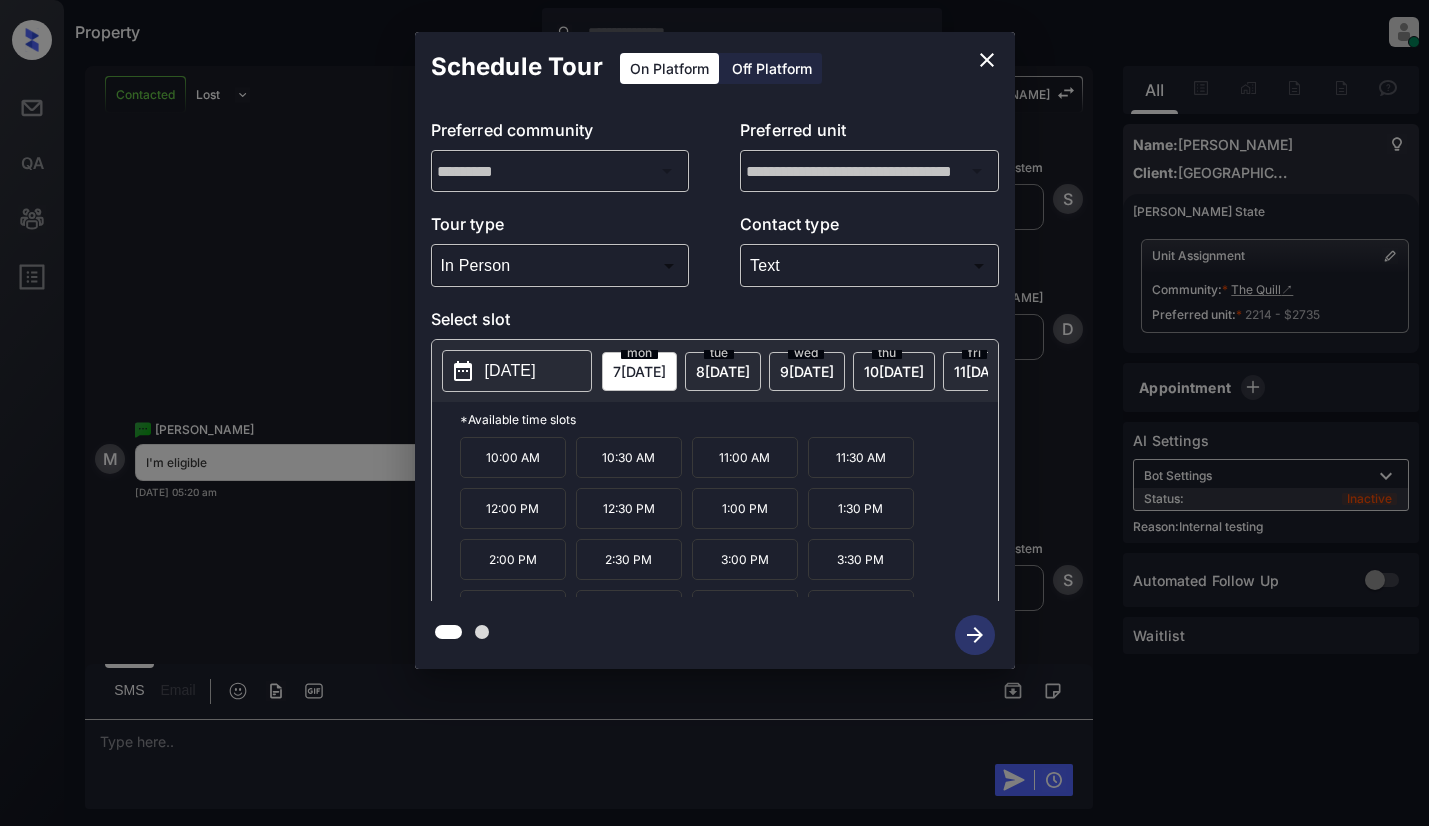 click on "11:00 AM" at bounding box center (745, 457) 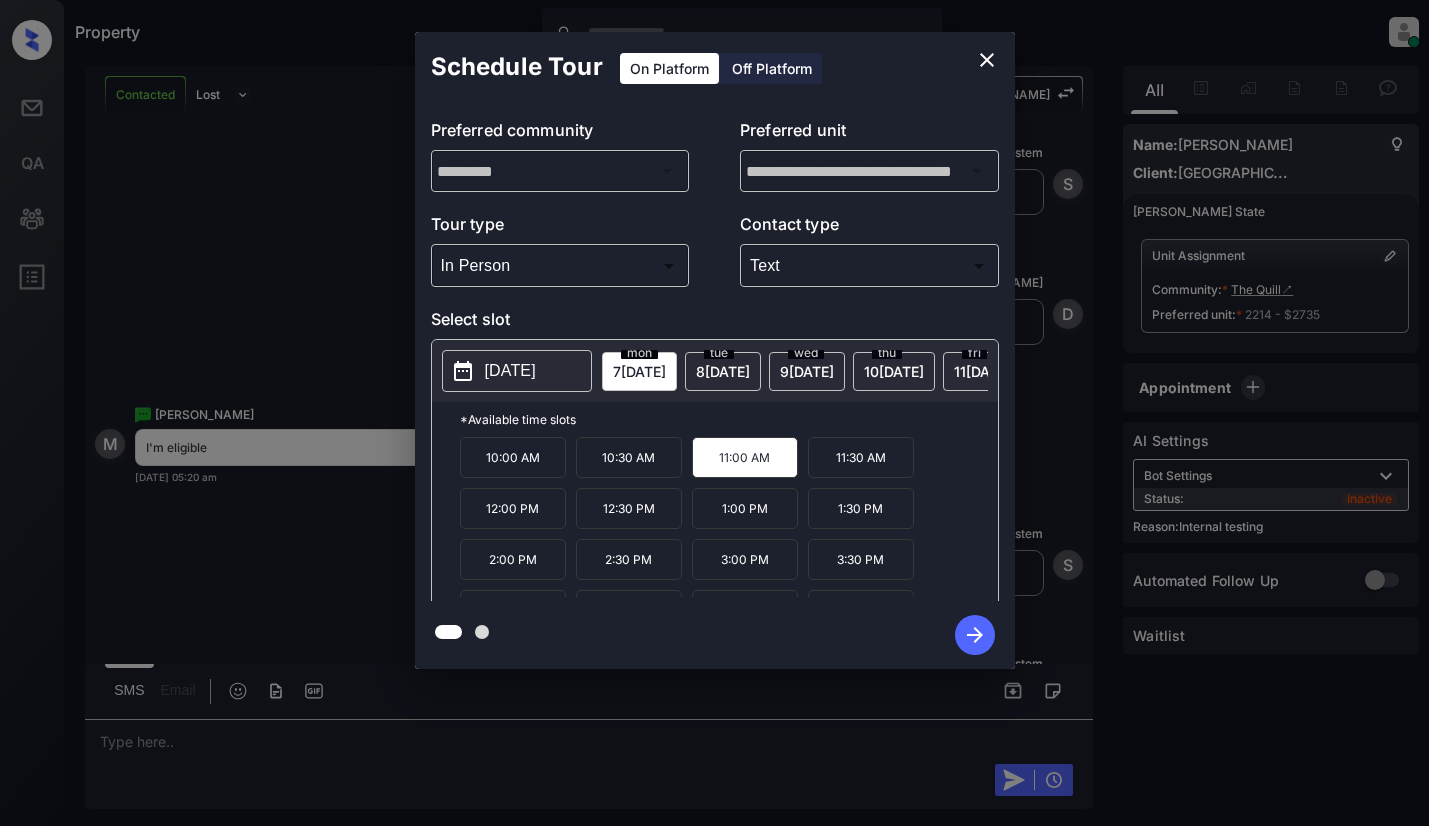 scroll, scrollTop: 4343, scrollLeft: 0, axis: vertical 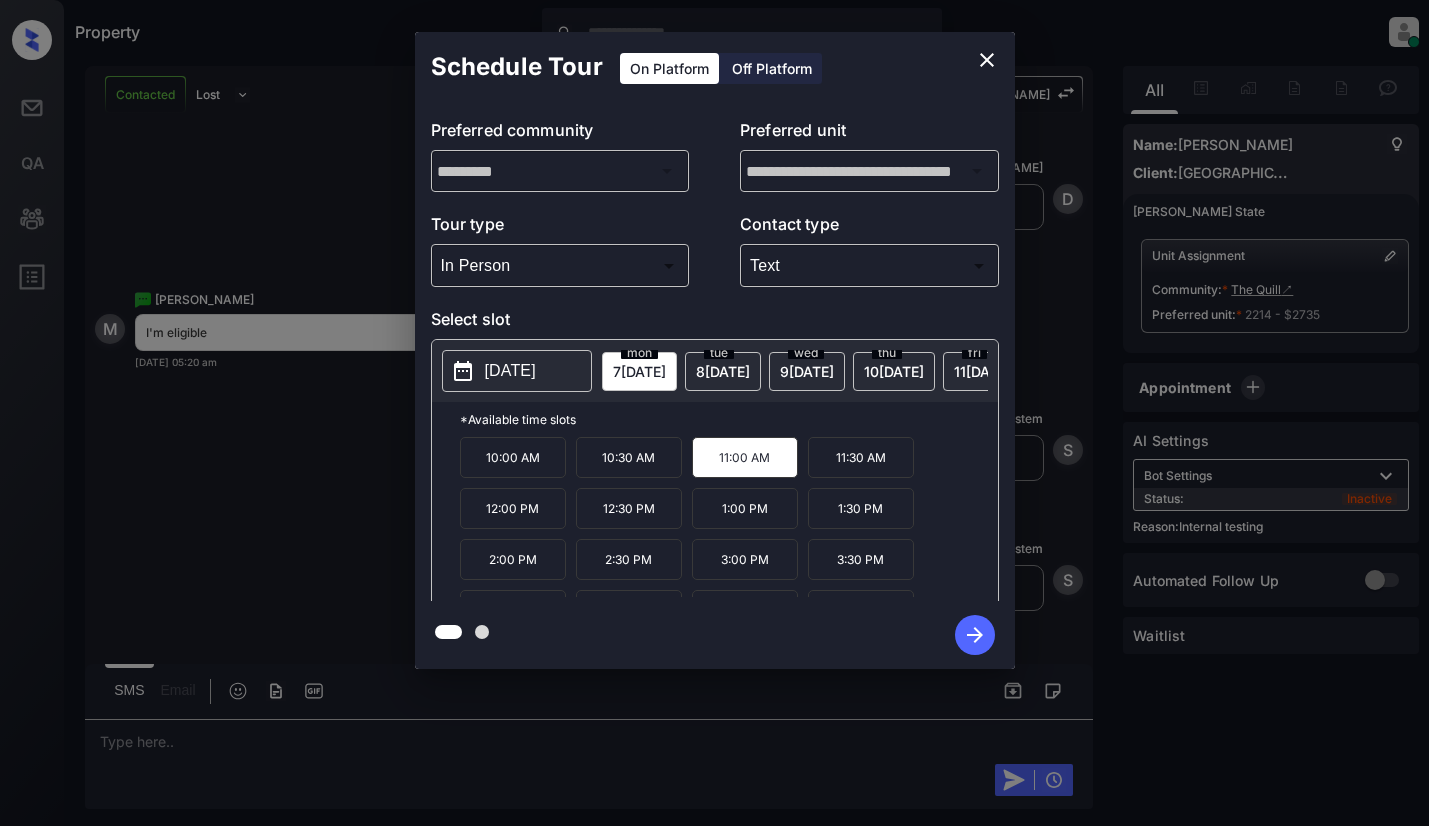 click on "**********" at bounding box center [714, 350] 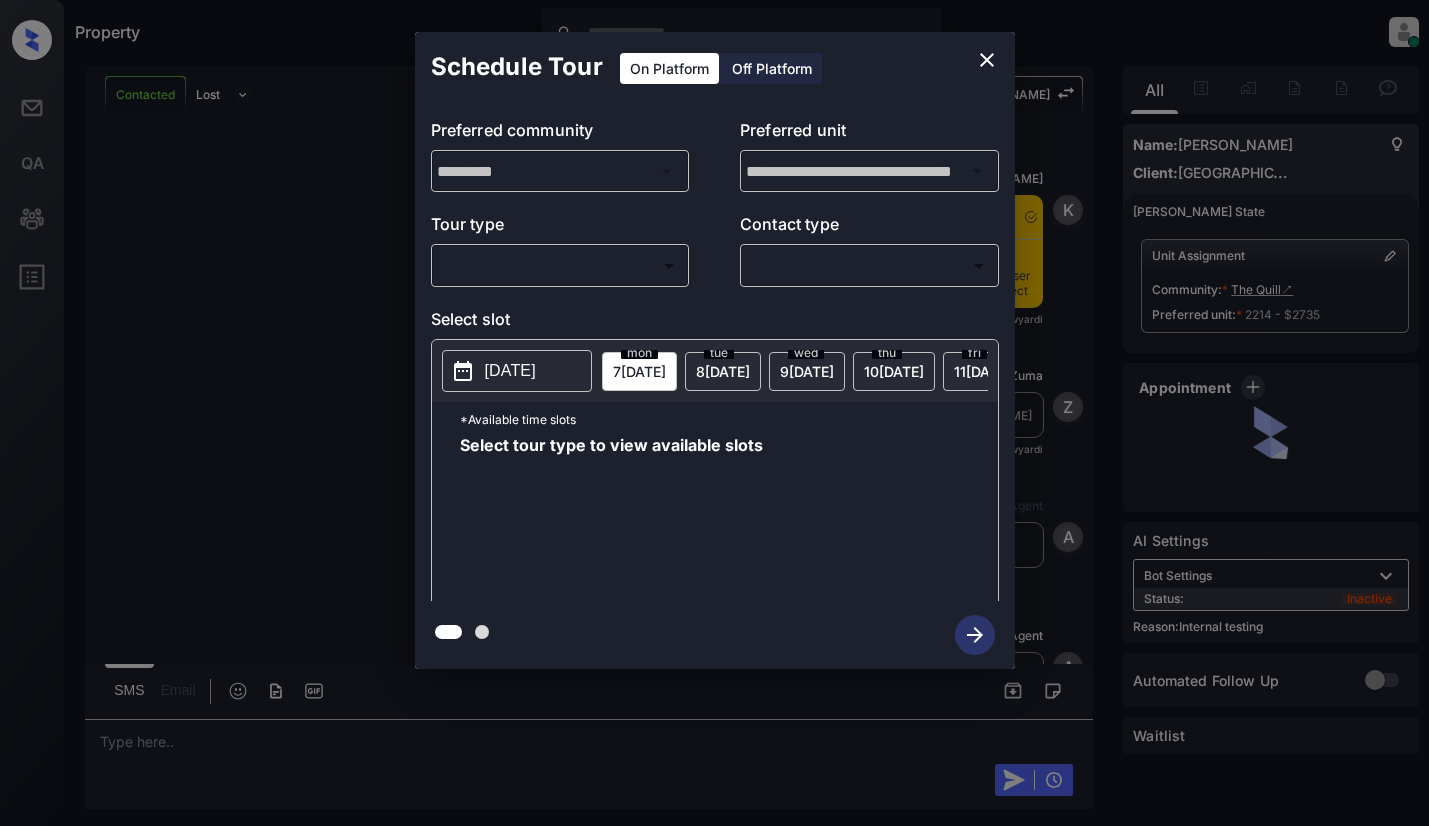 scroll, scrollTop: 0, scrollLeft: 0, axis: both 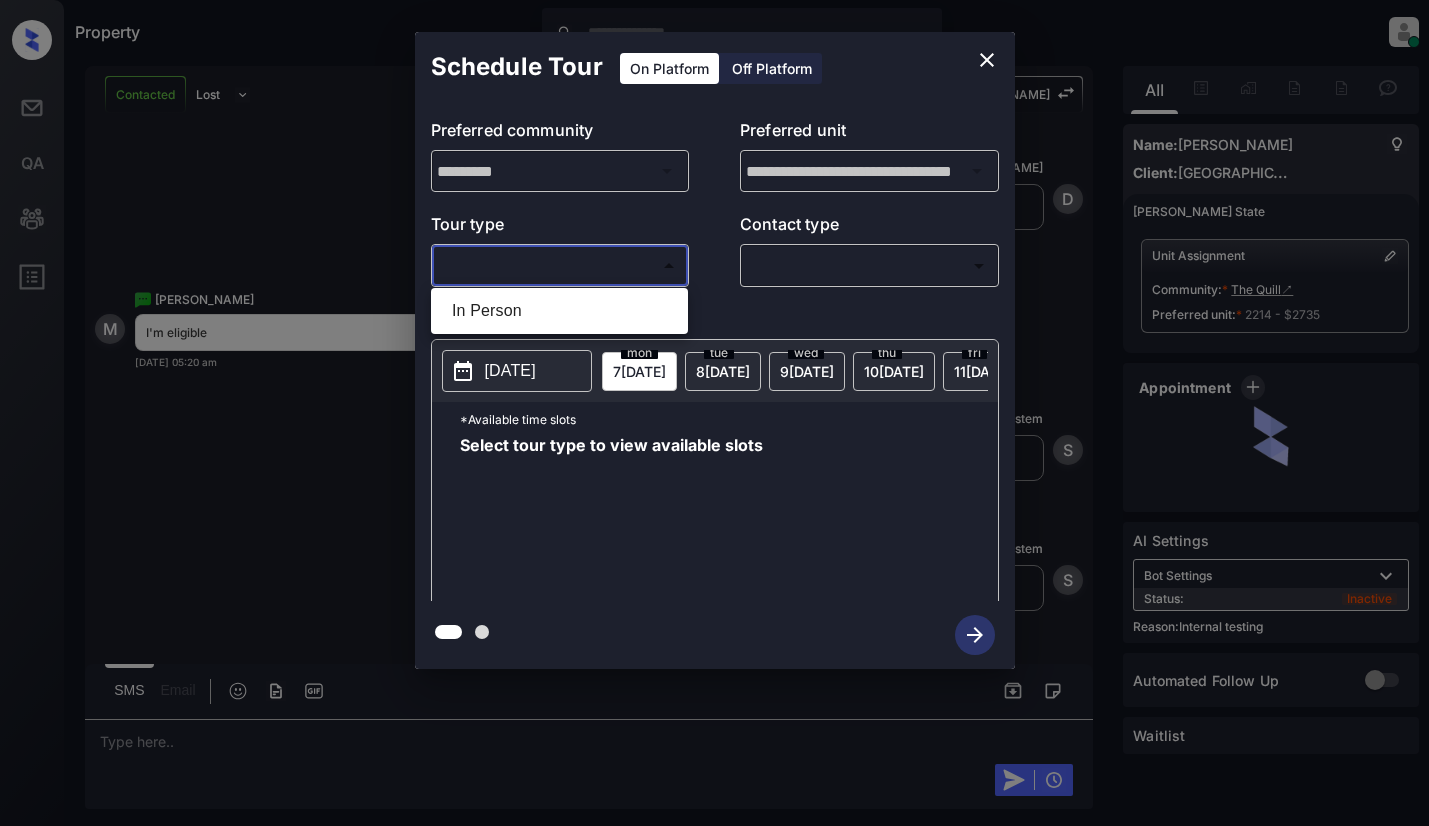 click on "Property [PERSON_NAME] Online Set yourself   offline Set yourself   on break Profile Switch to  light  mode Sign out Contacted Lost Lead Sentiment: Angry Upon sliding the acknowledgement:  Lead will move to lost stage. * ​ SMS and call option will be set to opt out. AFM will be turned off for the lead. Kelsey New Message Kelsey Notes Note: [URL][DOMAIN_NAME] - Paste this link into your browser to view [PERSON_NAME] conversation with the prospect [DATE] 05:05 am  Sync'd w  yardi K New Message [PERSON_NAME] Lead transferred to leasing agent: [PERSON_NAME] [DATE] 05:05 am  Sync'd w  yardi Z New Message Agent Lead created via leadPoller in Inbound stage. [DATE] 05:05 am A New Message Agent AFM Request sent to [PERSON_NAME]. [DATE] 05:05 am A New Message Agent Notes Note: ILS Note:
Interested in property: Fairfield Residential Company, LLC - The Quill Apartments -
Hey! I'm interested in renting [STREET_ADDRESS] and would like to learn more. [DATE] 05:05 am A New Message" at bounding box center (714, 413) 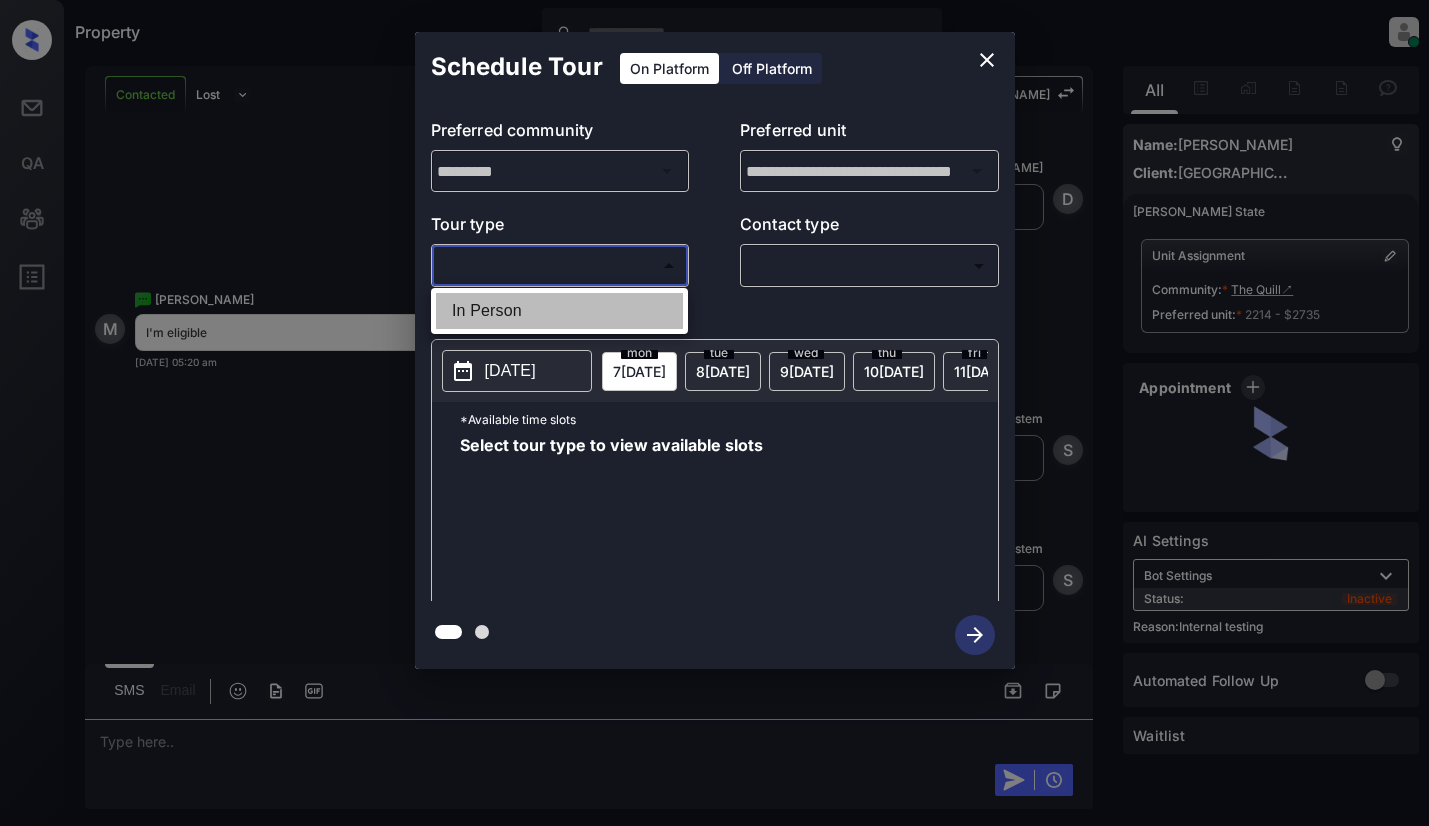 drag, startPoint x: 614, startPoint y: 316, endPoint x: 641, endPoint y: 307, distance: 28.460499 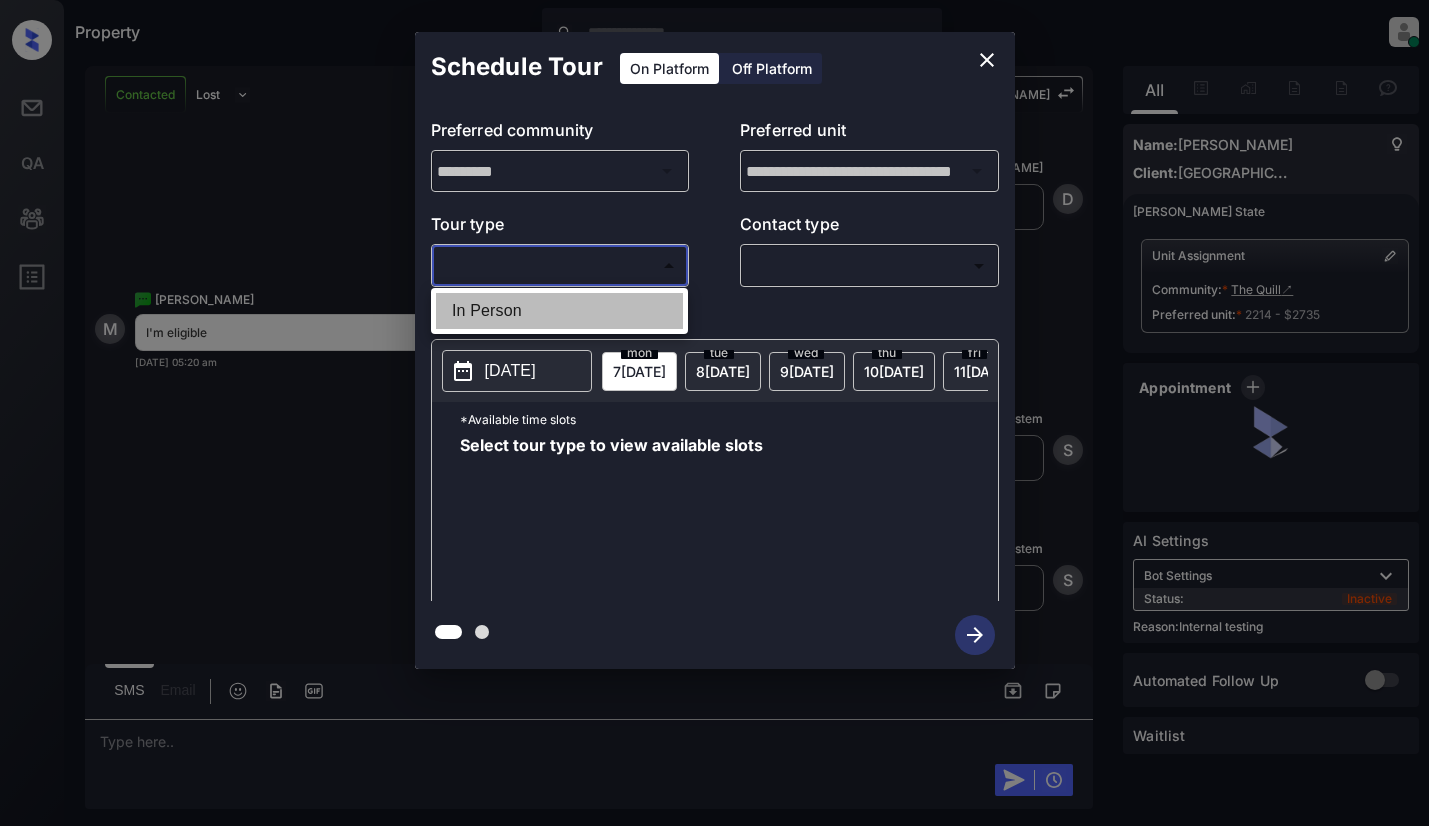 click on "In Person" at bounding box center (559, 311) 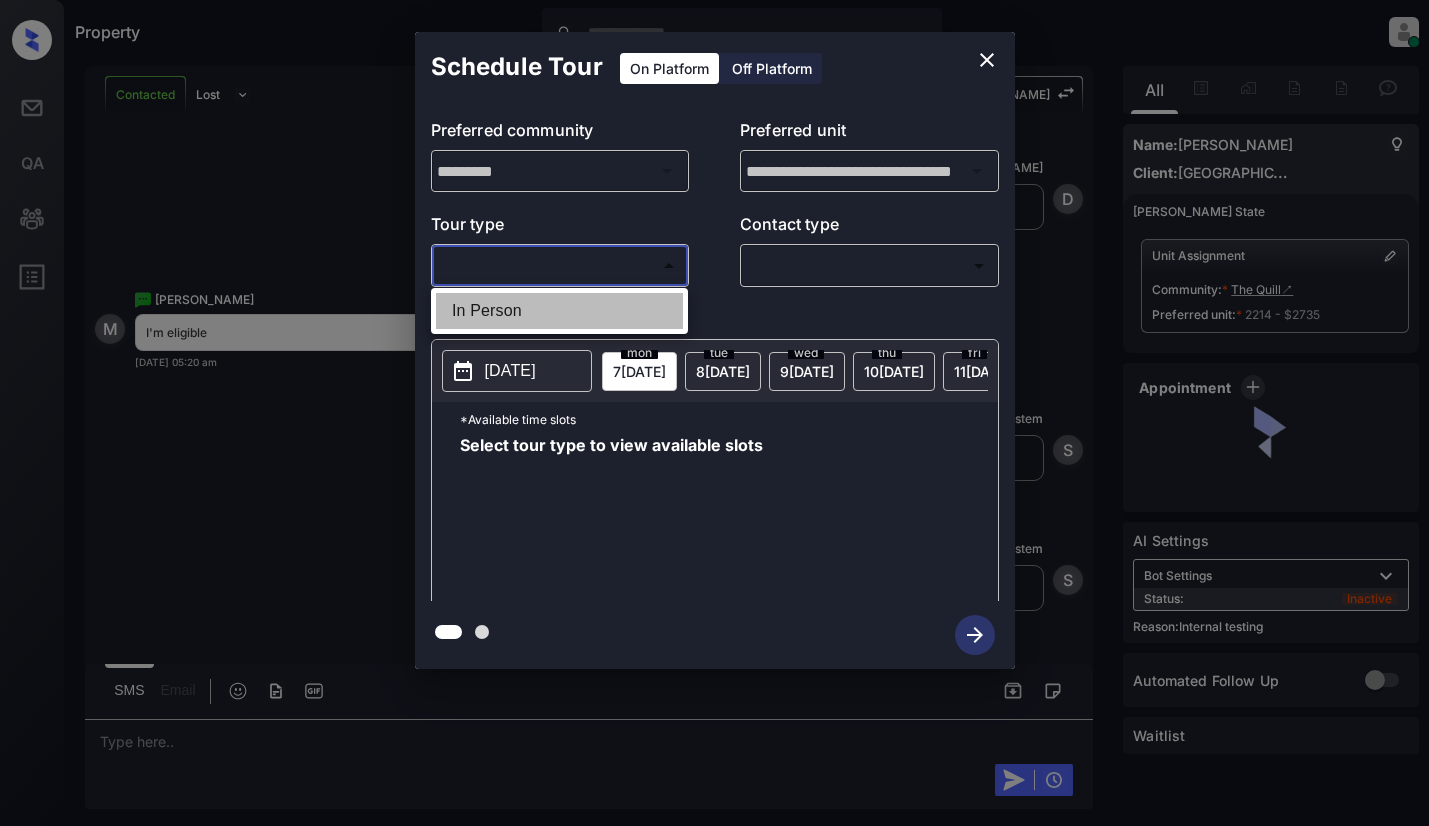 type on "********" 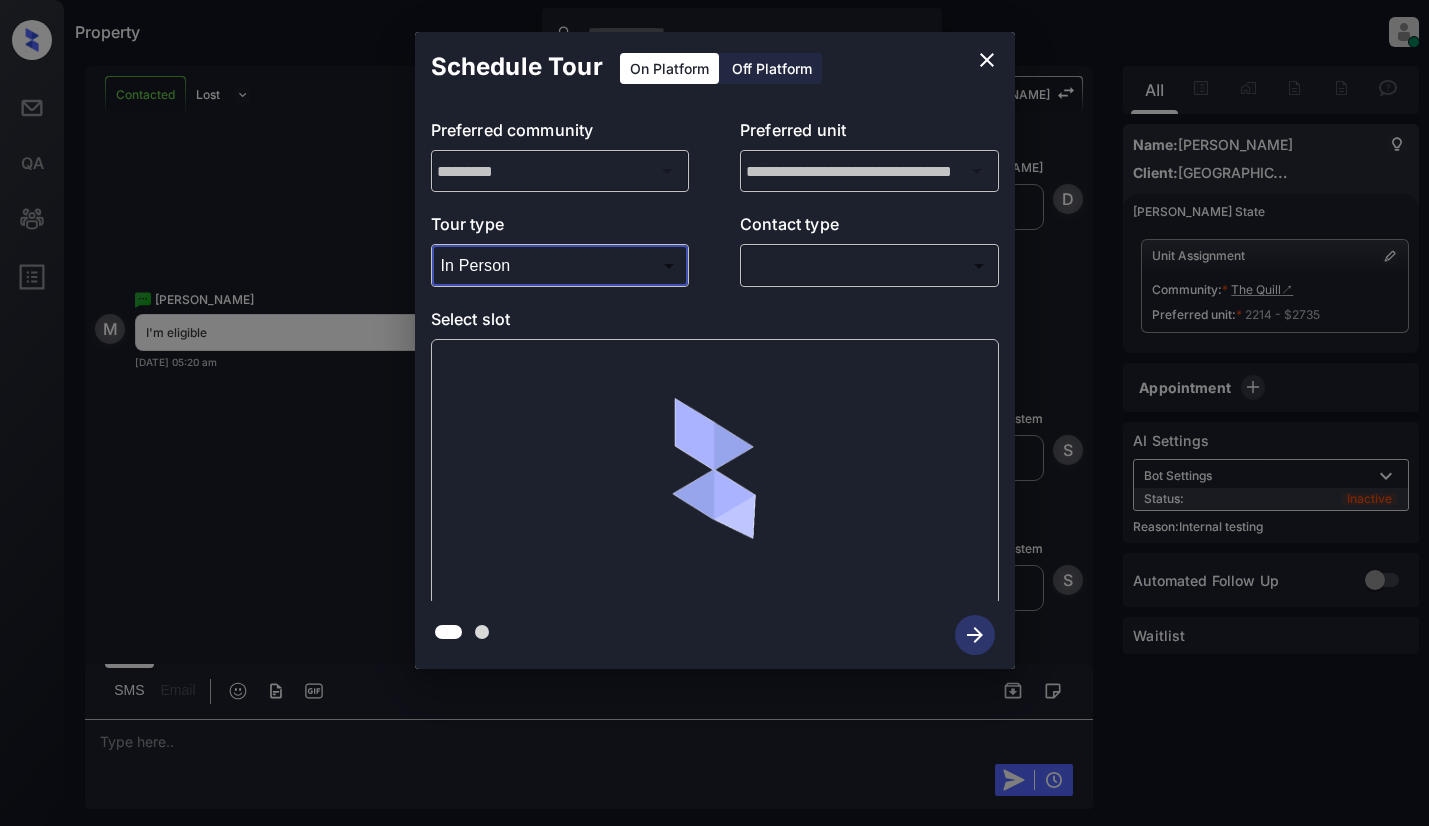 click on "Property Dominic Ceralde Online Set yourself   offline Set yourself   on break Profile Switch to  light  mode Sign out Contacted Lost Lead Sentiment: Angry Upon sliding the acknowledgement:  Lead will move to lost stage. * ​ SMS and call option will be set to opt out. AFM will be turned off for the lead. Kelsey New Message Kelsey Notes Note: https://conversation.getzuma.com/686bb821e09adf3c863d781e - Paste this link into your browser to view Kelsey’s conversation with the prospect Jul 07, 2025 05:05 am  Sync'd w  yardi K New Message Zuma Lead transferred to leasing agent: kelsey Jul 07, 2025 05:05 am  Sync'd w  yardi Z New Message Agent Lead created via leadPoller in Inbound stage. Jul 07, 2025 05:05 am A New Message Agent AFM Request sent to Kelsey. Jul 07, 2025 05:05 am A New Message Agent Notes Note: ILS Note:
Interested in property: Fairfield Residential Company, LLC - The Quill Apartments -
Hey! I'm interested in renting 200 Deer St and would like to learn more. Jul 07, 2025 05:05 am A New Message" at bounding box center [714, 413] 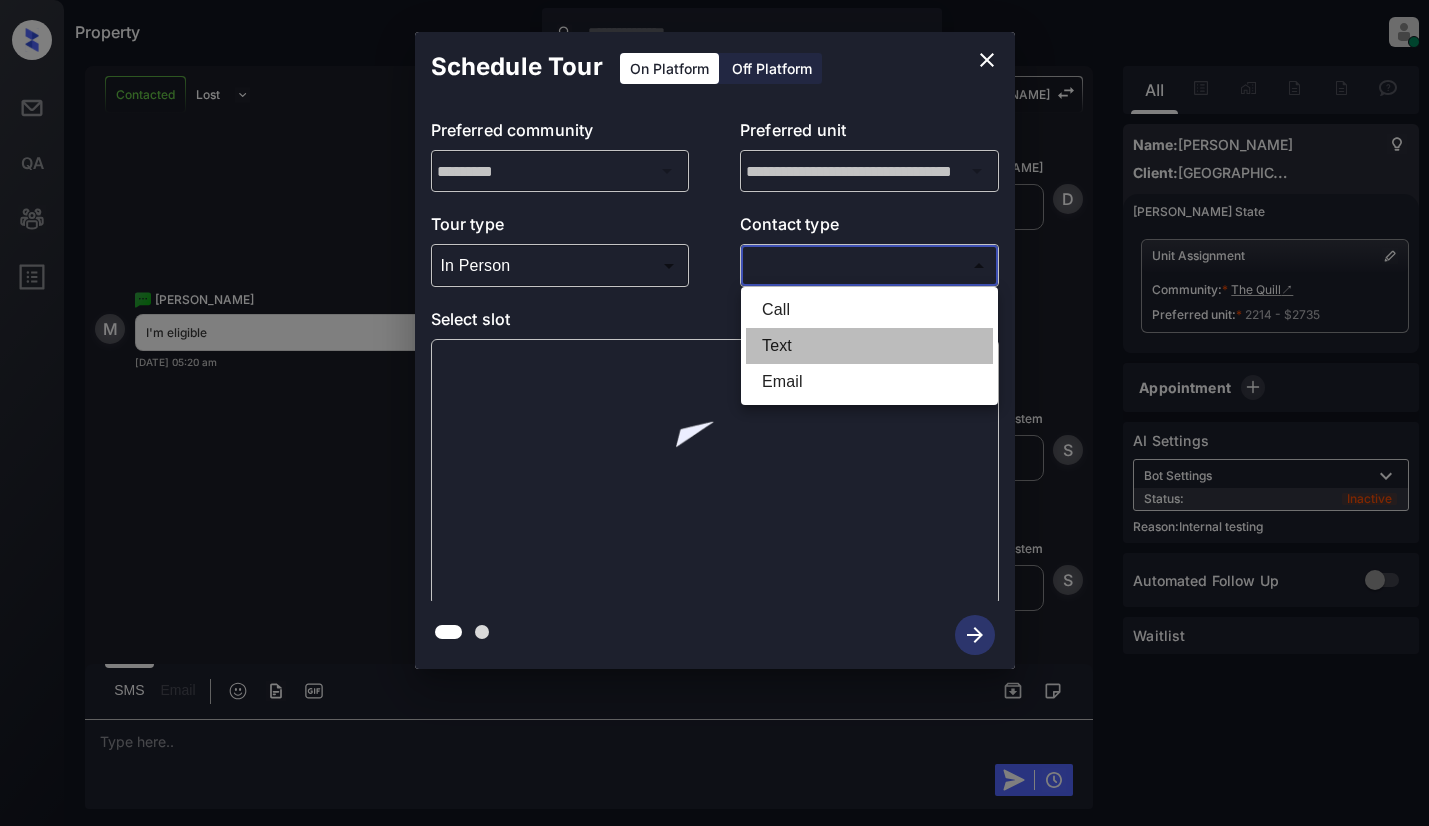 click on "Text" at bounding box center [869, 346] 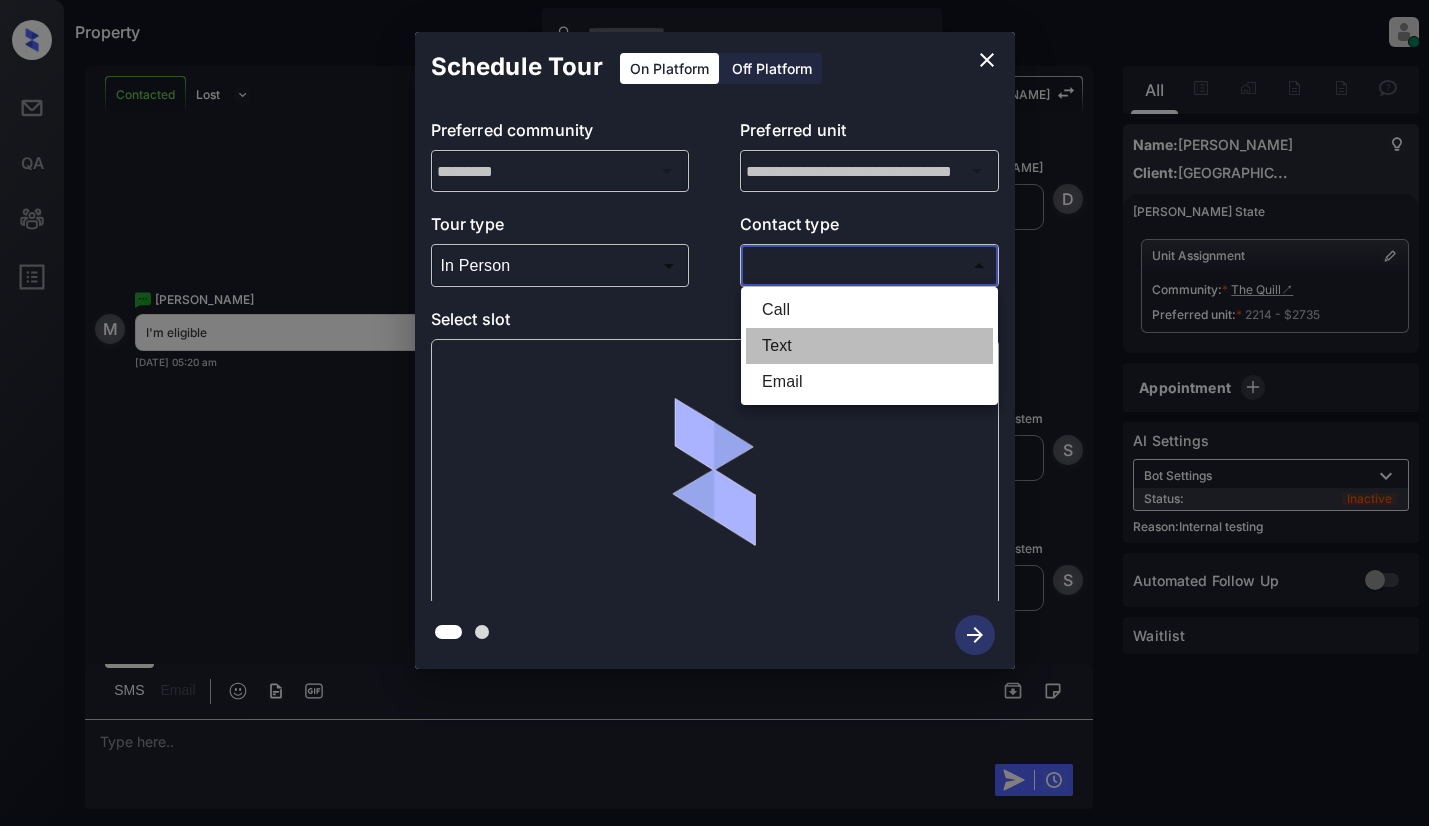 type on "****" 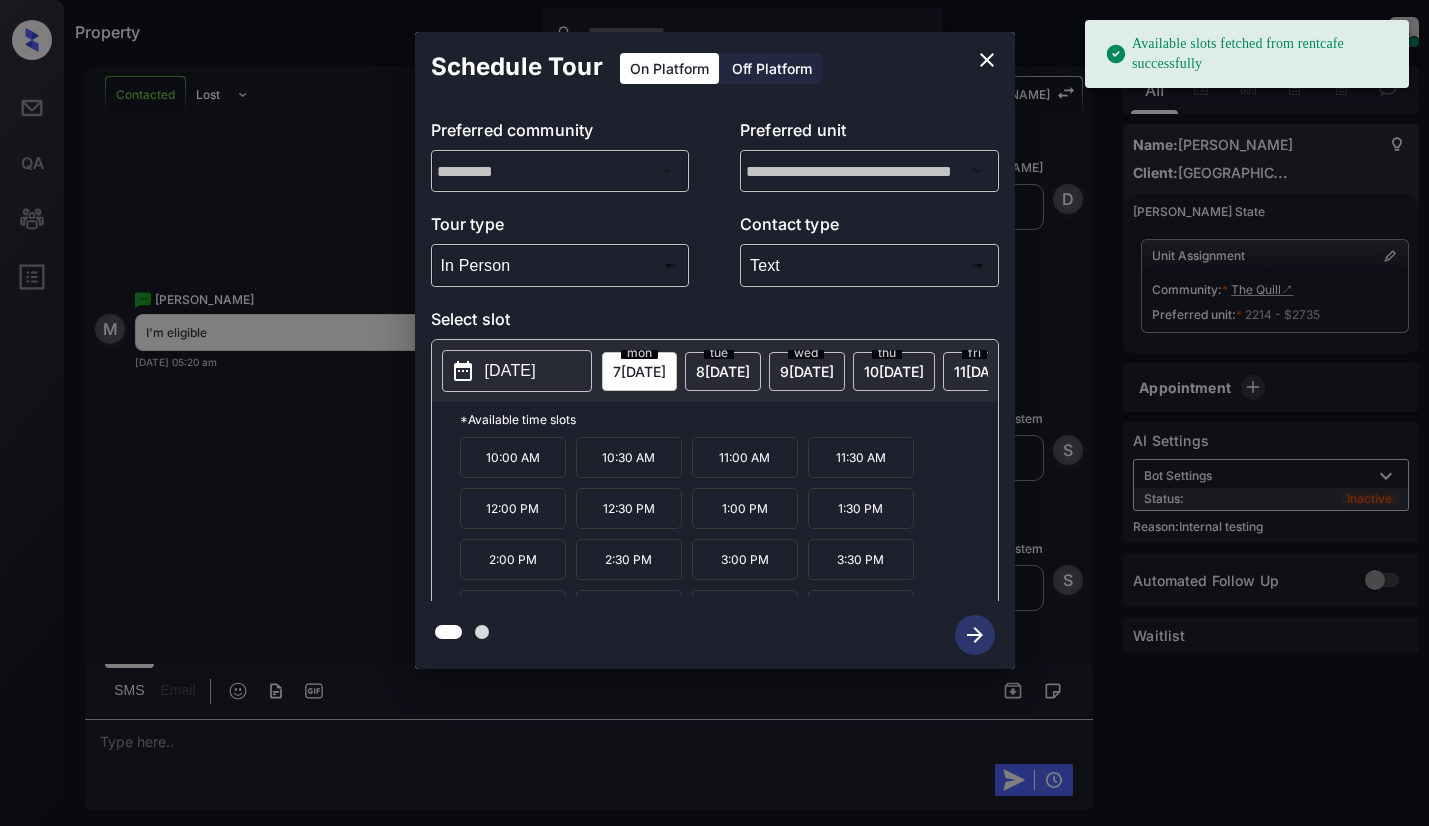 click on "7 JUL" at bounding box center (639, 371) 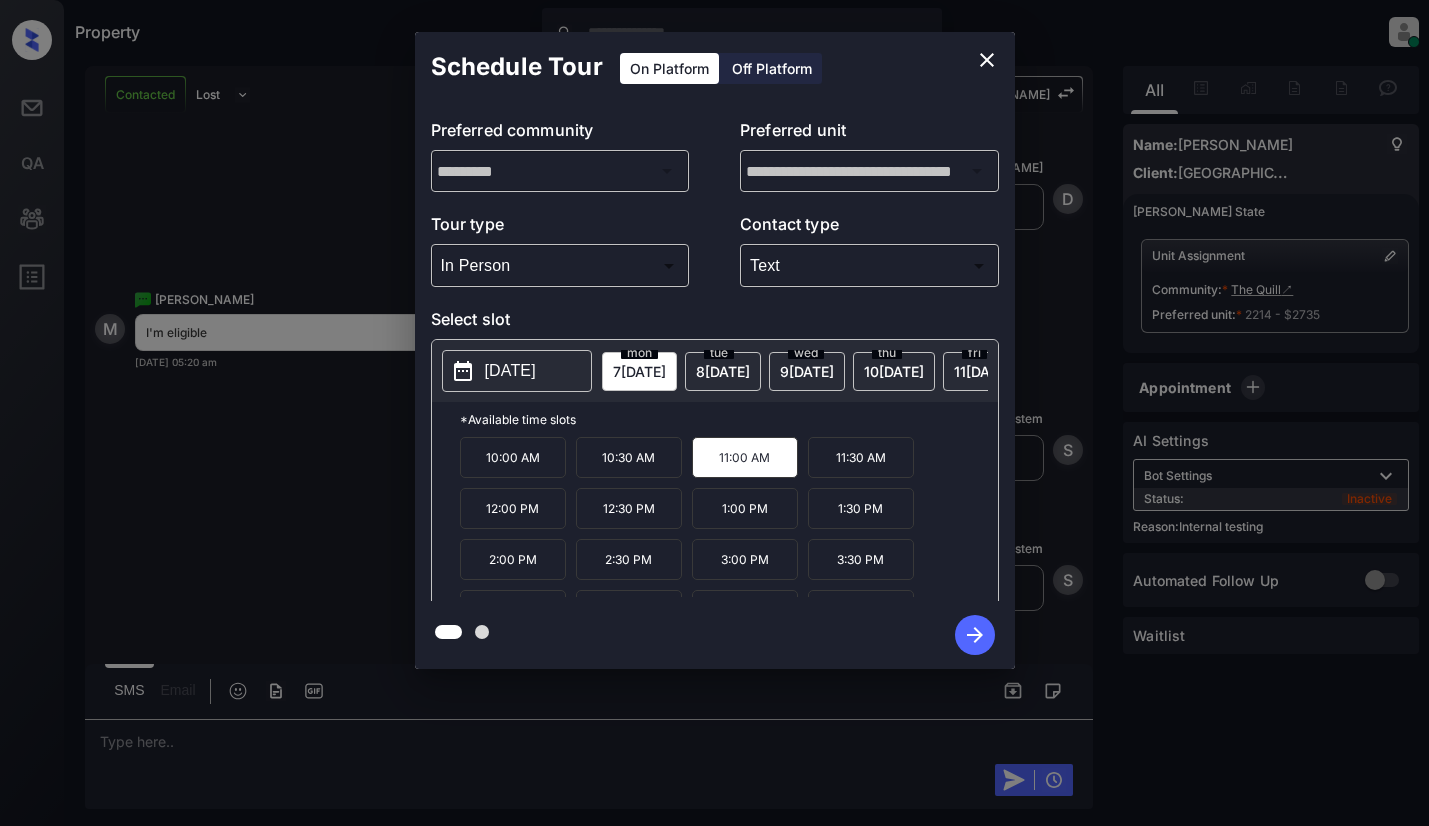 click 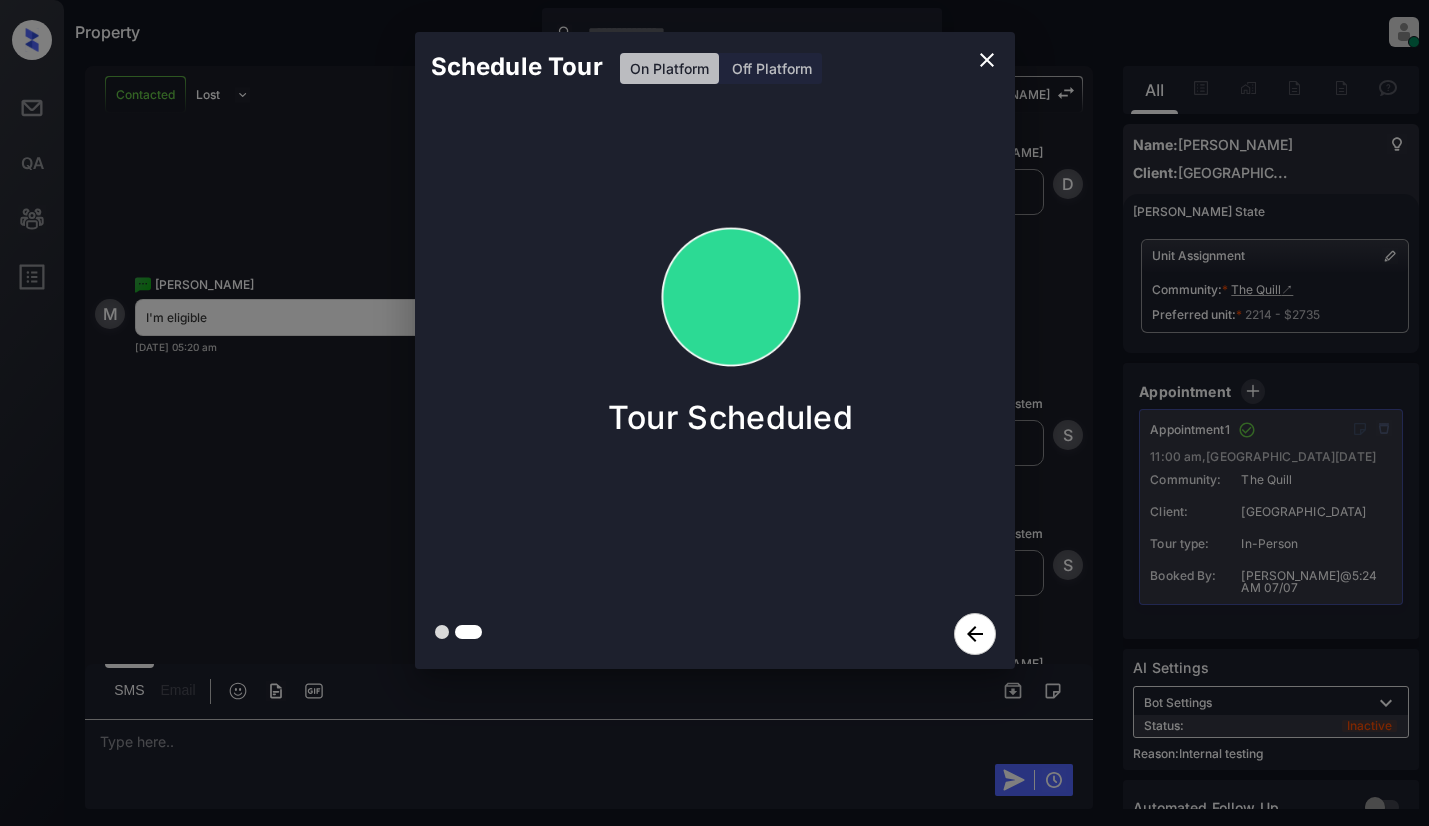 scroll, scrollTop: 4816, scrollLeft: 0, axis: vertical 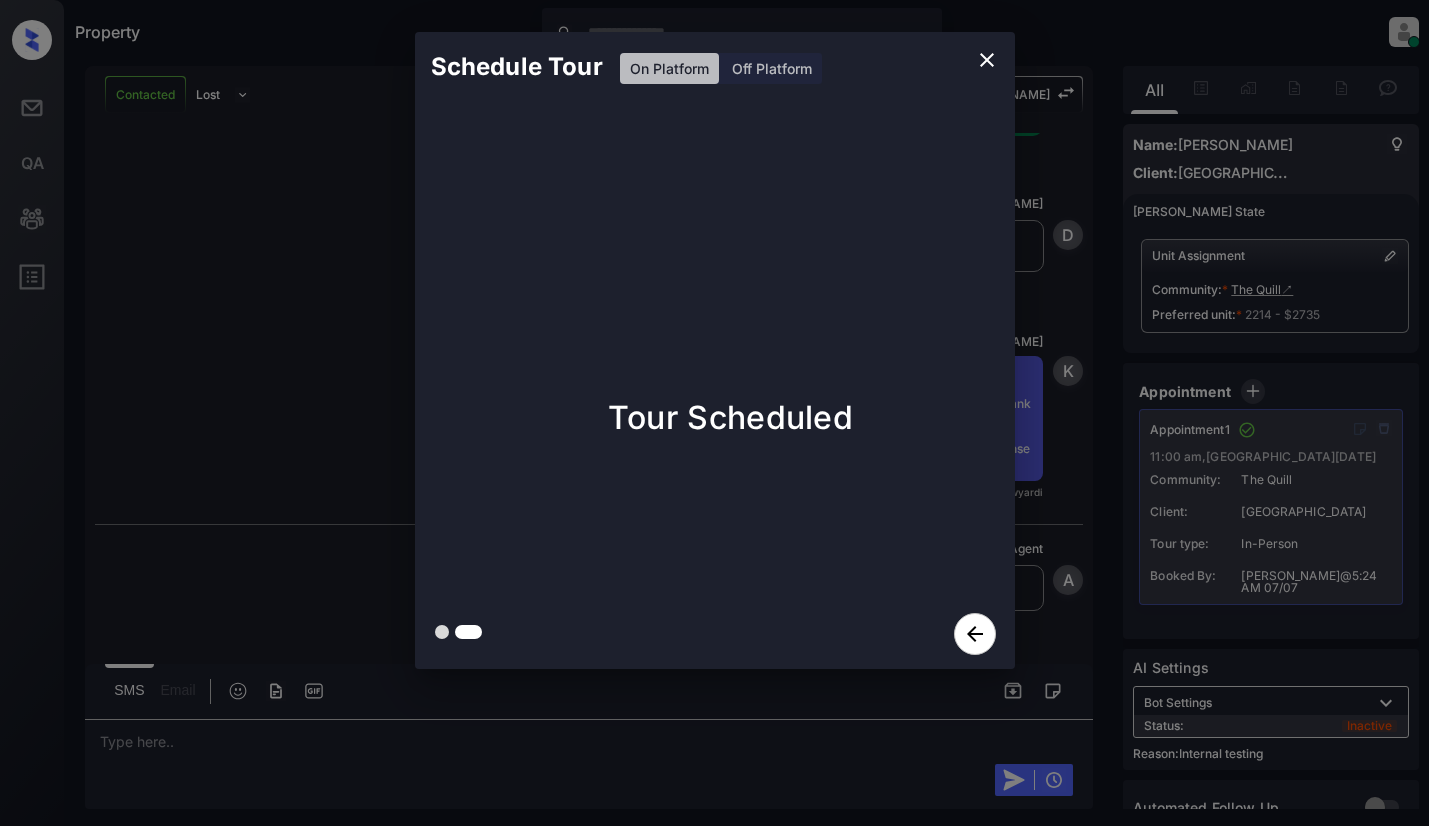 click on "Schedule Tour On Platform Off Platform Tour Scheduled" at bounding box center [714, 350] 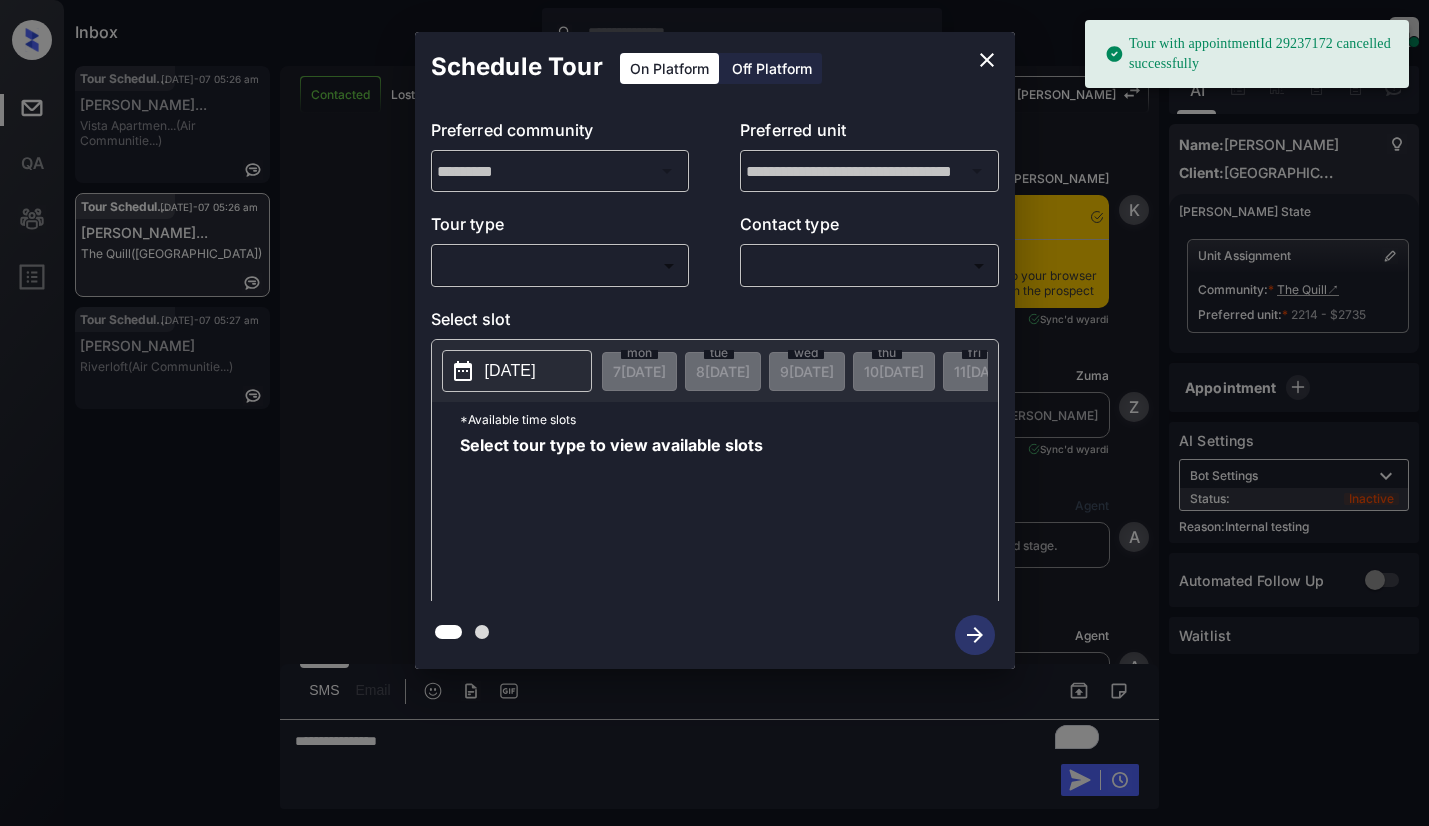 scroll, scrollTop: 0, scrollLeft: 0, axis: both 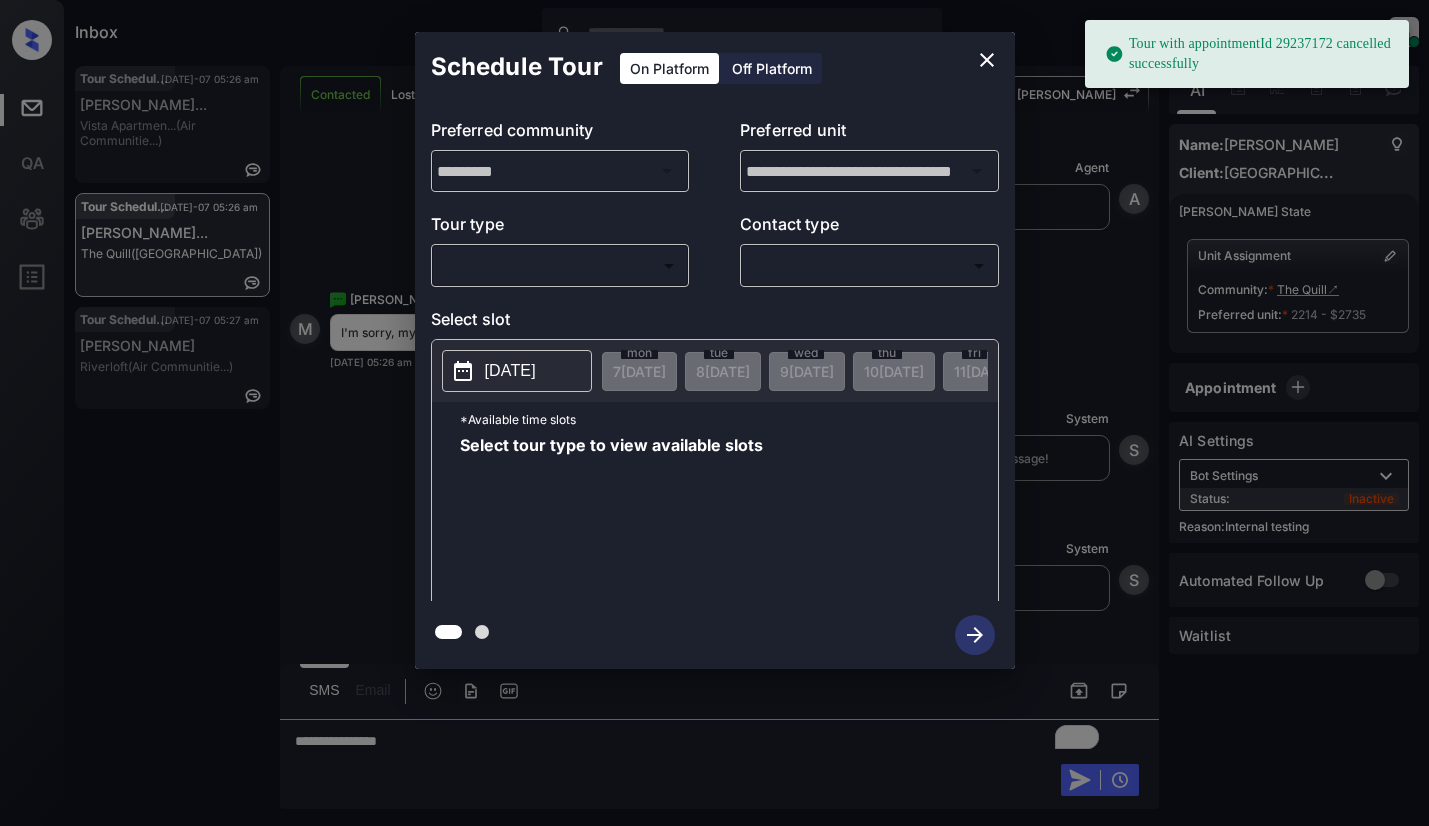click on "Tour with appointmentId 29237172 cancelled successfully Inbox [PERSON_NAME] Online Set yourself   offline Set yourself   on break Profile Switch to  light  mode Sign out Tour Scheduled [DATE]-07 05:26 am   [PERSON_NAME]... [GEOGRAPHIC_DATA]...  (Air Communitie...) Tour Scheduled [DATE]-07 05:26 am   [PERSON_NAME]... The Quill  (Fairfield) Tour Scheduled [DATE]-07 05:27 am   [PERSON_NAME] Riverloft  (Air Communitie...) Contacted Lost Lead Sentiment: Angry Upon sliding the acknowledgement:  Lead will move to lost stage. * ​ SMS and call option will be set to opt out. AFM will be turned off for the lead. Kelsey New Message Kelsey Notes Note: [URL][DOMAIN_NAME] - Paste this link into your browser to view [PERSON_NAME] conversation with the prospect [DATE] 05:05 am  Sync'd w  yardi K New Message [PERSON_NAME] Lead transferred to leasing agent: [PERSON_NAME] [DATE] 05:05 am  Sync'd w  yardi Z New Message Agent Lead created via leadPoller in Inbound stage. [DATE] 05:05 am A New Message A" at bounding box center (714, 413) 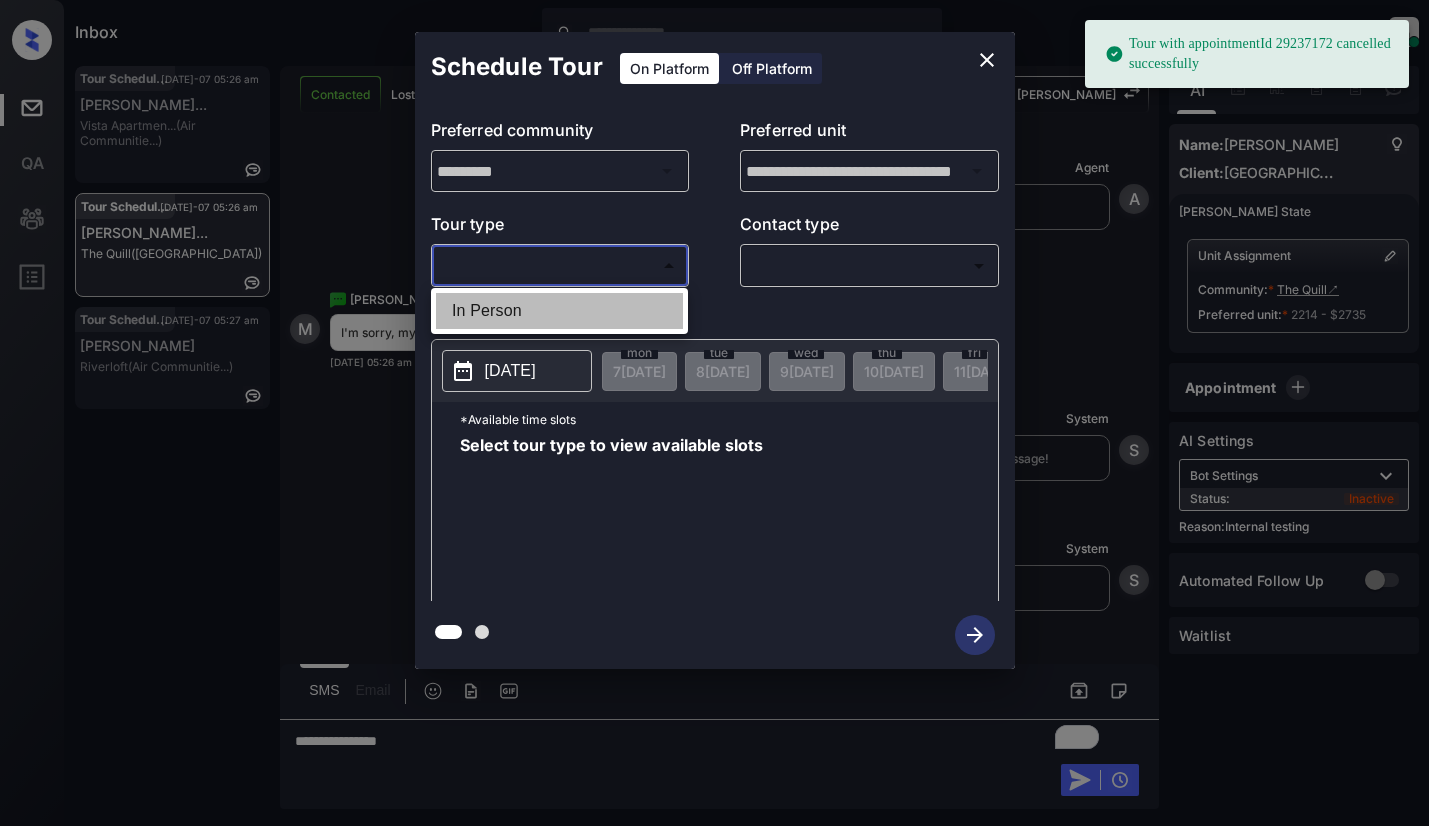 click on "In Person" at bounding box center [559, 311] 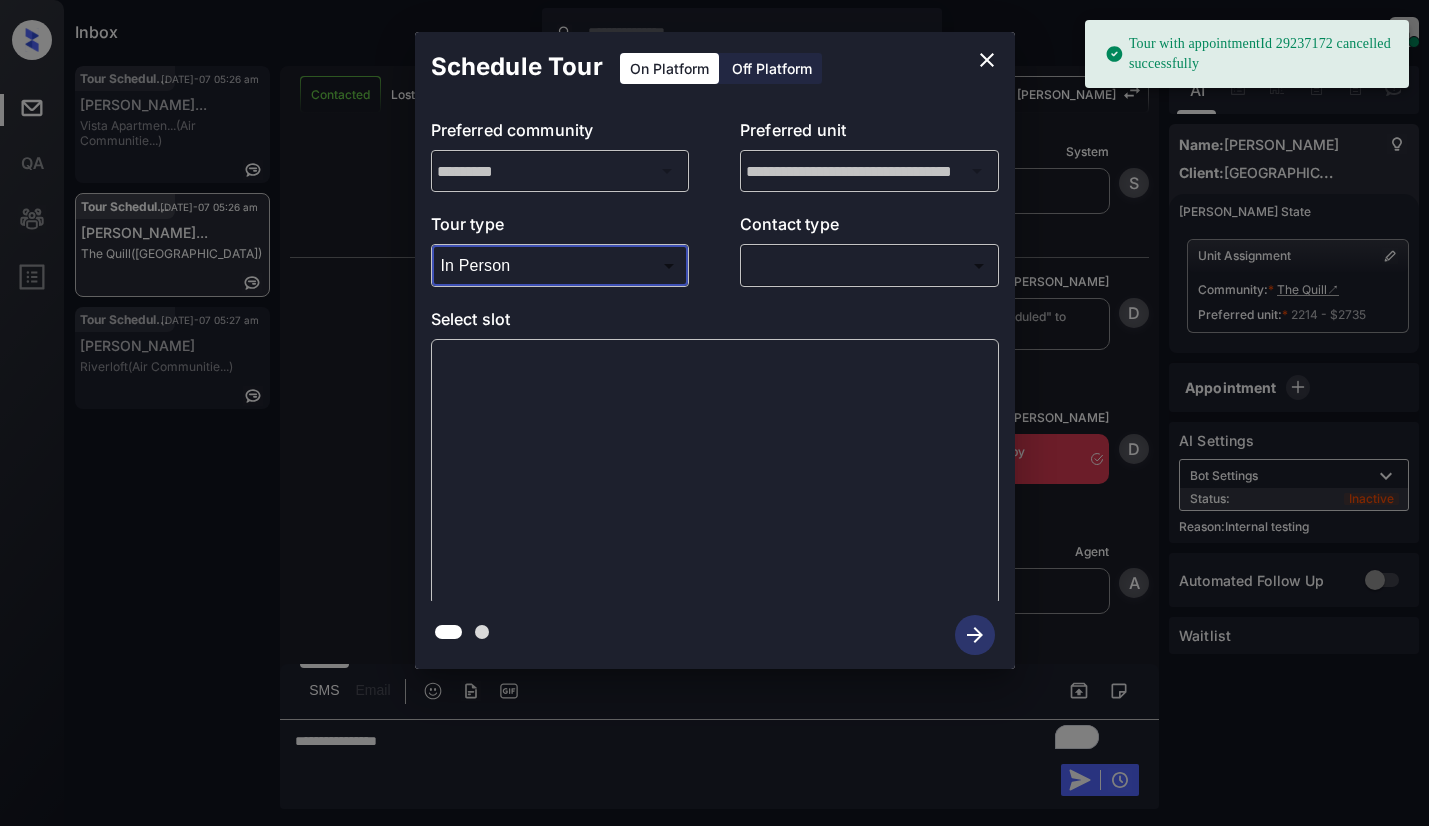scroll, scrollTop: 6117, scrollLeft: 0, axis: vertical 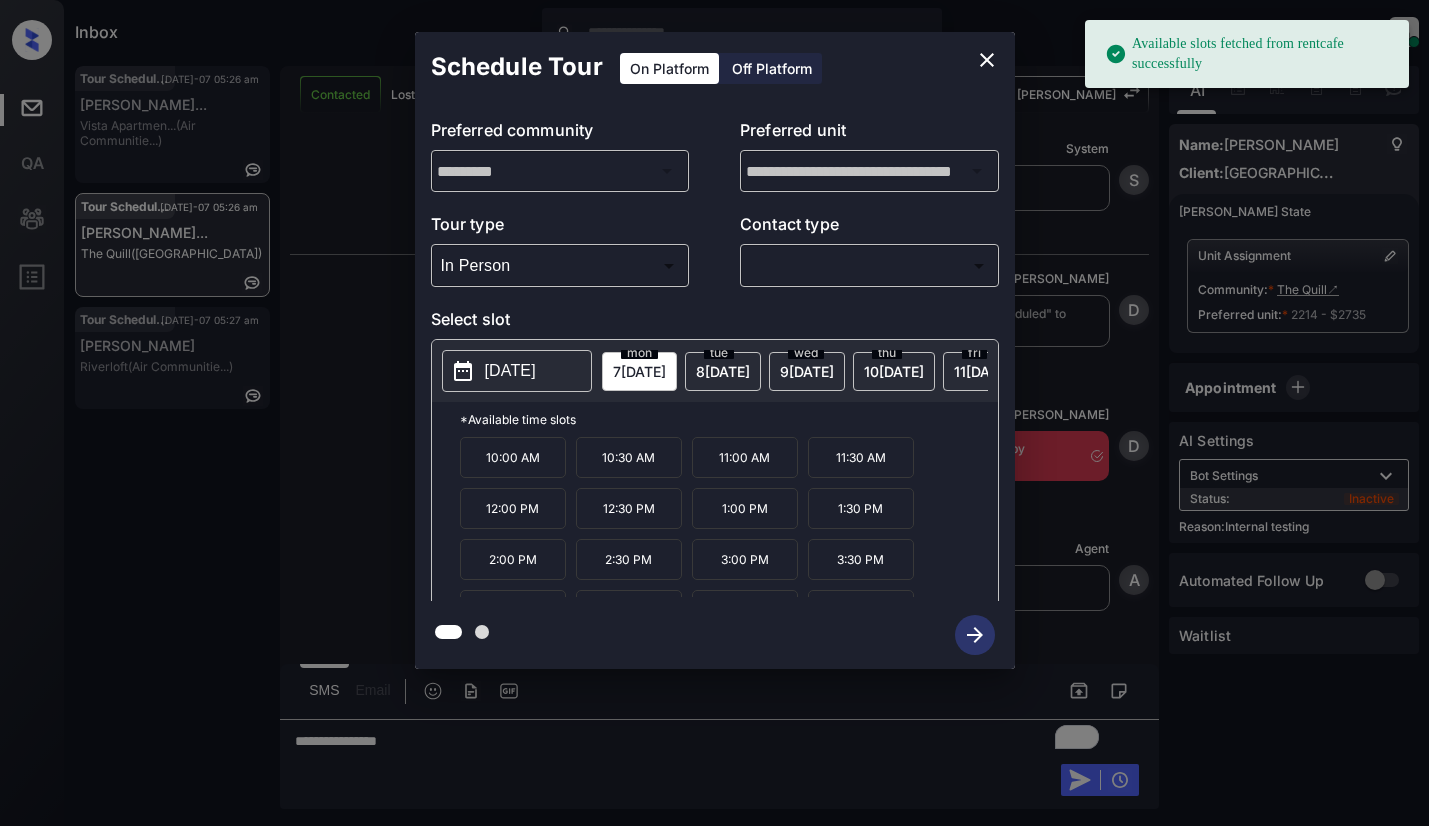 click on "tue 8 JUL" at bounding box center (723, 371) 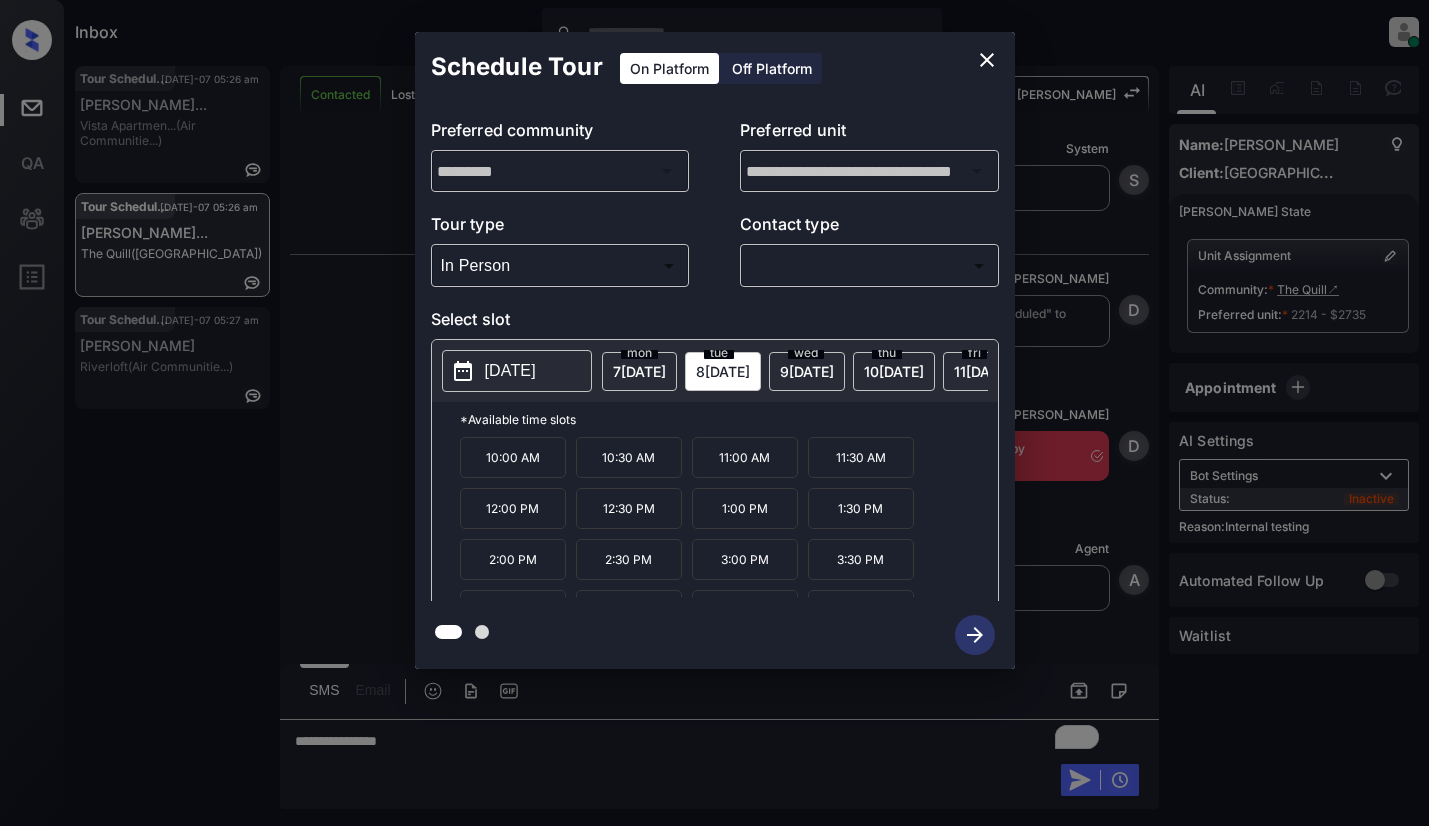 click 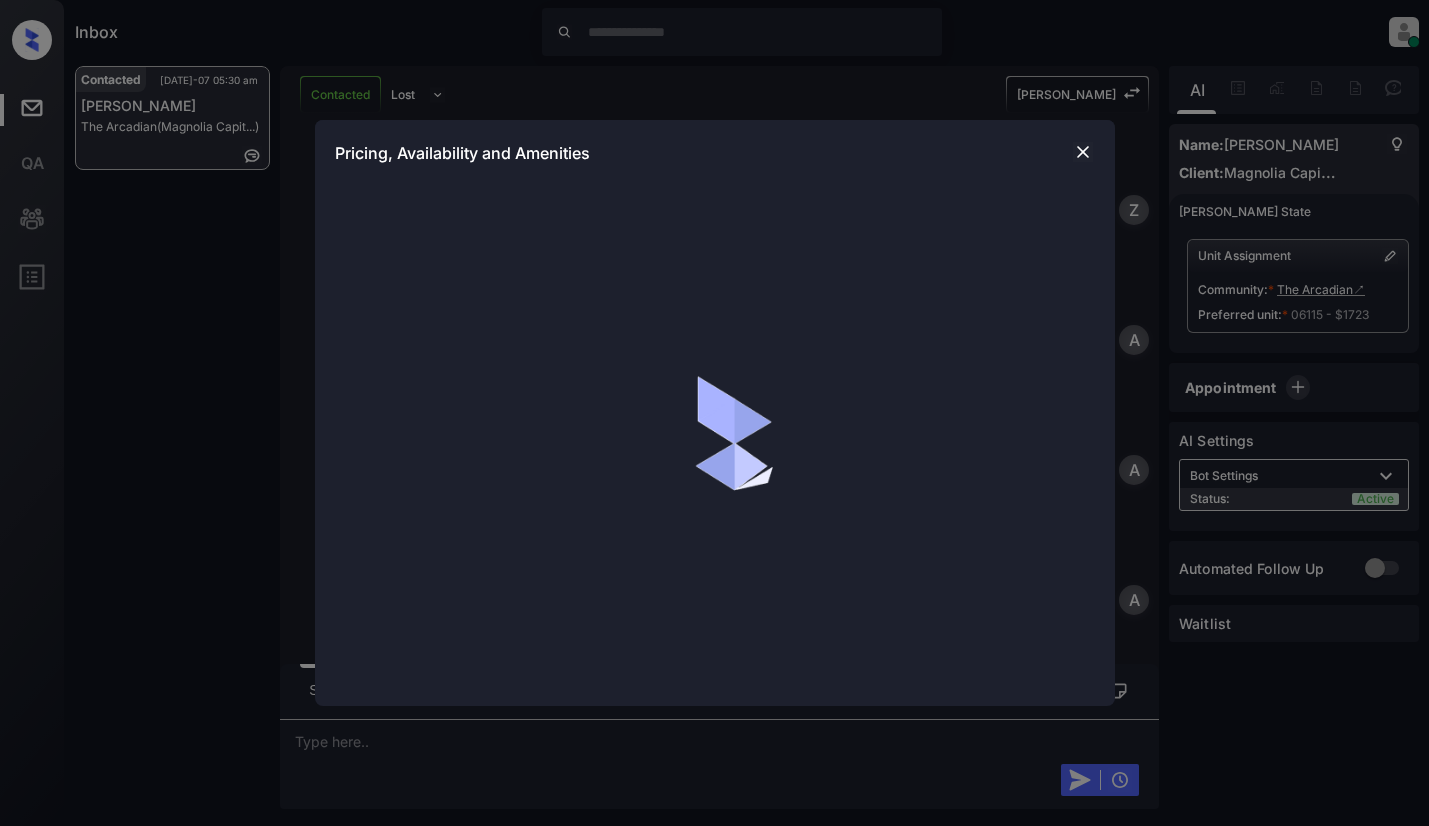 scroll, scrollTop: 0, scrollLeft: 0, axis: both 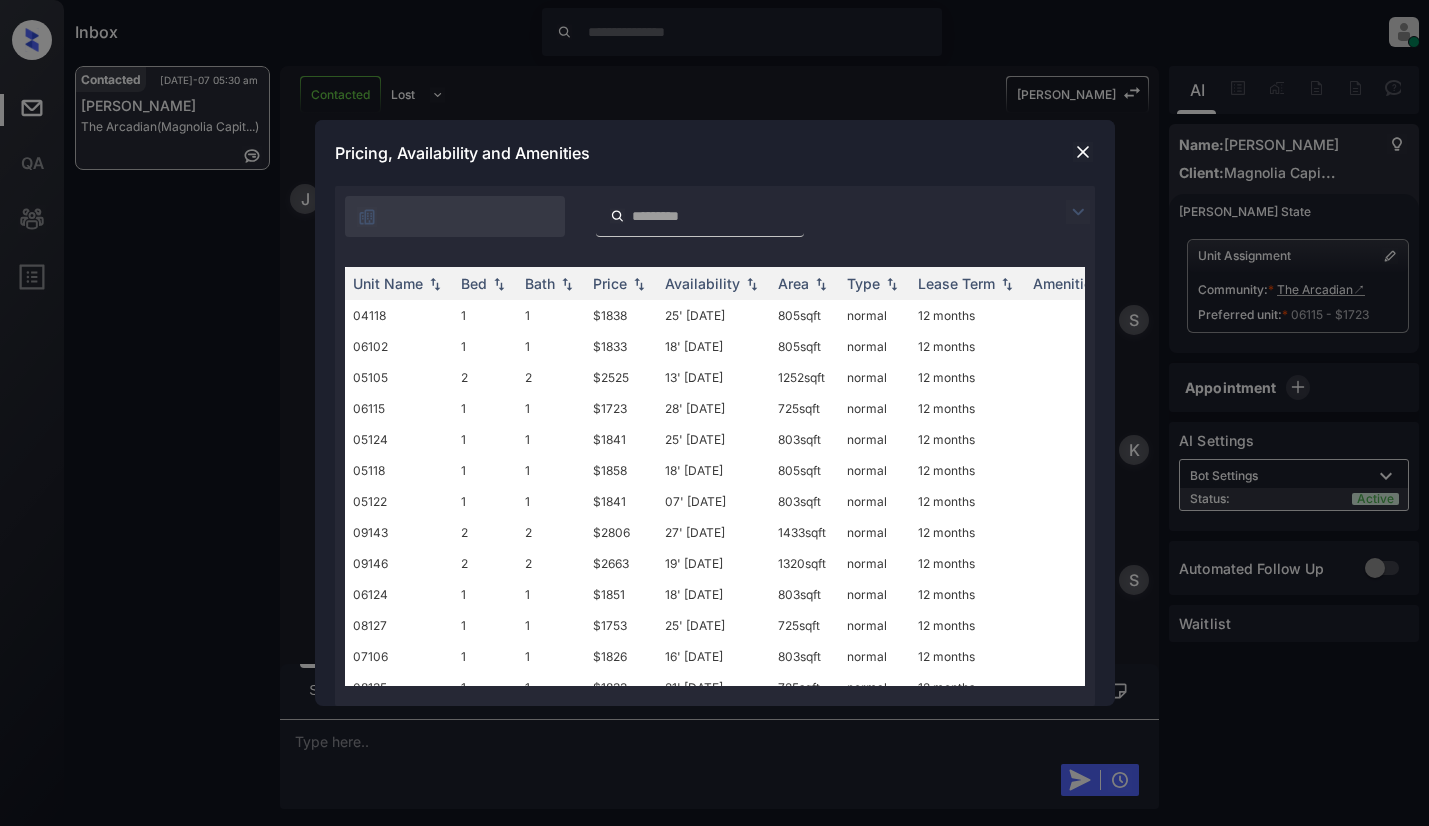 click at bounding box center [1078, 212] 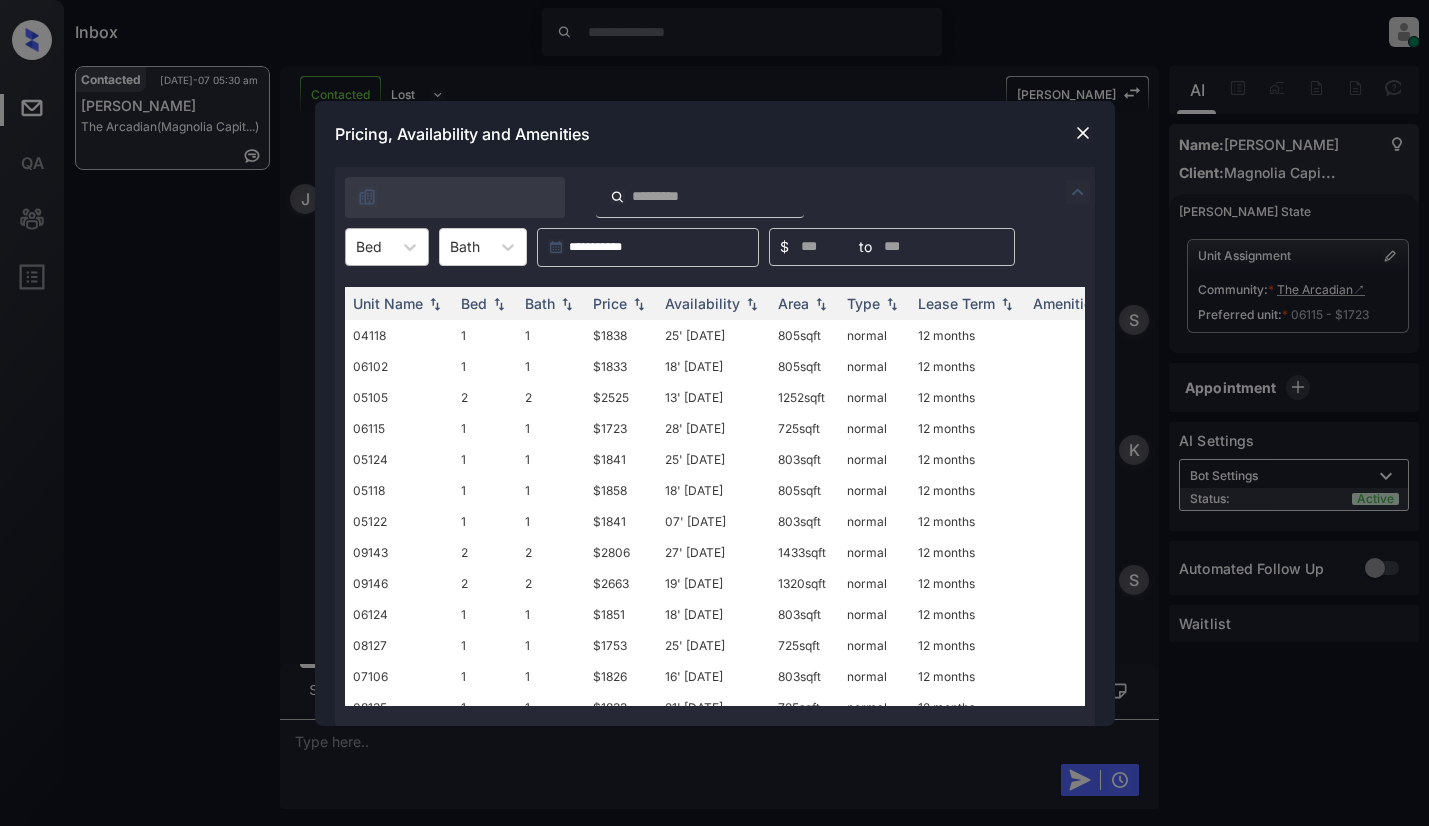 click at bounding box center (369, 246) 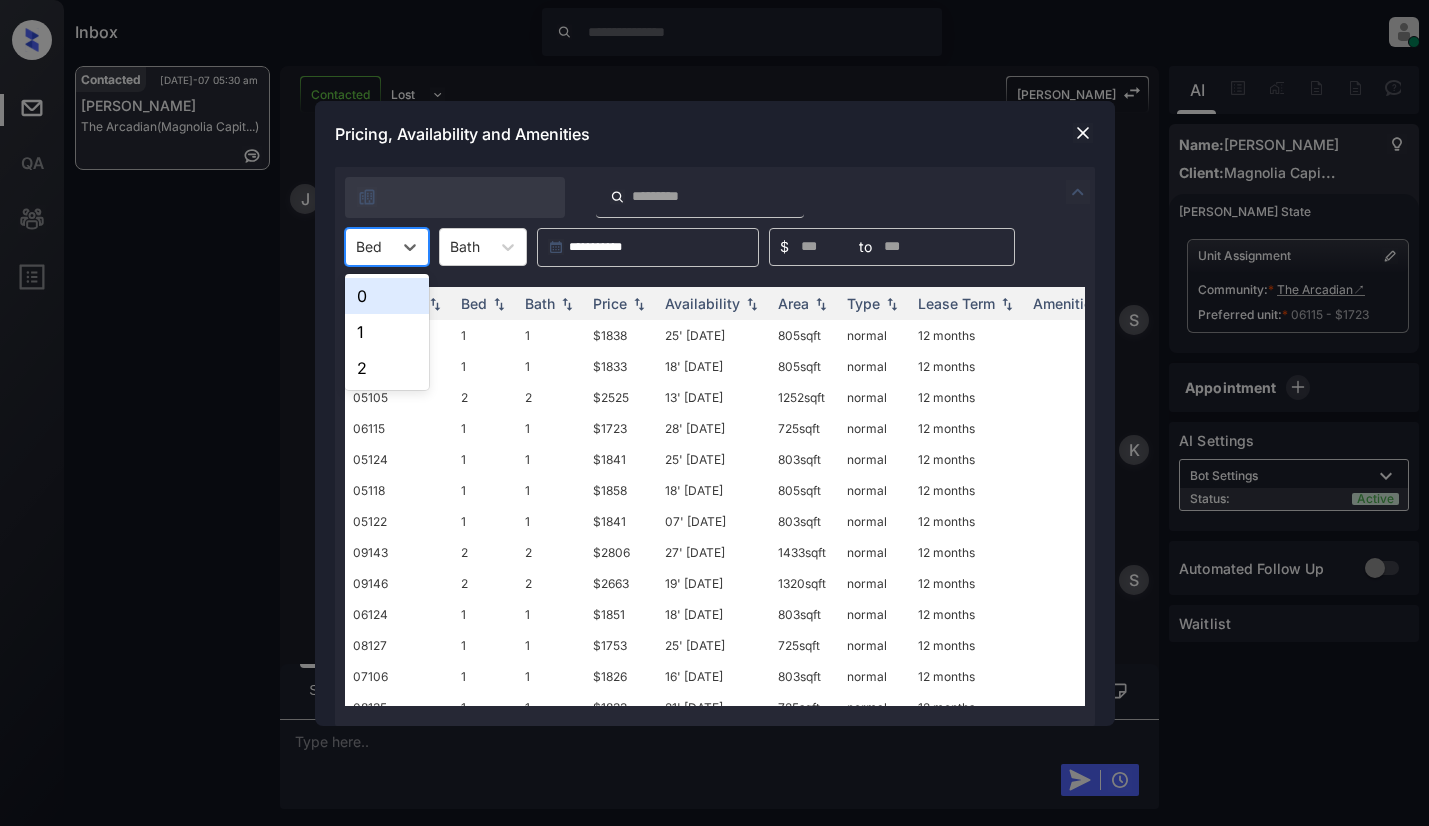 click on "0" at bounding box center [387, 296] 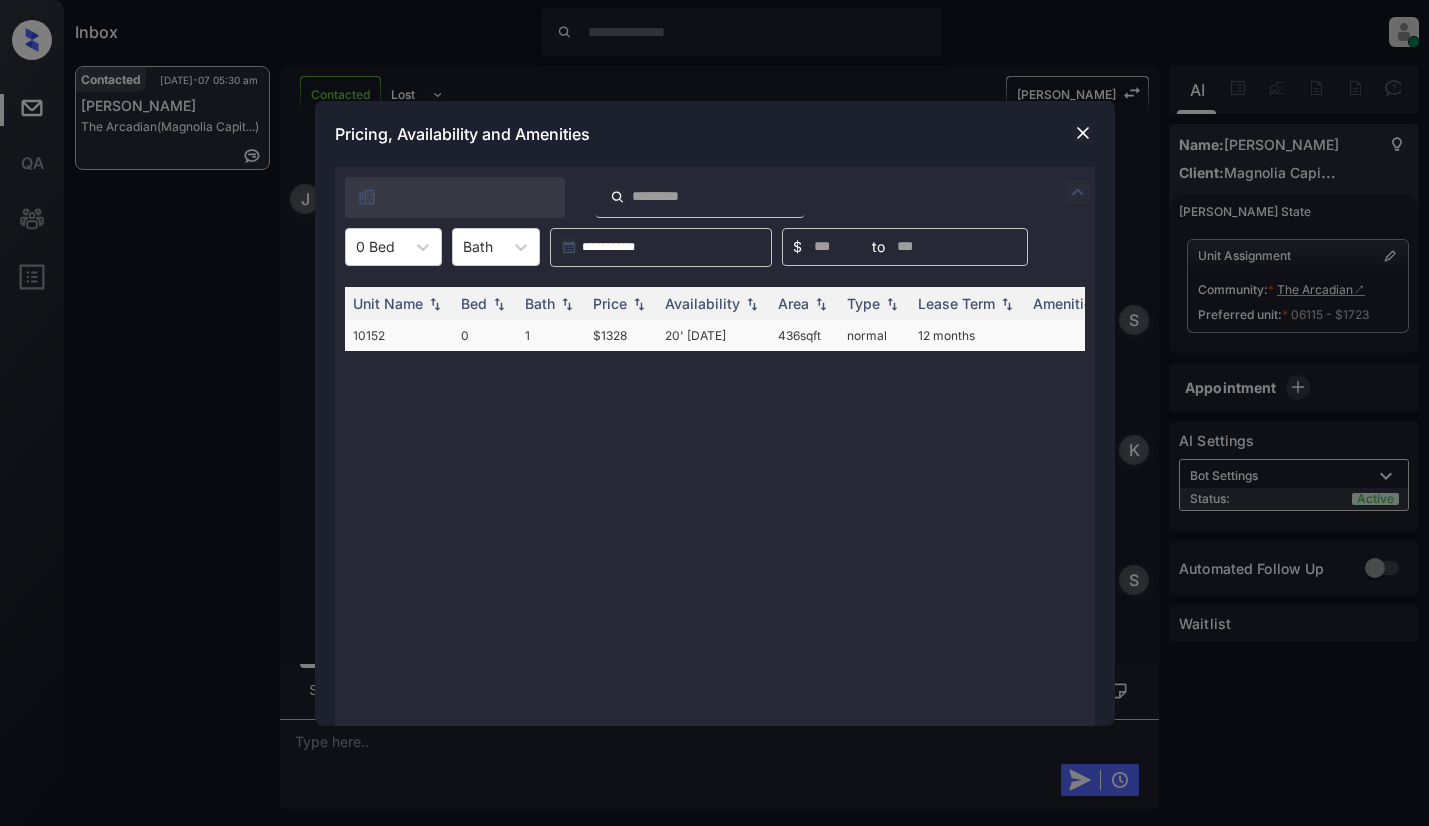 click on "$1328" at bounding box center [621, 335] 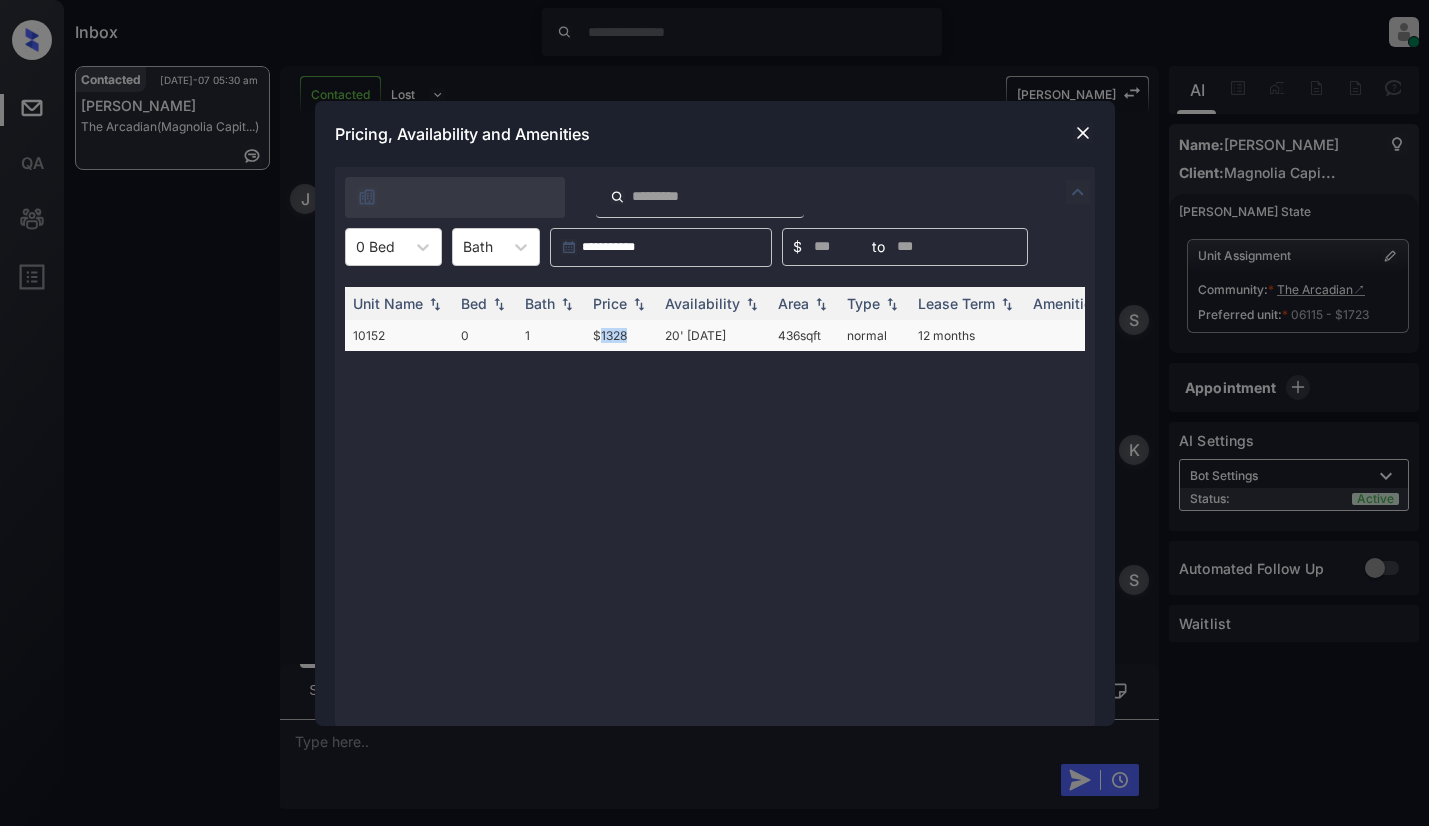 click on "$1328" at bounding box center (621, 335) 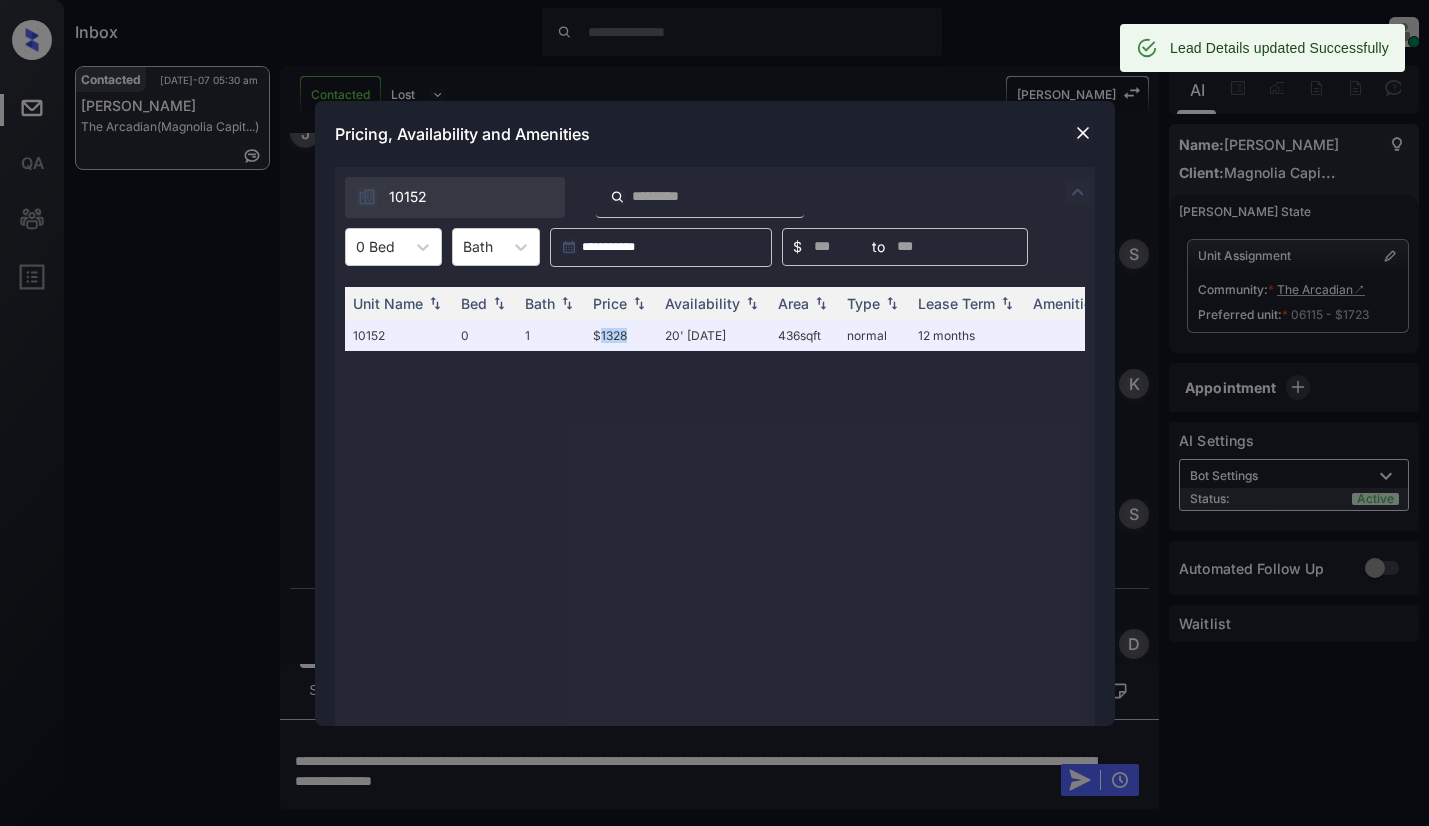 scroll, scrollTop: 1197, scrollLeft: 0, axis: vertical 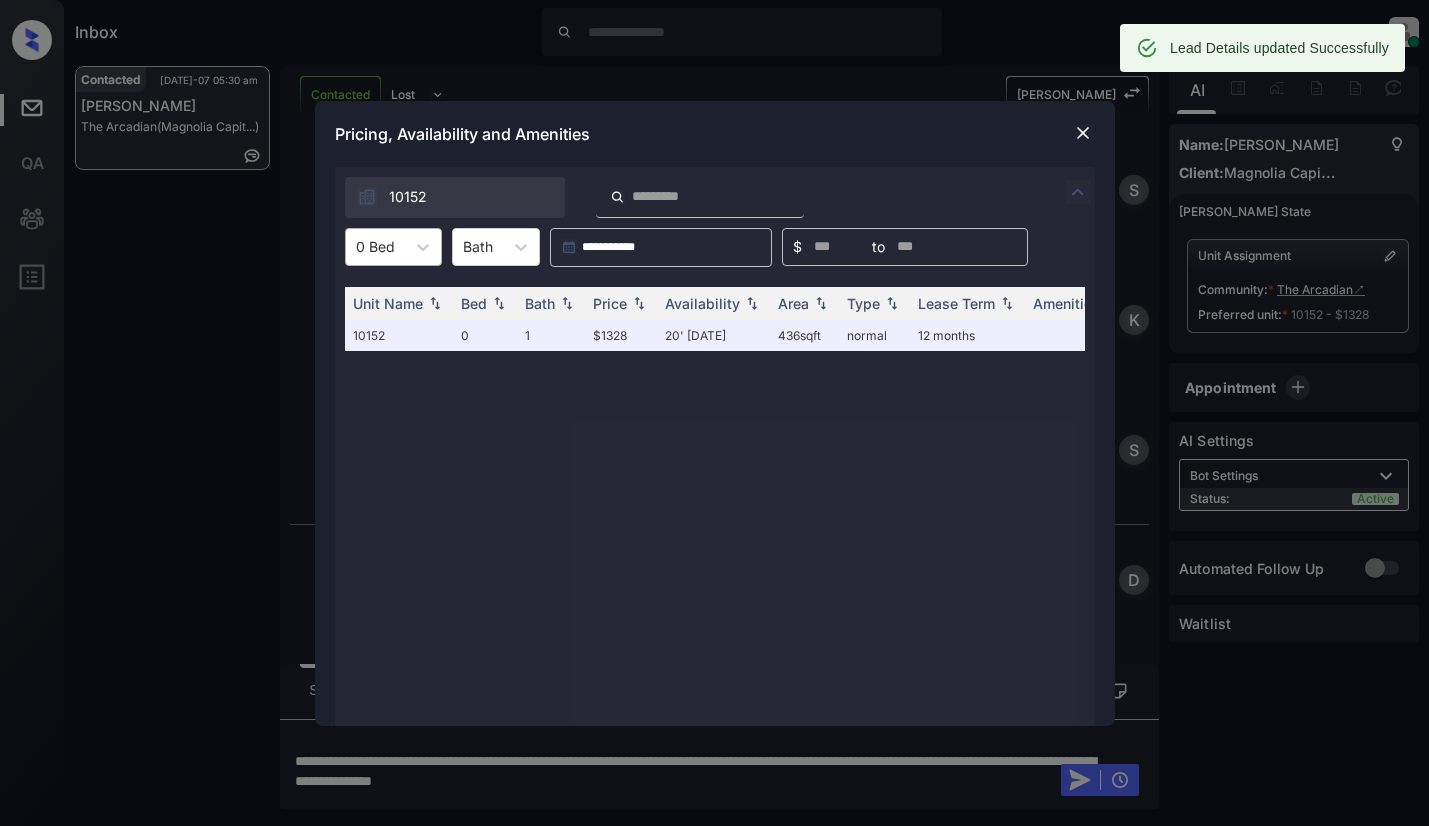 click on "0 Bed" at bounding box center (375, 246) 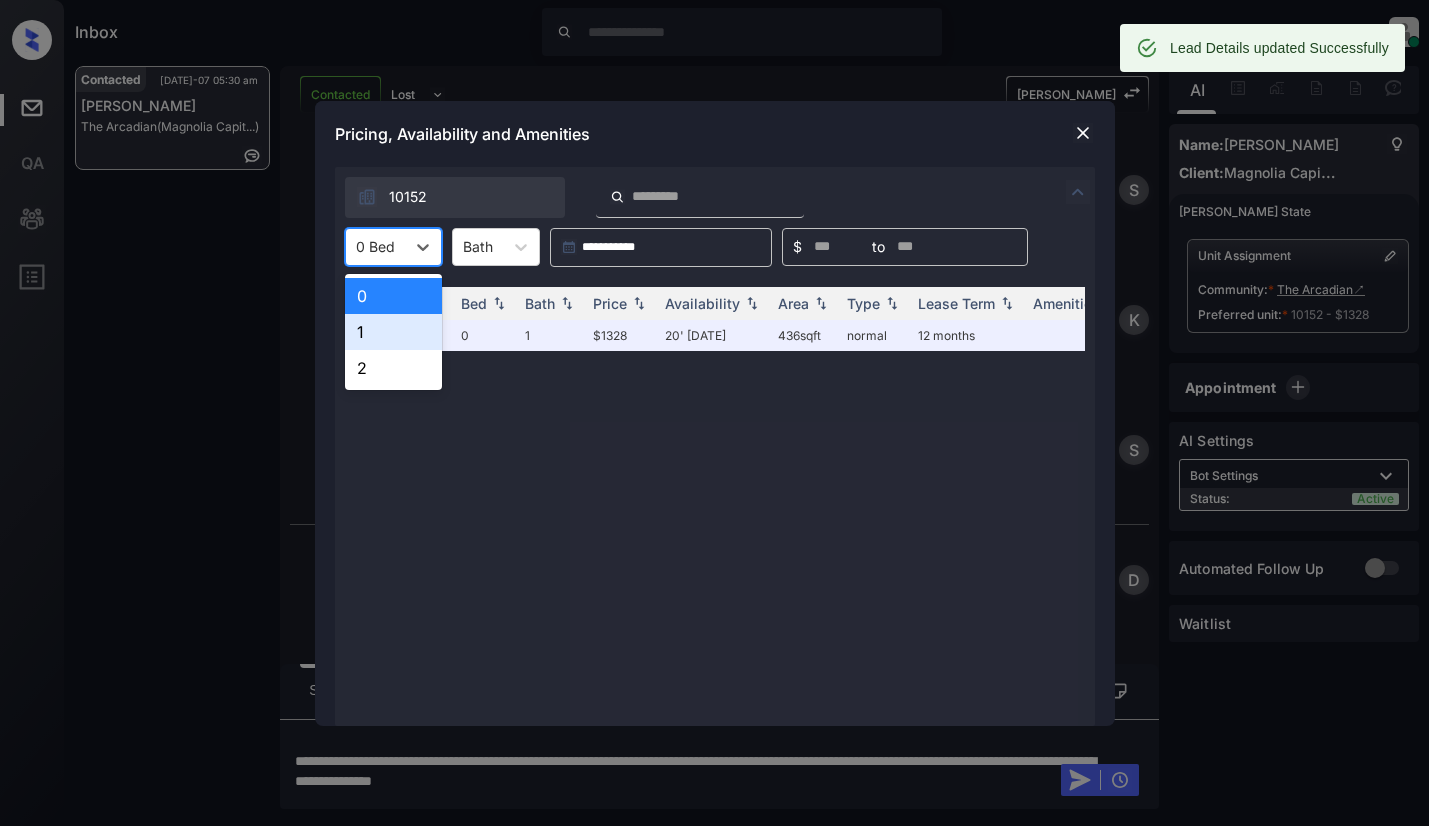 click on "1" at bounding box center (393, 332) 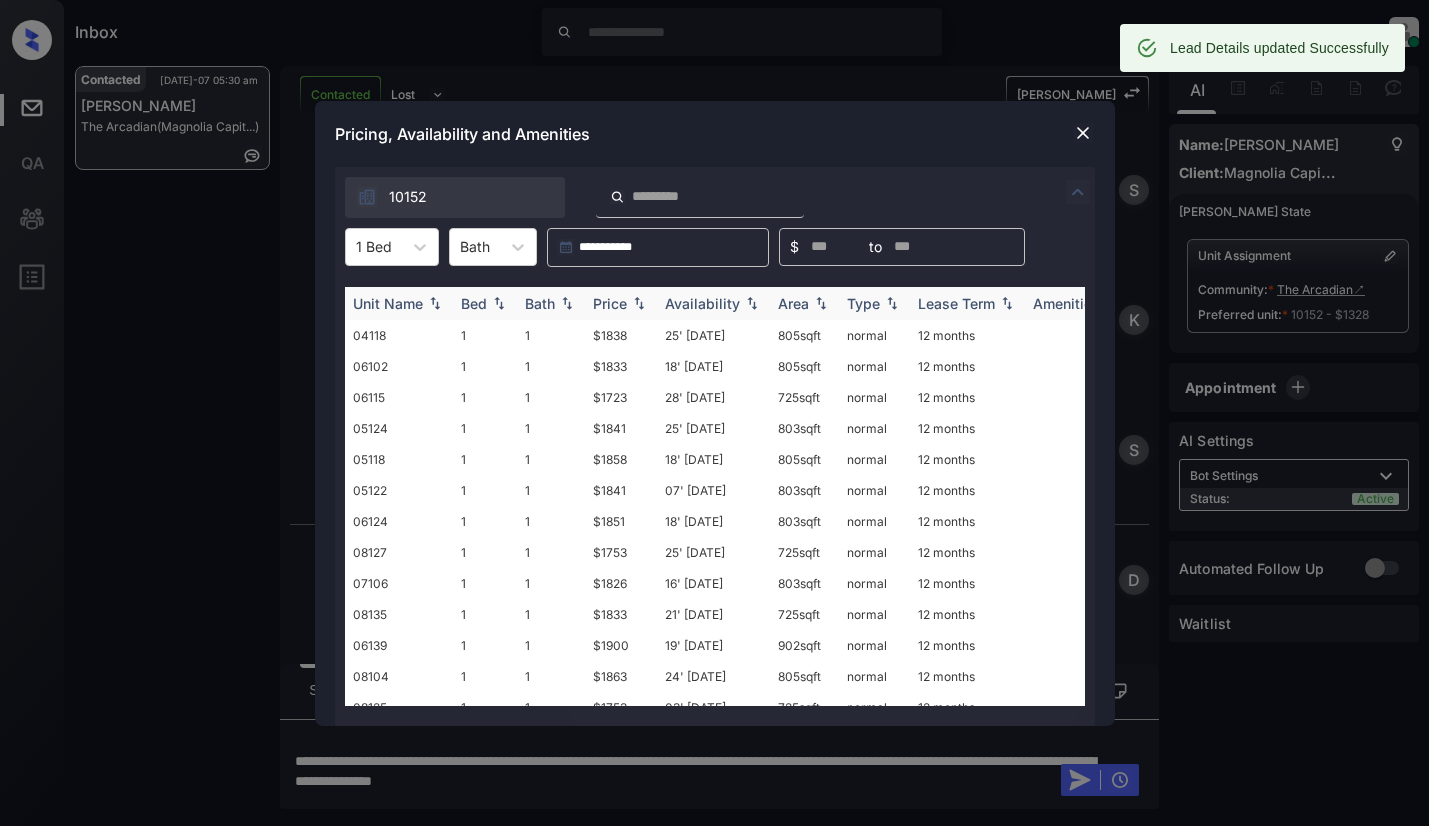 click at bounding box center (639, 303) 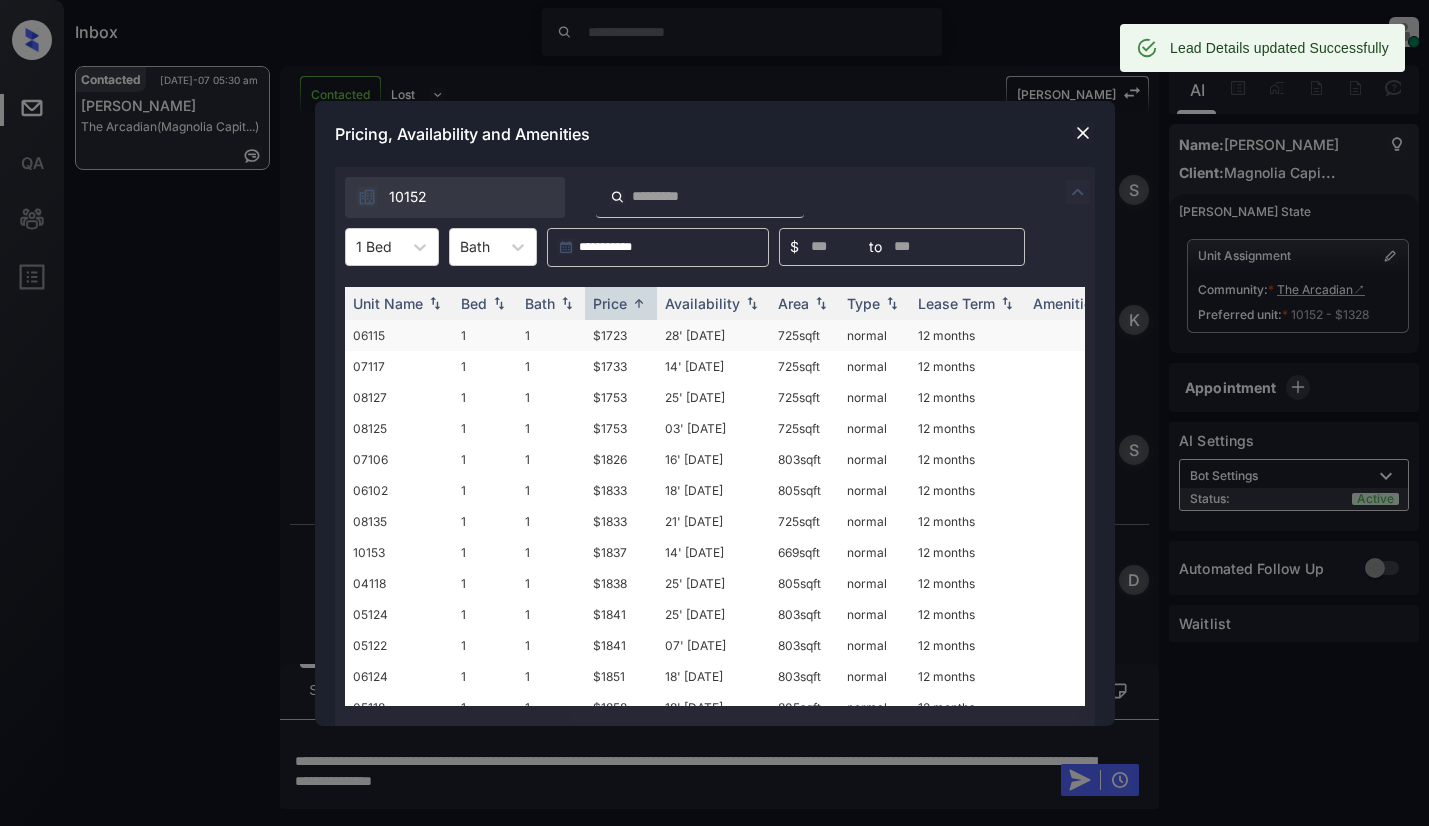 click on "$1723" at bounding box center (621, 335) 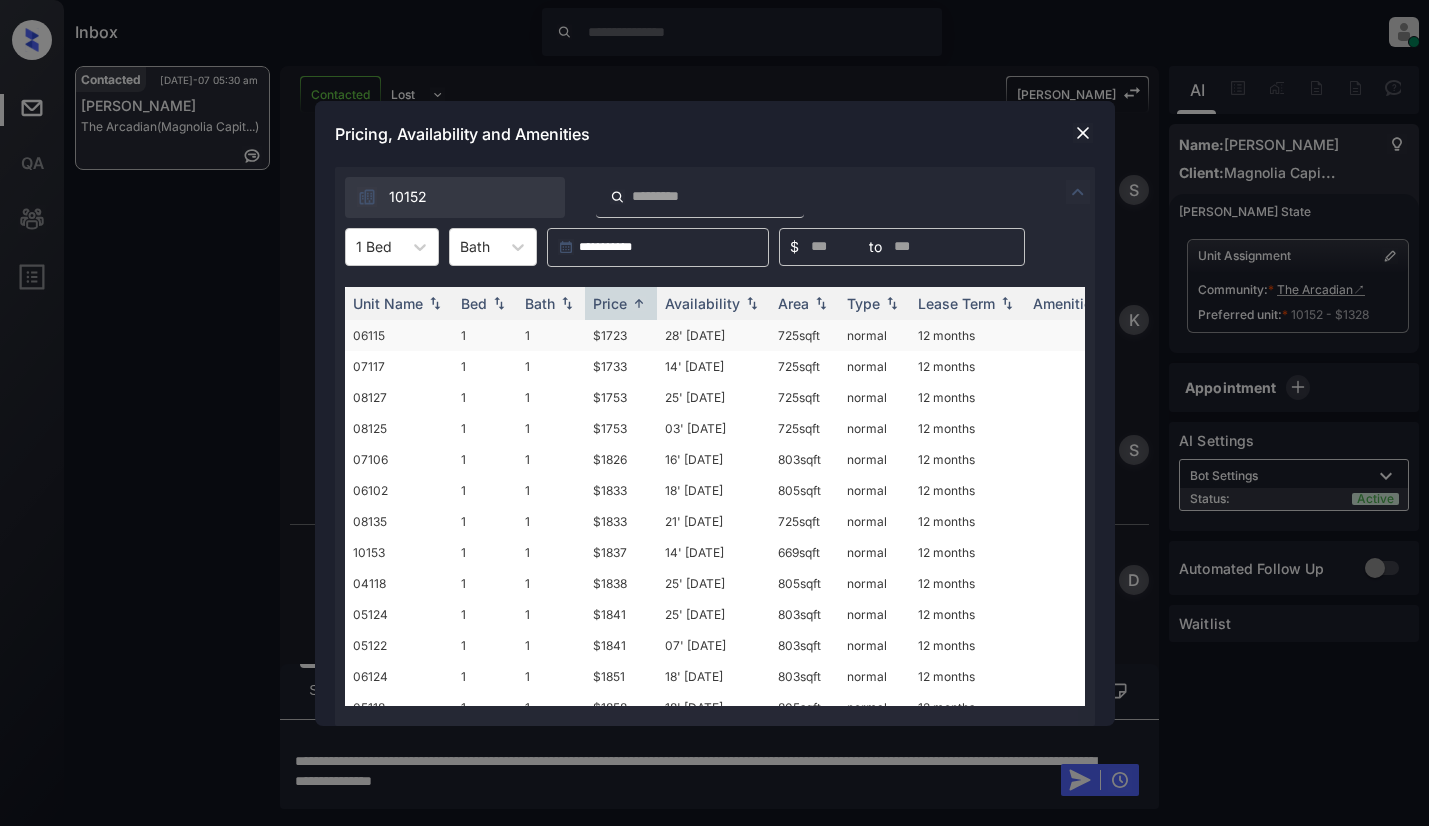 click on "$1723" at bounding box center (621, 335) 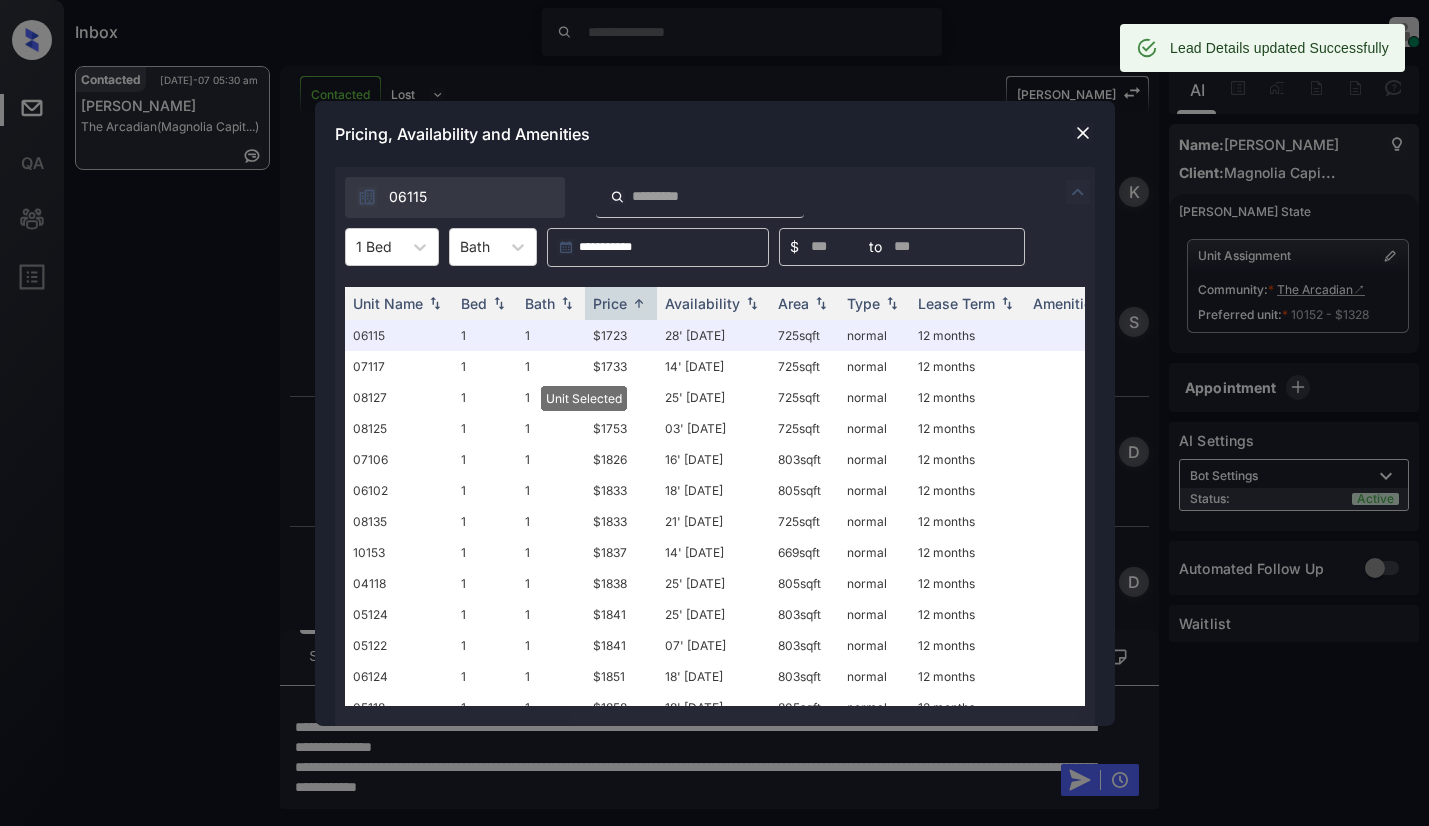 scroll, scrollTop: 1327, scrollLeft: 0, axis: vertical 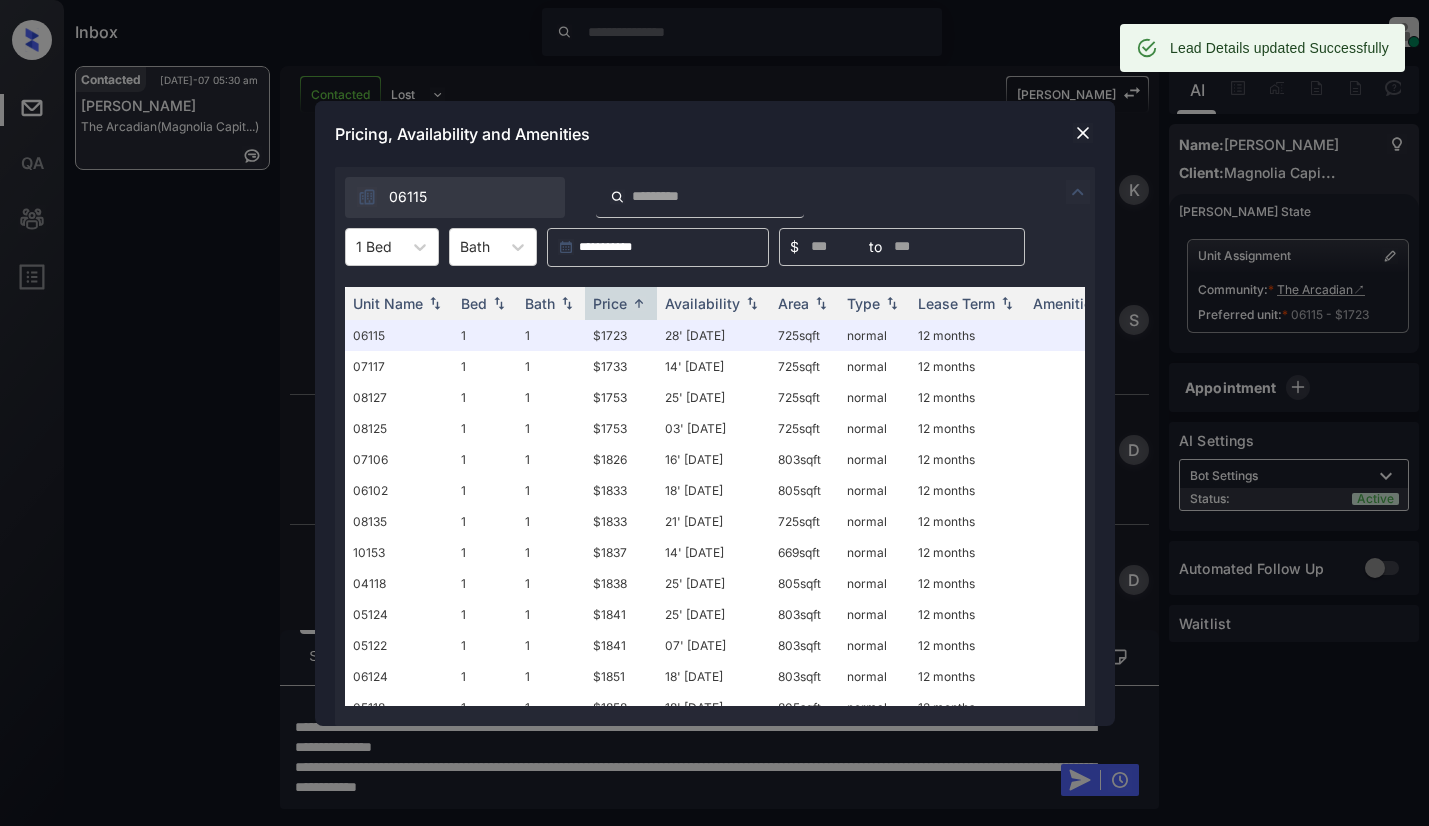 click at bounding box center (1083, 133) 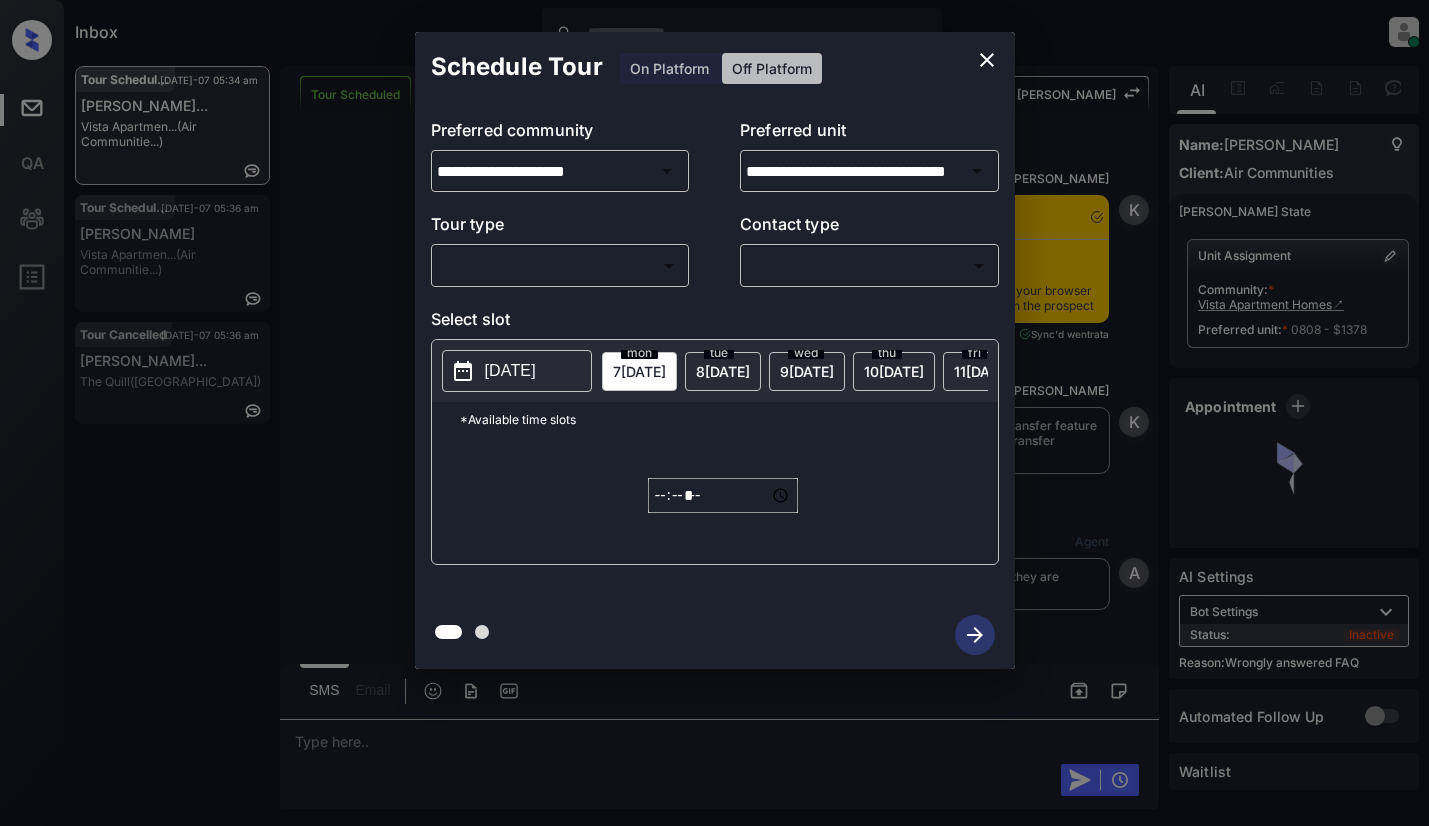 scroll, scrollTop: 0, scrollLeft: 0, axis: both 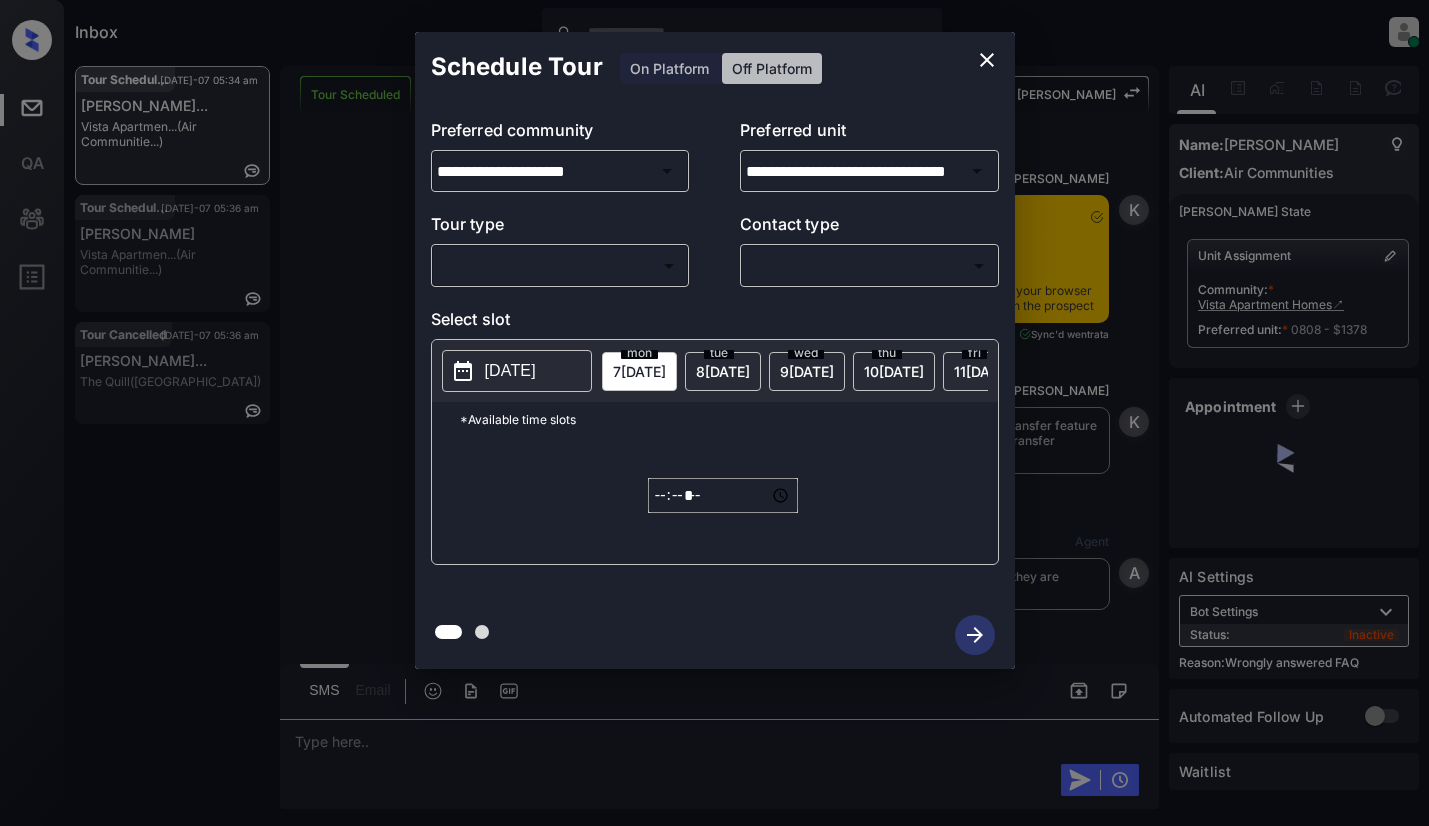 click on "Inbox Dominic Ceralde Online Set yourself   offline Set yourself   on break Profile Switch to  light  mode Sign out Tour Scheduled Jul-07 05:34 am   Sheila Penning... Vista Apartmen...  (Air Communitie...) Tour Scheduled Jul-07 05:36 am   Betty Melton Vista Apartmen...  (Air Communitie...) Tour Cancelled Jul-07 05:36 am   Michelle Murph... The Quill  (Fairfield) Tour Scheduled Lost Lead Sentiment: Angry Upon sliding the acknowledgement:  Lead will move to lost stage. * ​ SMS and call option will be set to opt out. AFM will be turned off for the lead. Kelsey New Message Kelsey Notes Note: <a href="https://conversation.getzuma.com/68630ad7ed5379d6dce05fb4">https://conversation.getzuma.com/68630ad7ed5379d6dce05fb4</a> - Paste this link into your browser to view Kelsey’s conversation with the prospect Jun 30, 2025 03:08 pm  Sync'd w  entrata K New Message Kelsey Due to the activation of disableLeadTransfer feature flag, Kelsey will no longer transfer ownership of this CRM guest card Jun 30, 2025 03:08 pm K A" at bounding box center (714, 413) 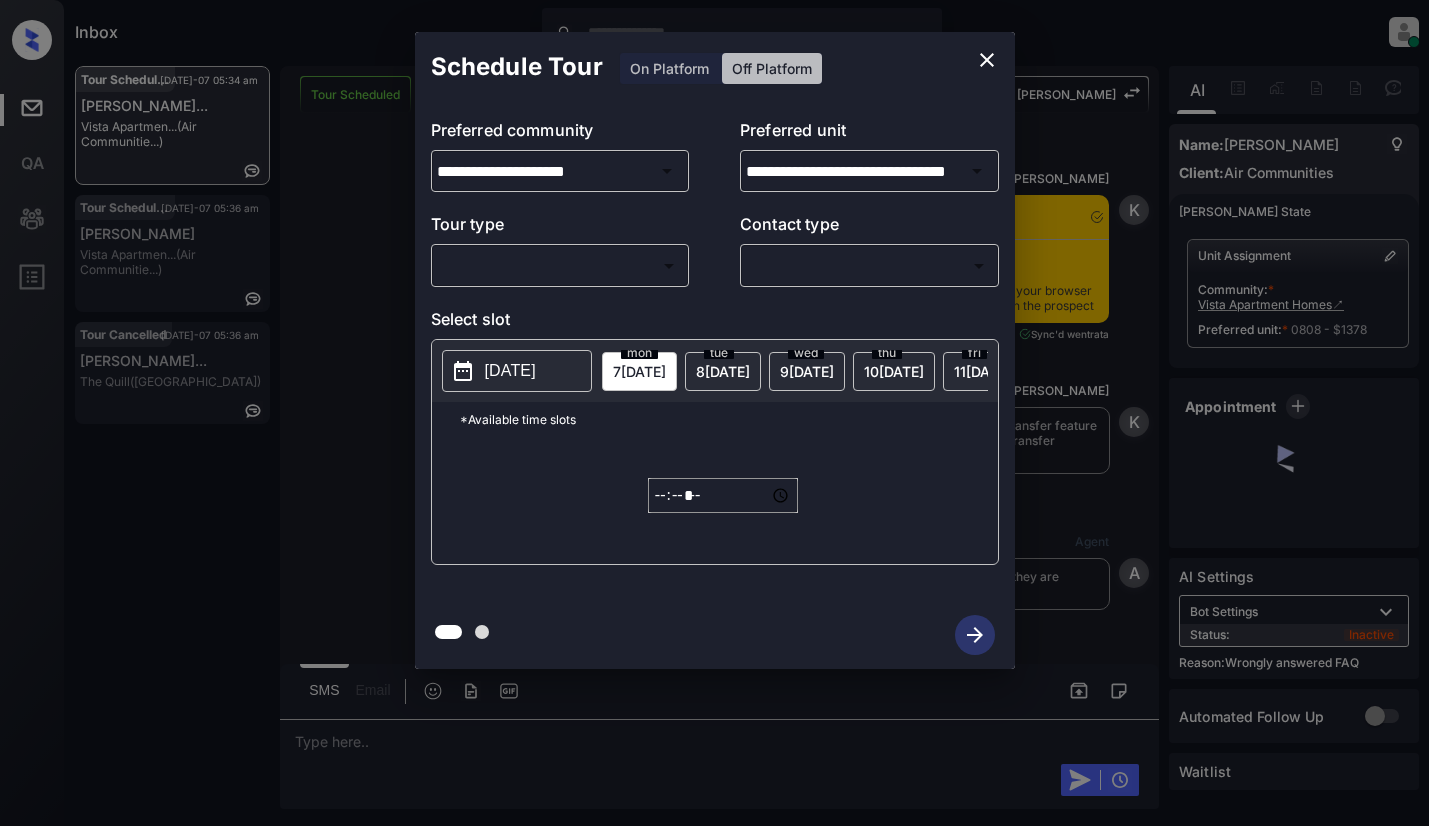 scroll, scrollTop: 22336, scrollLeft: 0, axis: vertical 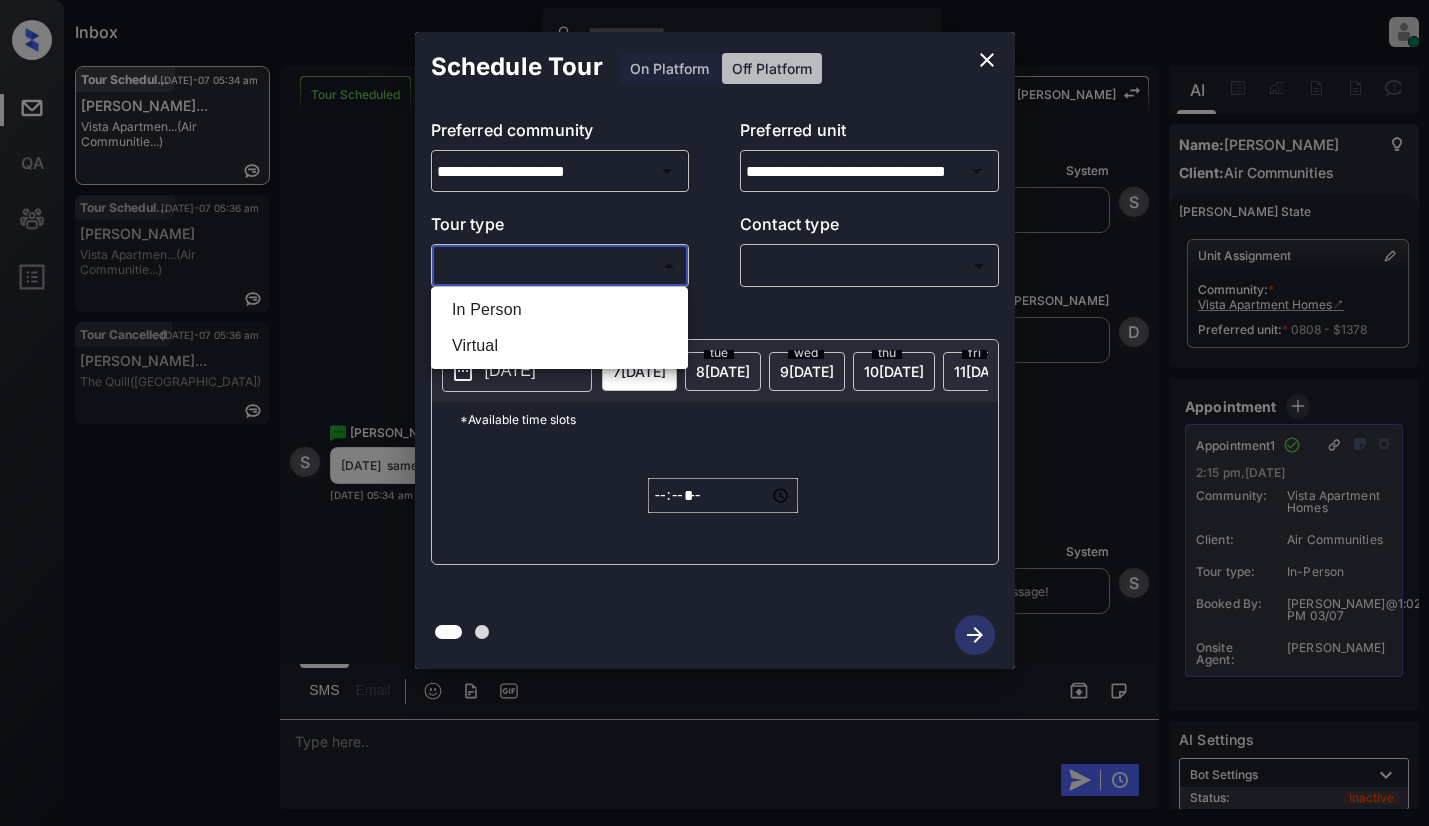 click at bounding box center (714, 413) 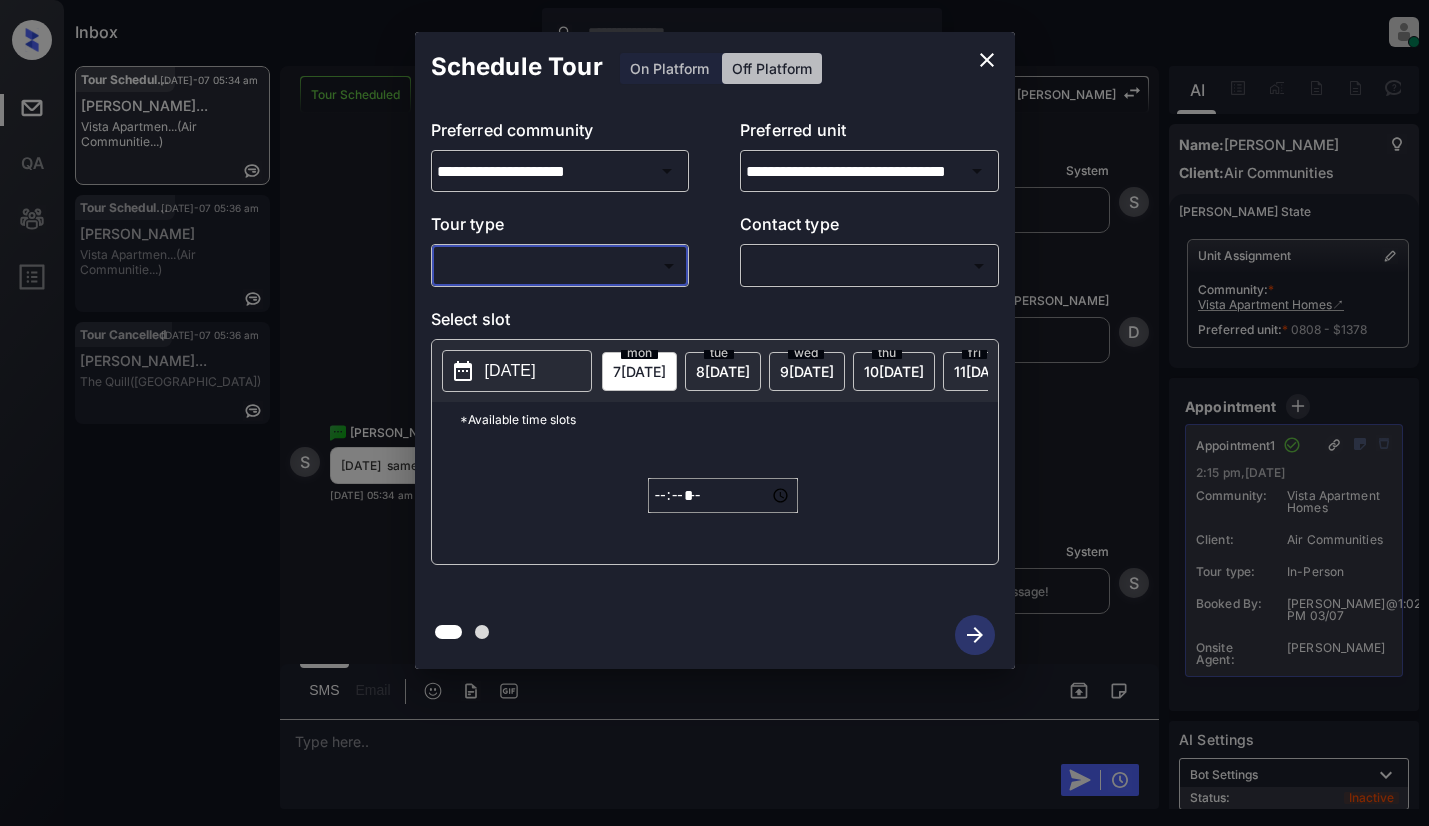 click 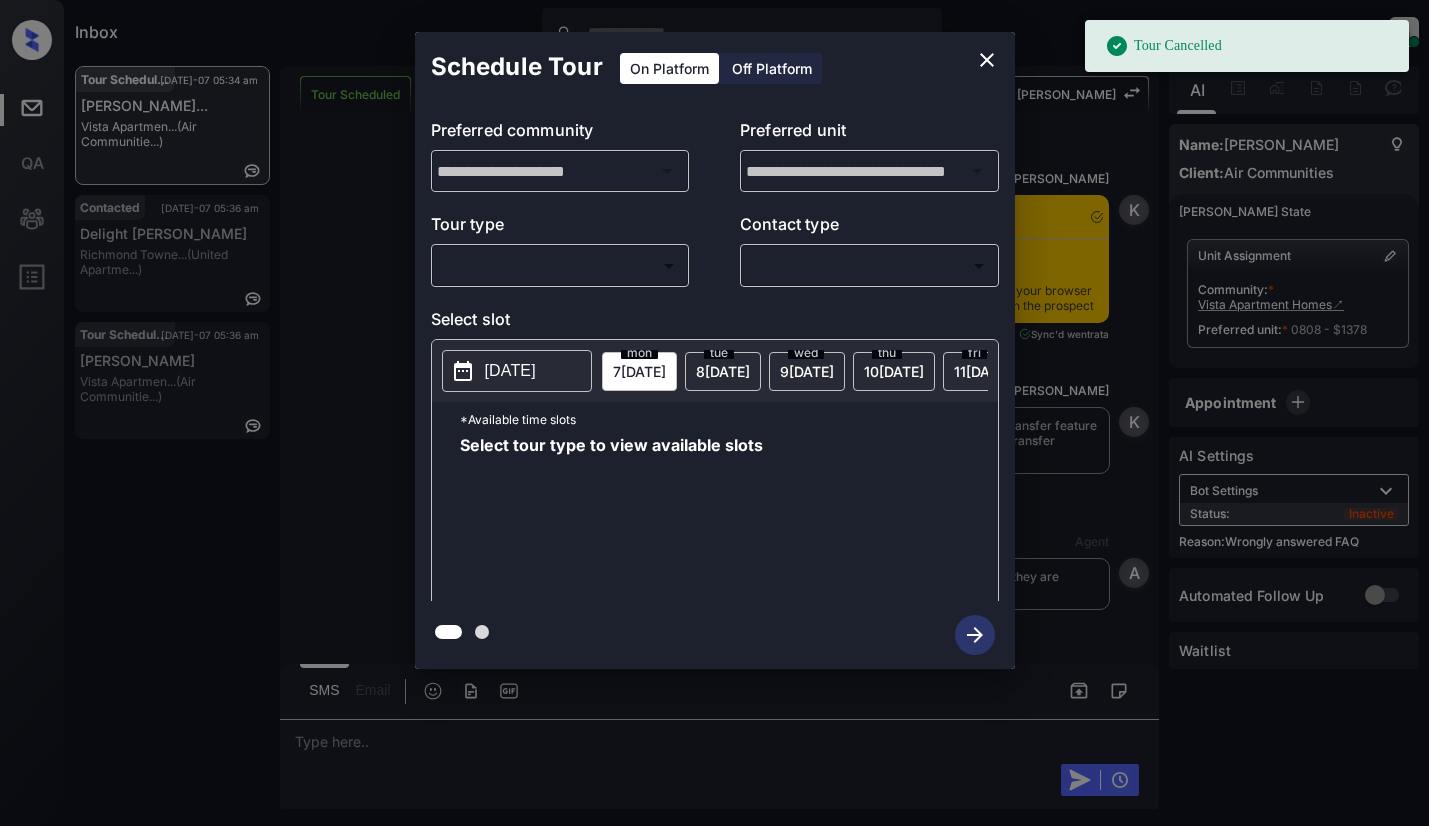 scroll, scrollTop: 0, scrollLeft: 0, axis: both 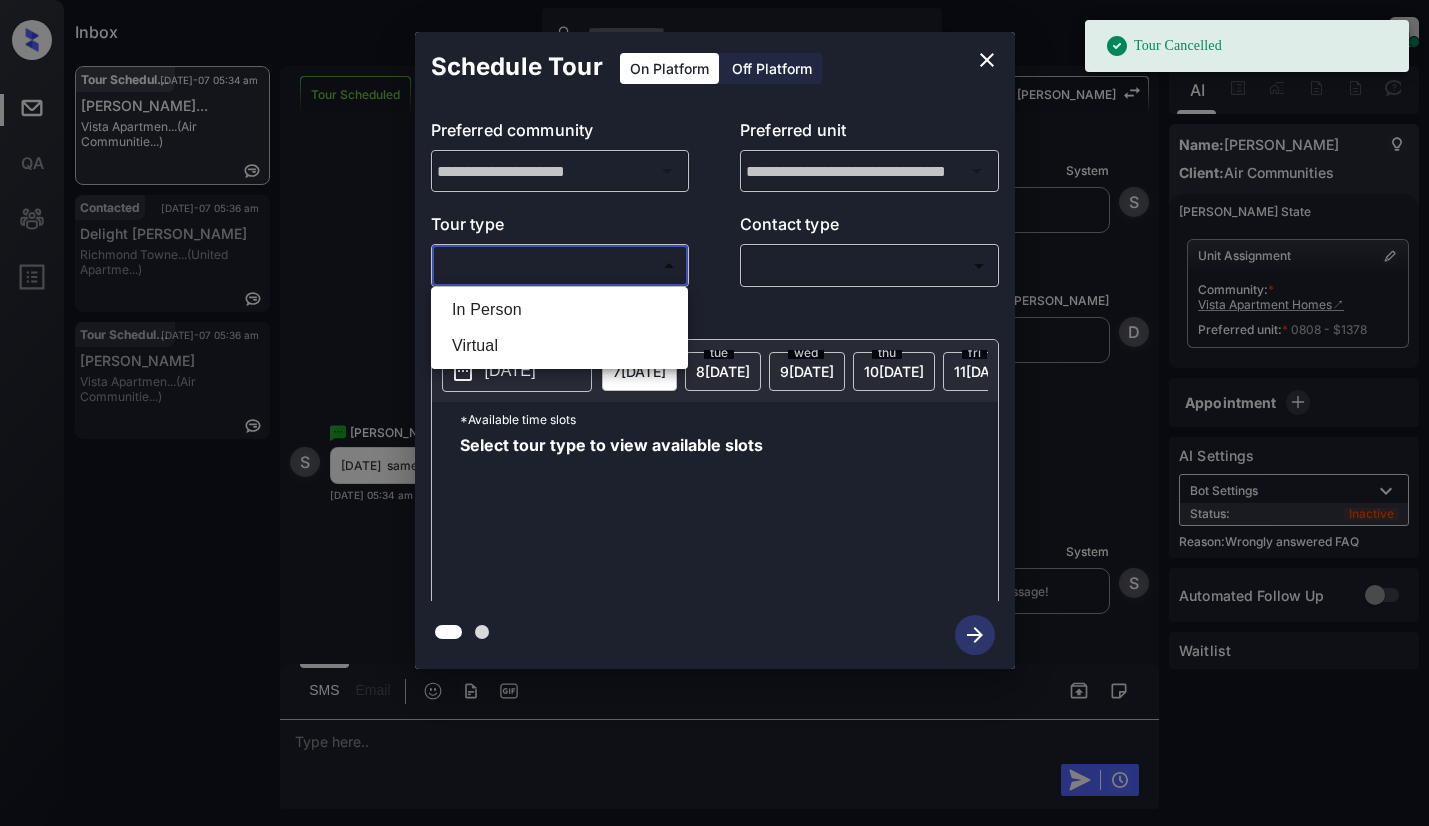 click on "Tour Cancelled Inbox Dominic Ceralde Online Set yourself   offline Set yourself   on break Profile Switch to  light  mode Sign out Tour Scheduled Jul-07 05:34 am   Sheila Penning... Vista Apartmen...  (Air Communitie...) Contacted Jul-07 05:36 am   Delight David Richmond Towne...  (United Apartme...) Tour Scheduled Jul-07 05:36 am   Betty Melton Vista Apartmen...  (Air Communitie...) Tour Scheduled Lost Lead Sentiment: Angry Upon sliding the acknowledgement:  Lead will move to lost stage. * ​ SMS and call option will be set to opt out. AFM will be turned off for the lead. Kelsey New Message Kelsey Notes Note: <a href="https://conversation.getzuma.com/68630ad7ed5379d6dce05fb4">https://conversation.getzuma.com/68630ad7ed5379d6dce05fb4</a> - Paste this link into your browser to view Kelsey’s conversation with the prospect Jun 30, 2025 03:08 pm  Sync'd w  entrata K New Message Kelsey Due to the activation of disableLeadTransfer feature flag, Kelsey will no longer transfer ownership of this CRM guest card K A" at bounding box center [714, 413] 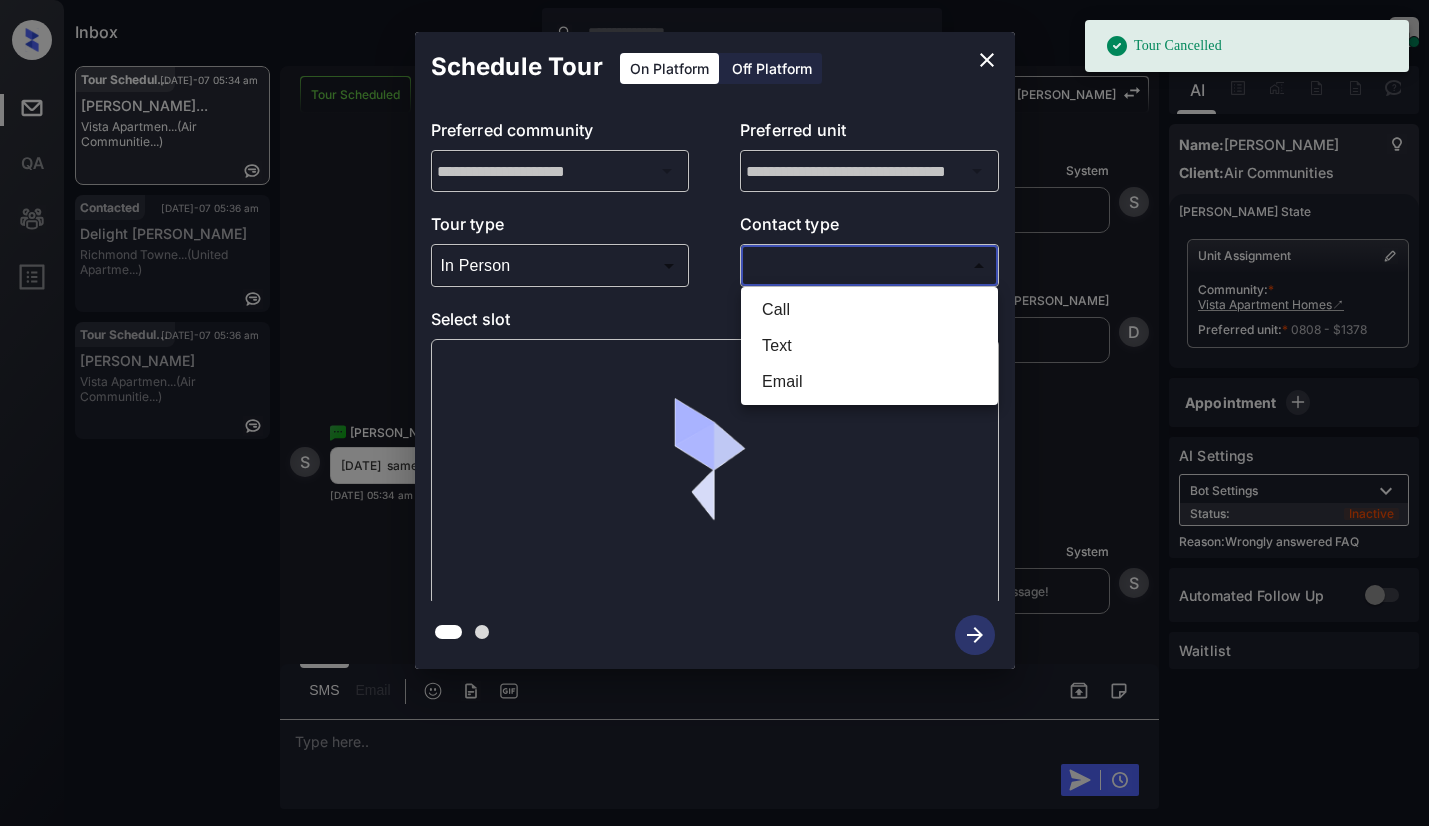 click on "Tour Cancelled Inbox Dominic Ceralde Online Set yourself   offline Set yourself   on break Profile Switch to  light  mode Sign out Tour Scheduled Jul-07 05:34 am   Sheila Penning... Vista Apartmen...  (Air Communitie...) Contacted Jul-07 05:36 am   Delight David Richmond Towne...  (United Apartme...) Tour Scheduled Jul-07 05:36 am   Betty Melton Vista Apartmen...  (Air Communitie...) Tour Scheduled Lost Lead Sentiment: Angry Upon sliding the acknowledgement:  Lead will move to lost stage. * ​ SMS and call option will be set to opt out. AFM will be turned off for the lead. Kelsey New Message Kelsey Notes Note: <a href="https://conversation.getzuma.com/68630ad7ed5379d6dce05fb4">https://conversation.getzuma.com/68630ad7ed5379d6dce05fb4</a> - Paste this link into your browser to view Kelsey’s conversation with the prospect Jun 30, 2025 03:08 pm  Sync'd w  entrata K New Message Kelsey Due to the activation of disableLeadTransfer feature flag, Kelsey will no longer transfer ownership of this CRM guest card K A" at bounding box center (714, 413) 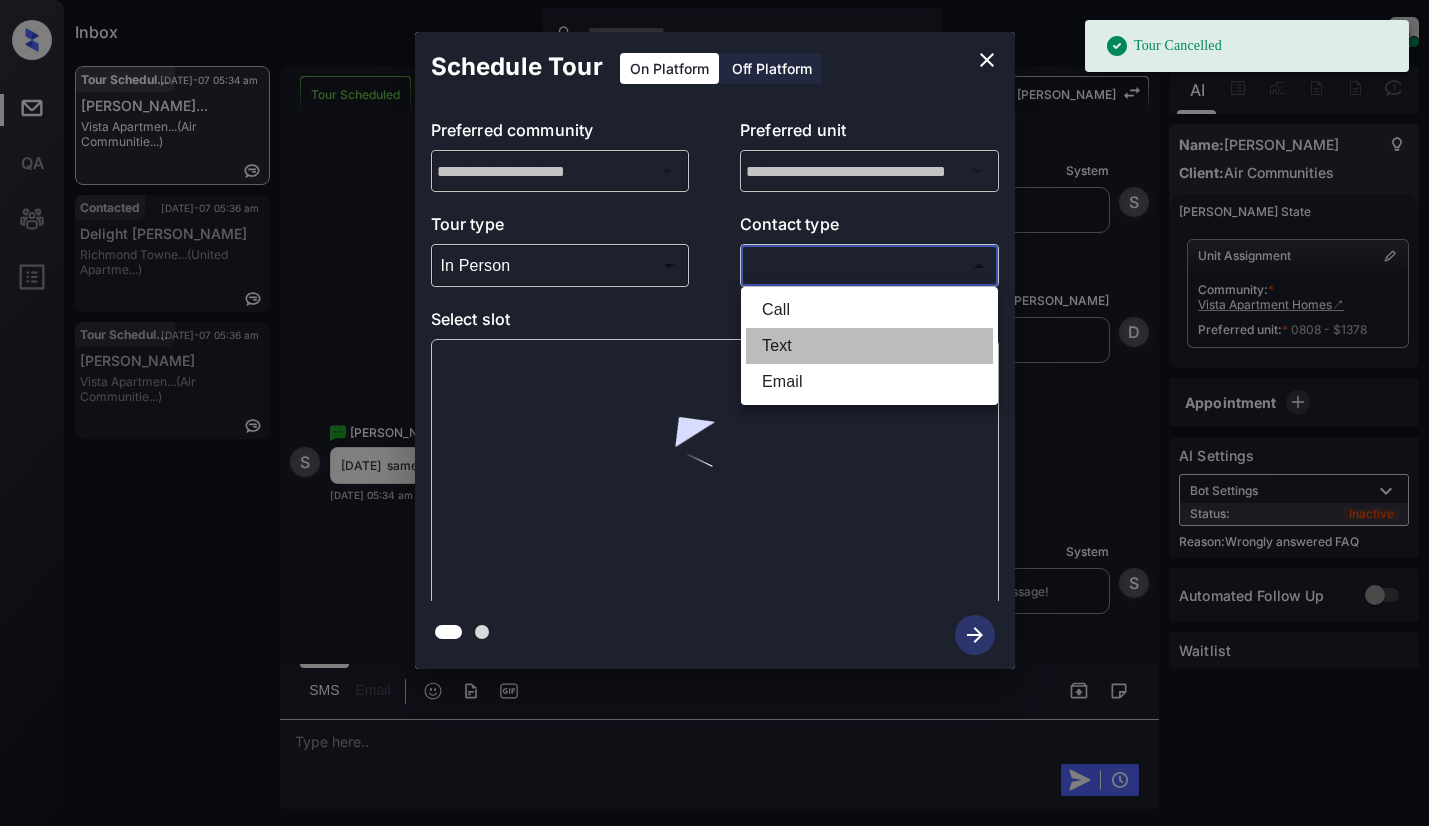 click on "Text" at bounding box center (869, 346) 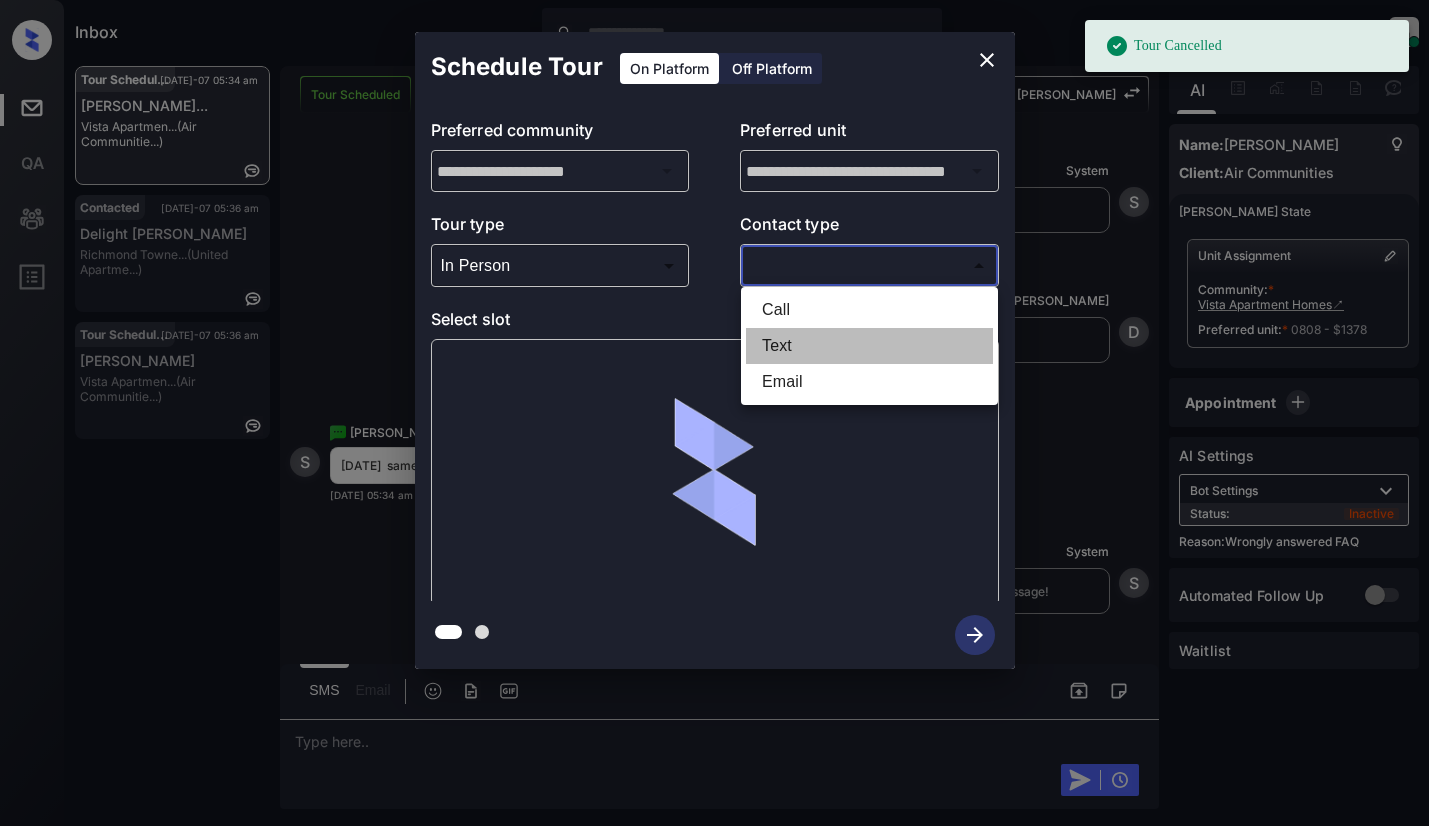 type on "****" 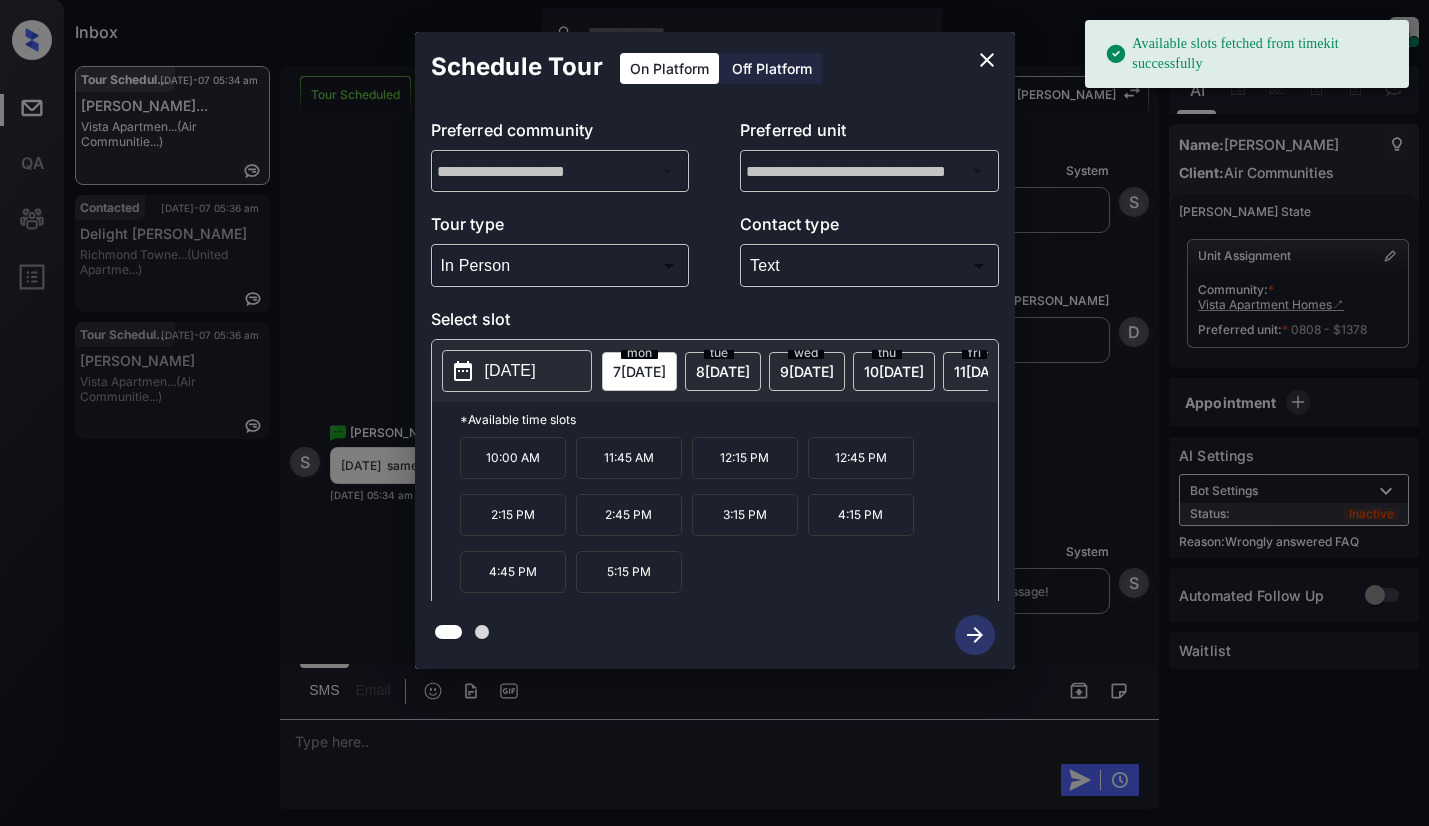 click on "[DATE]" at bounding box center (510, 371) 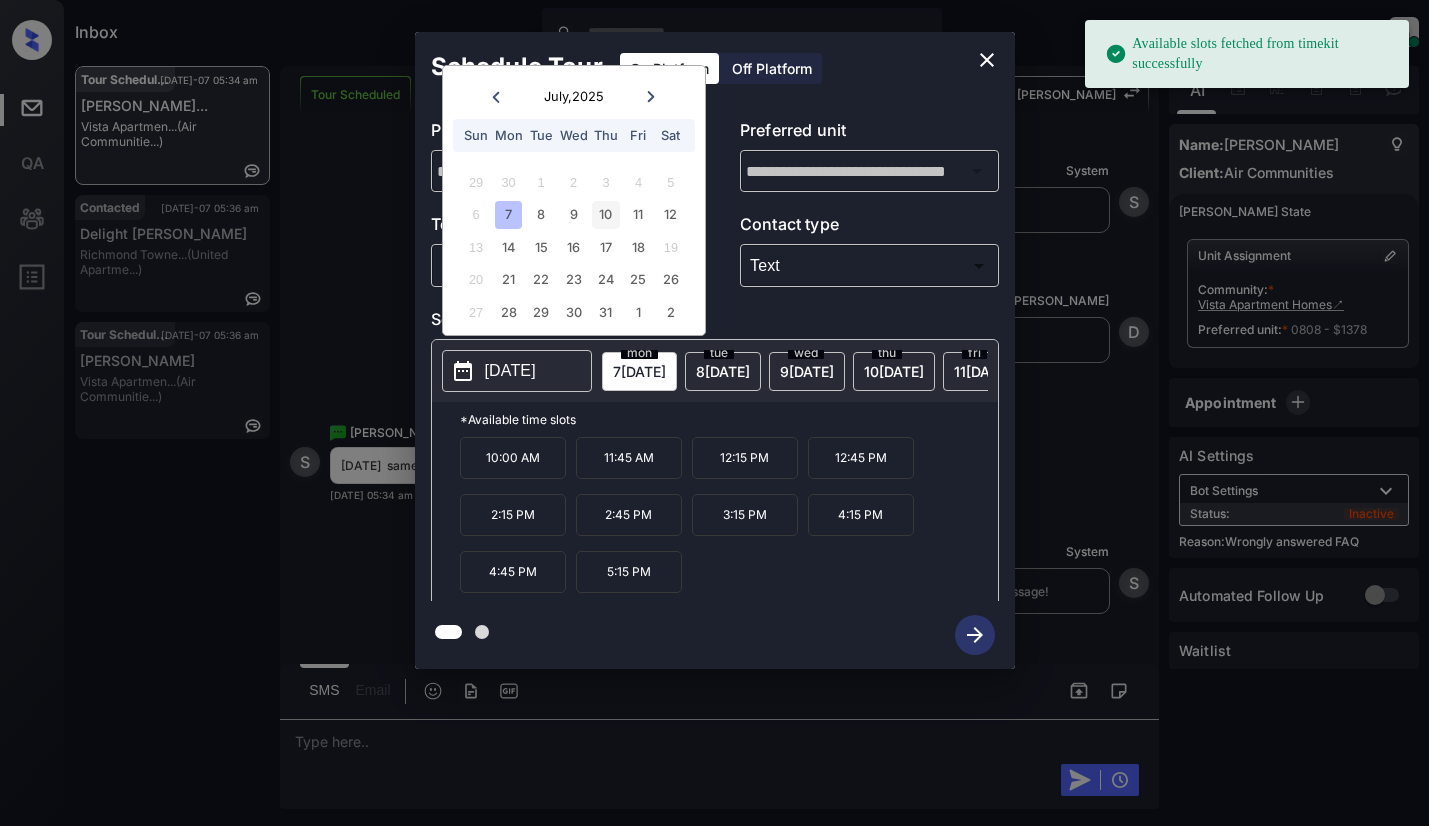 click on "10" at bounding box center [605, 214] 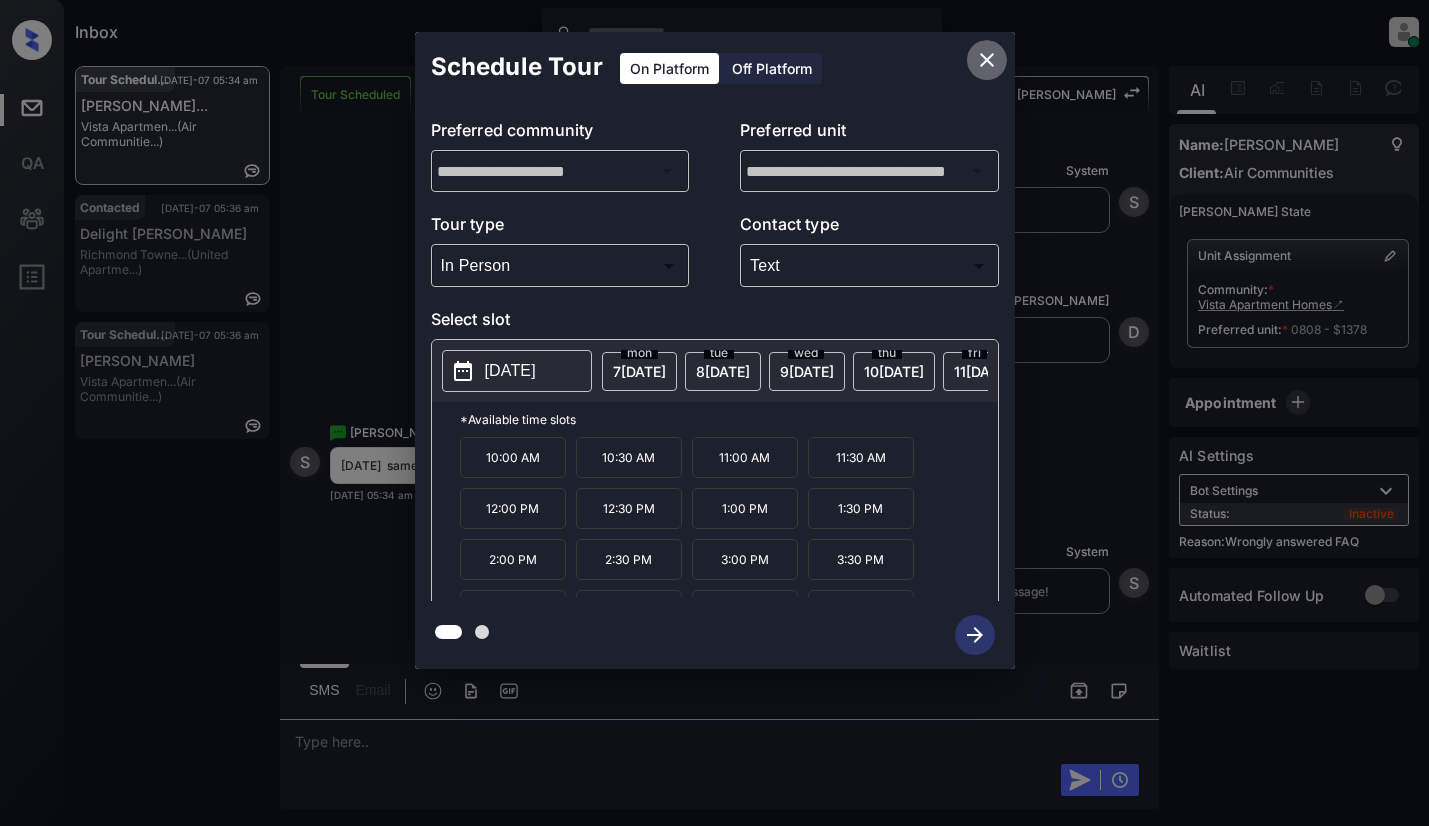 click 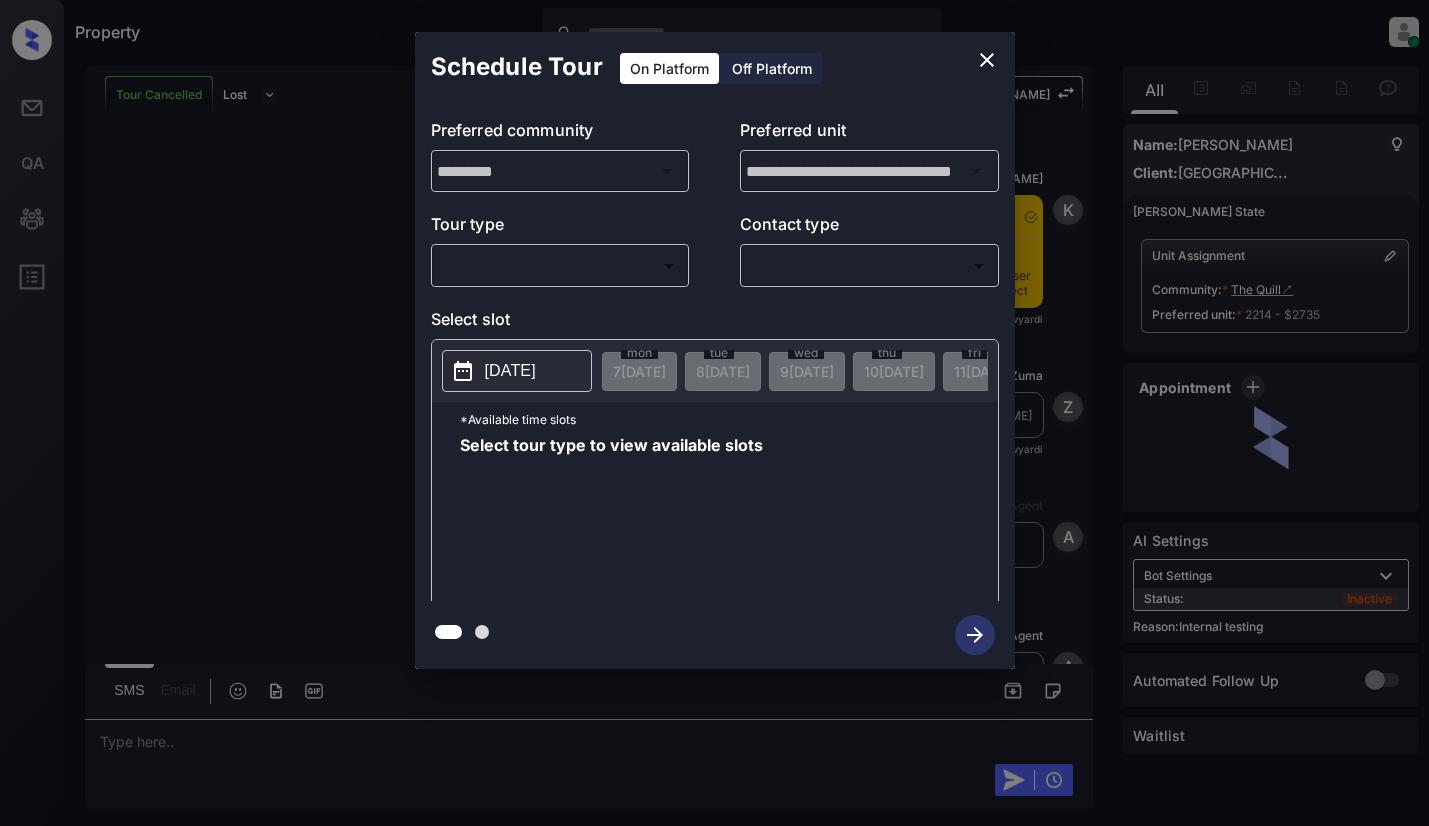 scroll, scrollTop: 0, scrollLeft: 0, axis: both 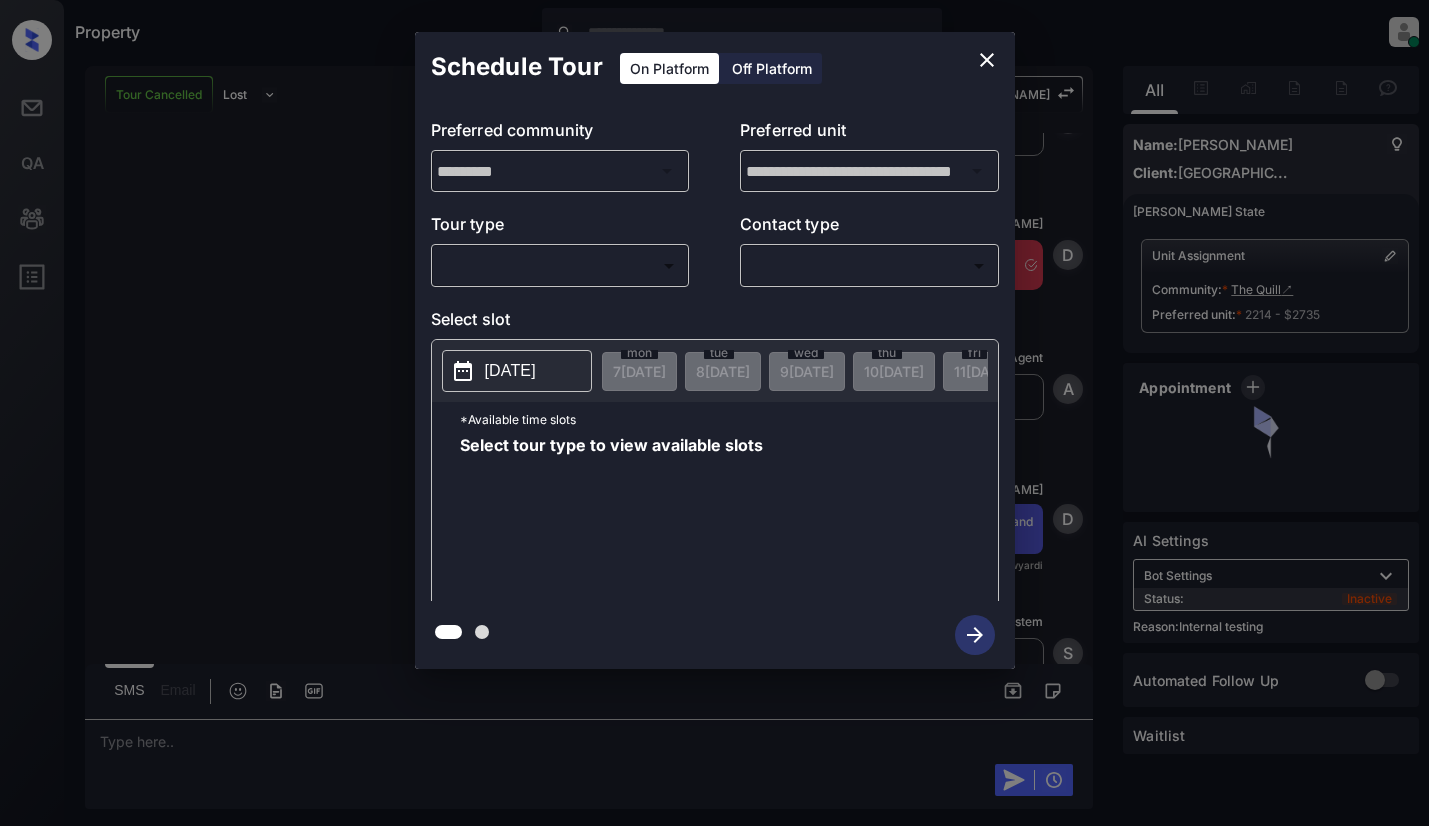 click on "Property [PERSON_NAME] Online Set yourself   offline Set yourself   on break Profile Switch to  light  mode Sign out Tour Cancelled Lost Lead Sentiment: Angry Upon sliding the acknowledgement:  Lead will move to lost stage. * ​ SMS and call option will be set to opt out. AFM will be turned off for the lead. Kelsey New Message Kelsey Notes Note: [URL][DOMAIN_NAME] - Paste this link into your browser to view [PERSON_NAME] conversation with the prospect [DATE] 05:05 am  Sync'd w  yardi K New Message [PERSON_NAME] Lead transferred to leasing agent: [PERSON_NAME] [DATE] 05:05 am  Sync'd w  yardi Z New Message Agent Lead created via leadPoller in Inbound stage. [DATE] 05:05 am A New Message Agent AFM Request sent to [PERSON_NAME]. [DATE] 05:05 am A New Message Agent Notes Note: ILS Note:
Interested in property: Fairfield Residential Company, LLC - The Quill Apartments -
Hey! I'm interested in renting [STREET_ADDRESS] and would like to learn more. [DATE] 05:05 am A [PERSON_NAME]" at bounding box center [714, 413] 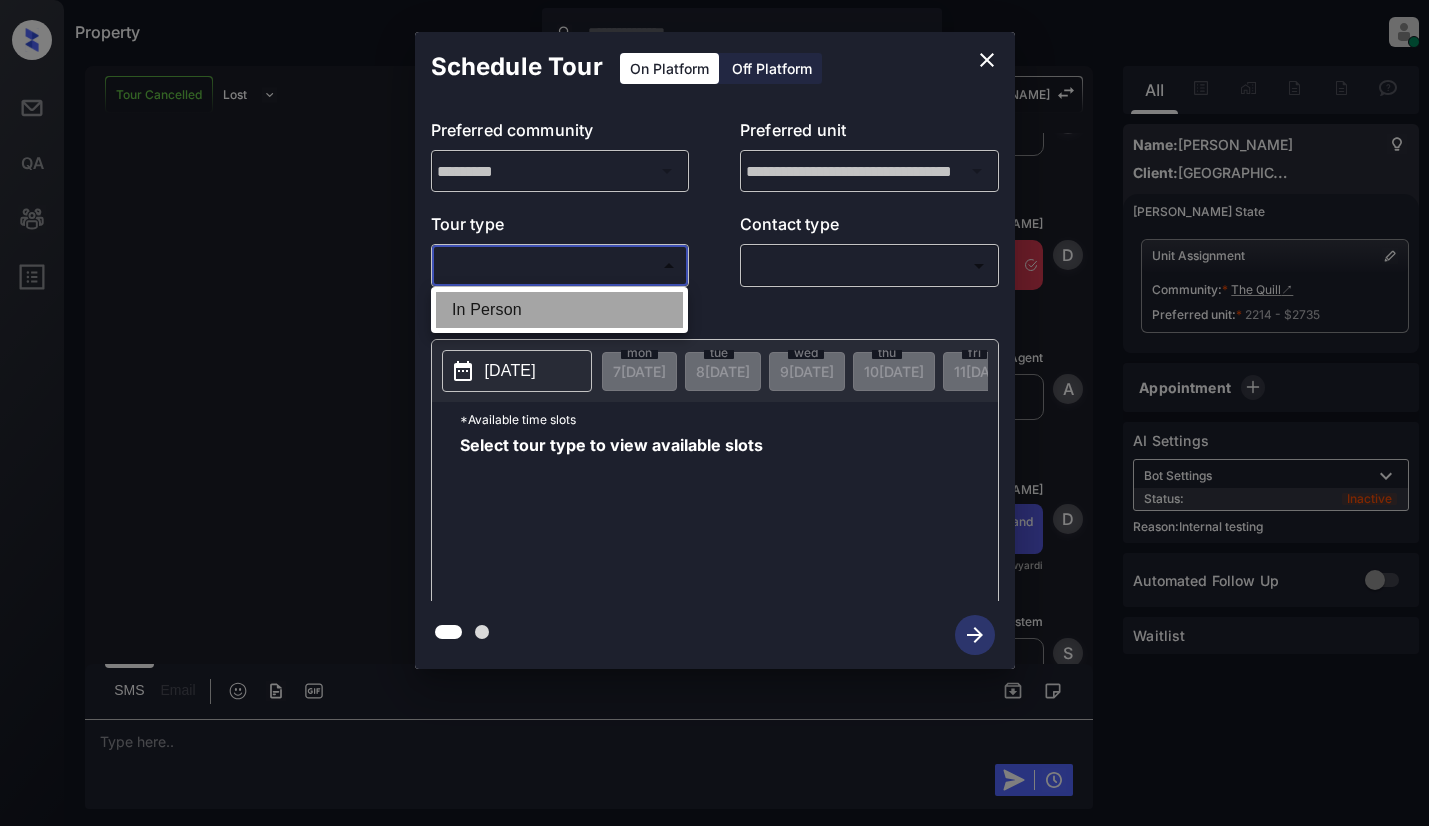 click on "In Person" at bounding box center (559, 310) 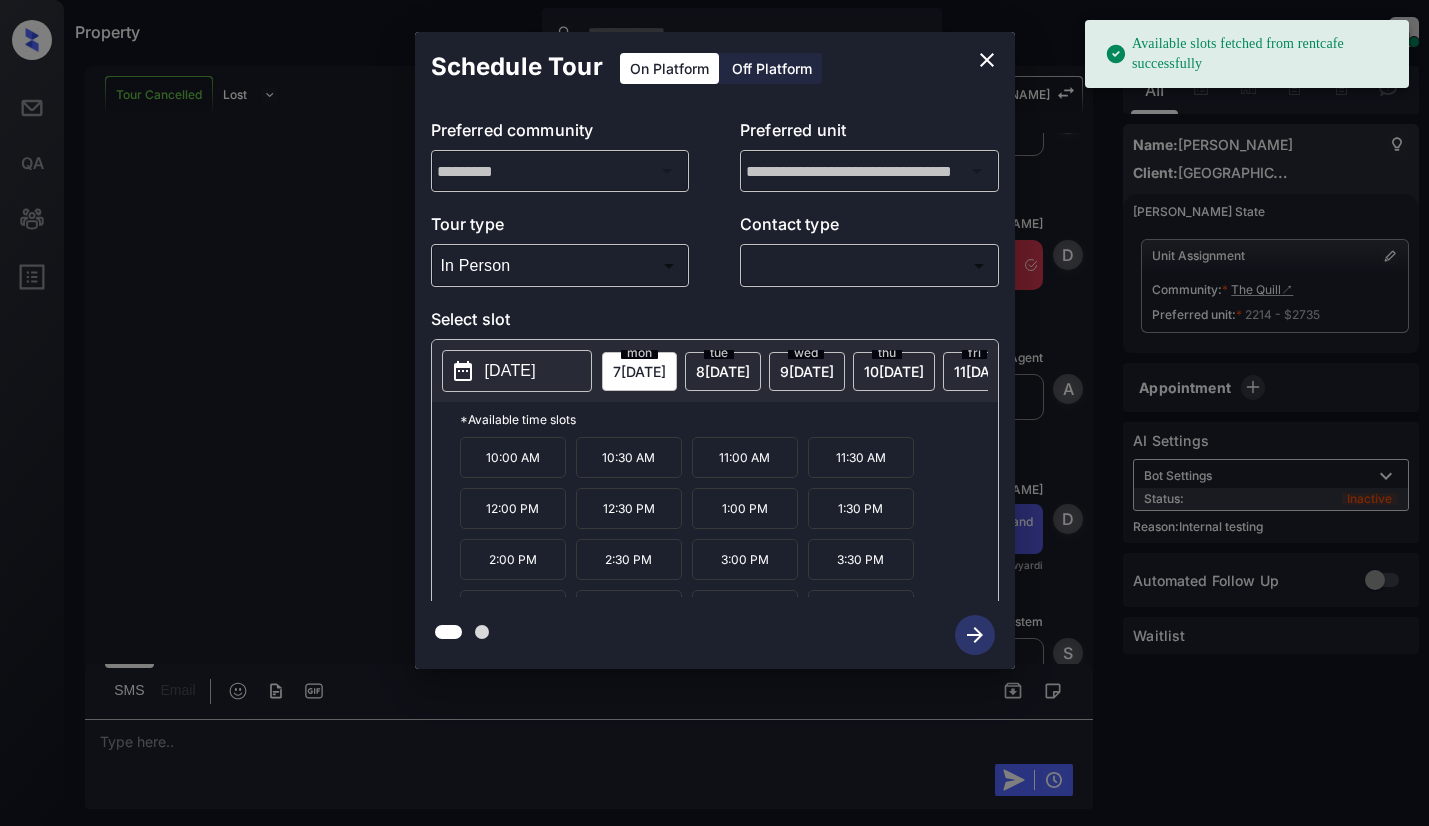 click on "[DATE]" at bounding box center (510, 371) 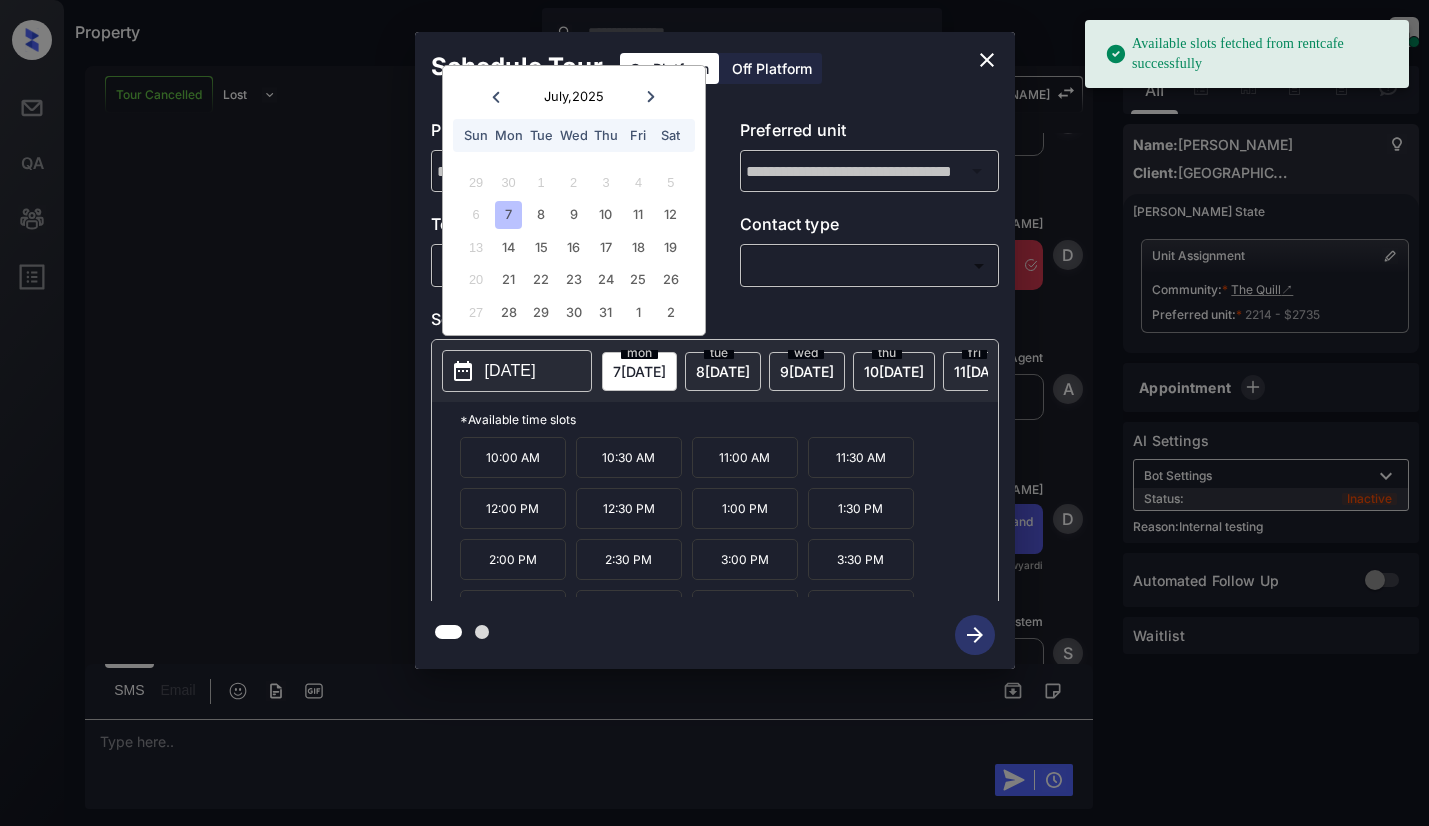 click 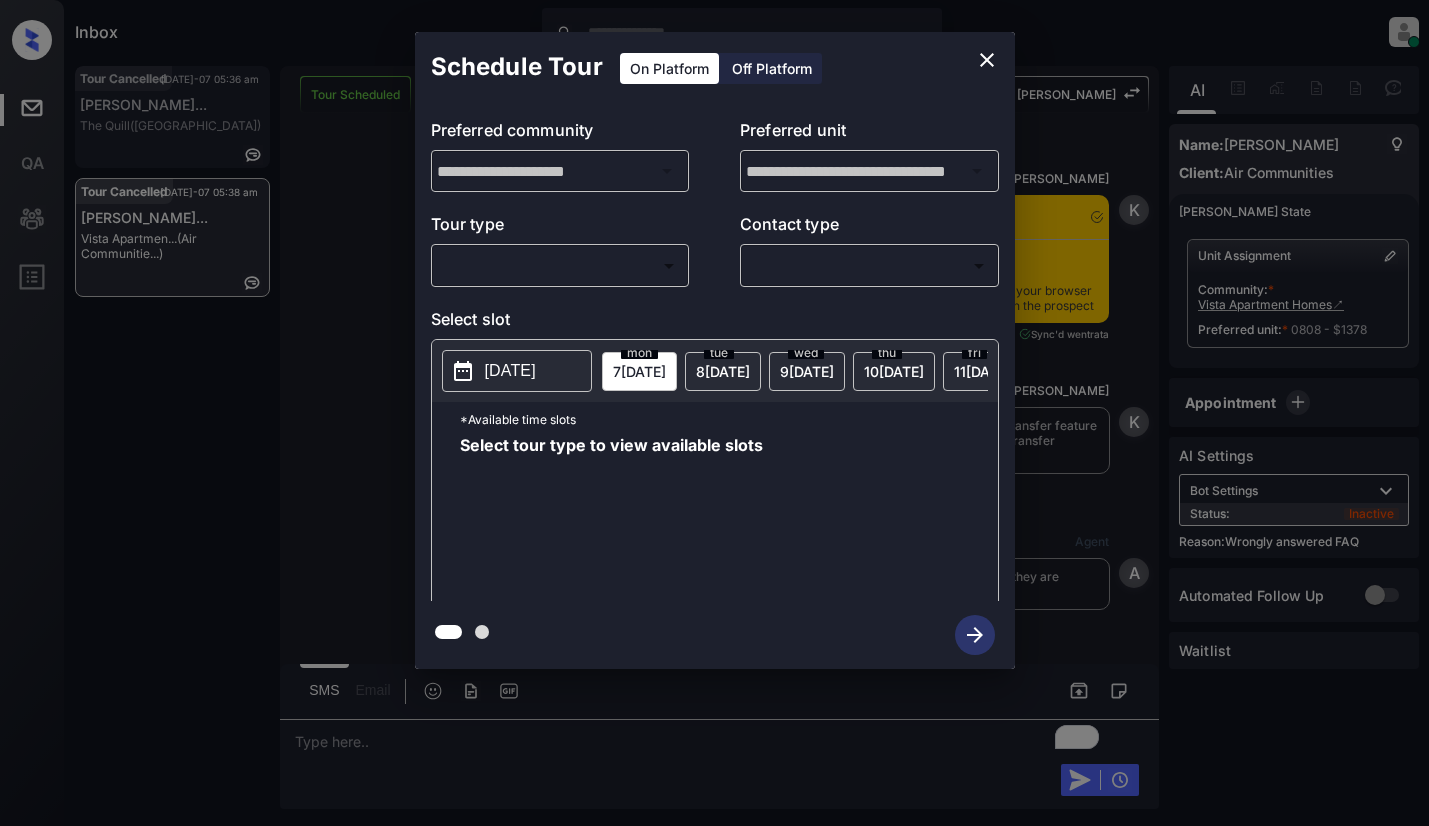 scroll, scrollTop: 0, scrollLeft: 0, axis: both 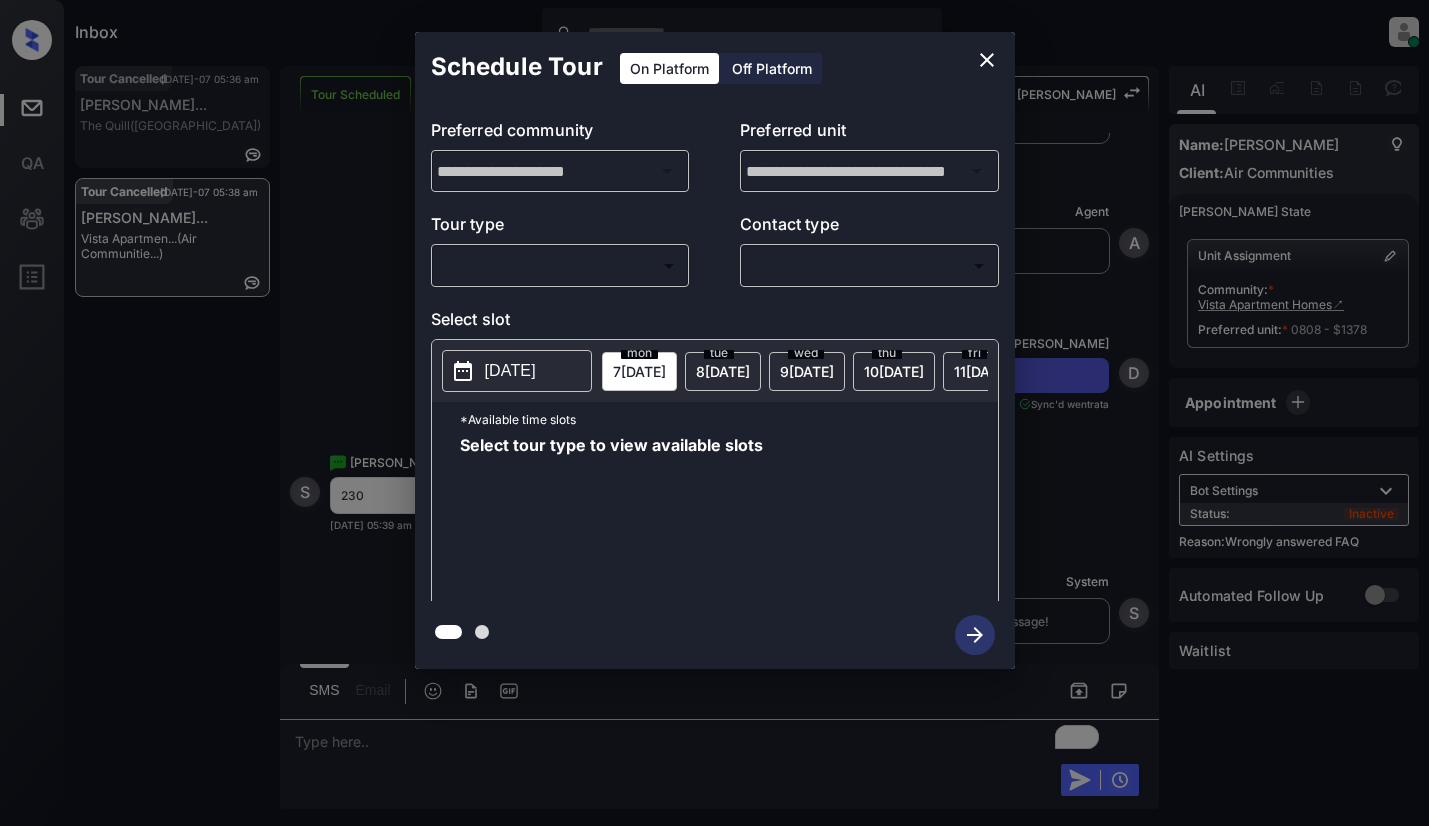 click on "Inbox Dominic Ceralde Online Set yourself   offline Set yourself   on break Profile Switch to  light  mode Sign out Tour Cancelled Jul-07 05:36 am   Michelle Murph... The Quill  (Fairfield) Tour Cancelled Jul-07 05:38 am   Sheila Penning... Vista Apartmen...  (Air Communitie...) Tour Scheduled Lost Lead Sentiment: Angry Upon sliding the acknowledgement:  Lead will move to lost stage. * ​ SMS and call option will be set to opt out. AFM will be turned off for the lead. Kelsey New Message Kelsey Notes Note: <a href="https://conversation.getzuma.com/68630ad7ed5379d6dce05fb4">https://conversation.getzuma.com/68630ad7ed5379d6dce05fb4</a> - Paste this link into your browser to view Kelsey’s conversation with the prospect Jun 30, 2025 03:08 pm  Sync'd w  entrata K New Message Kelsey Due to the activation of disableLeadTransfer feature flag, Kelsey will no longer transfer ownership of this CRM guest card Jun 30, 2025 03:08 pm K New Message Agent Jun 30, 2025 03:08 pm A New Message Zuma Jun 30, 2025 03:08 pm Z A A" at bounding box center [714, 413] 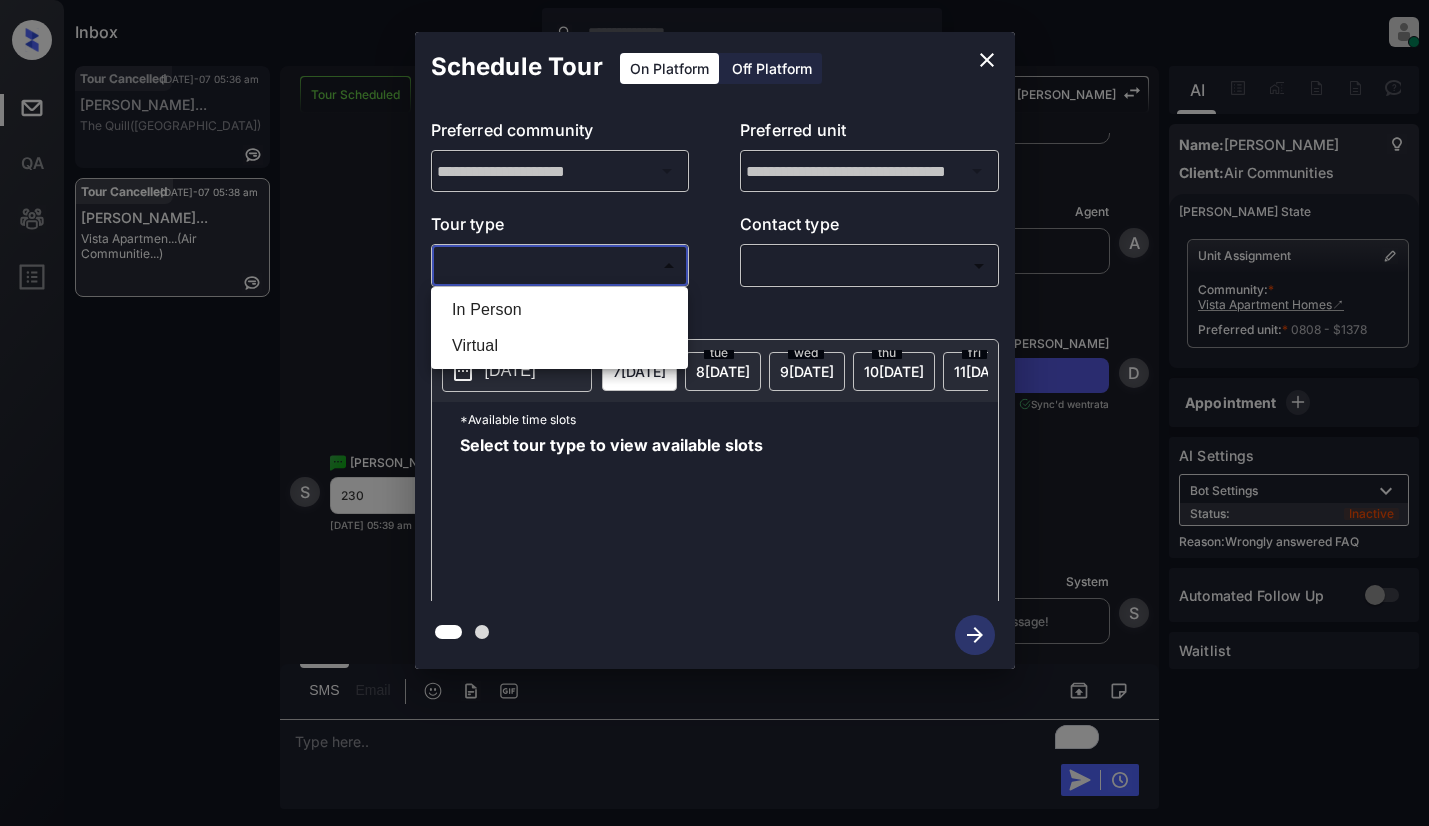 click on "In Person" at bounding box center [559, 310] 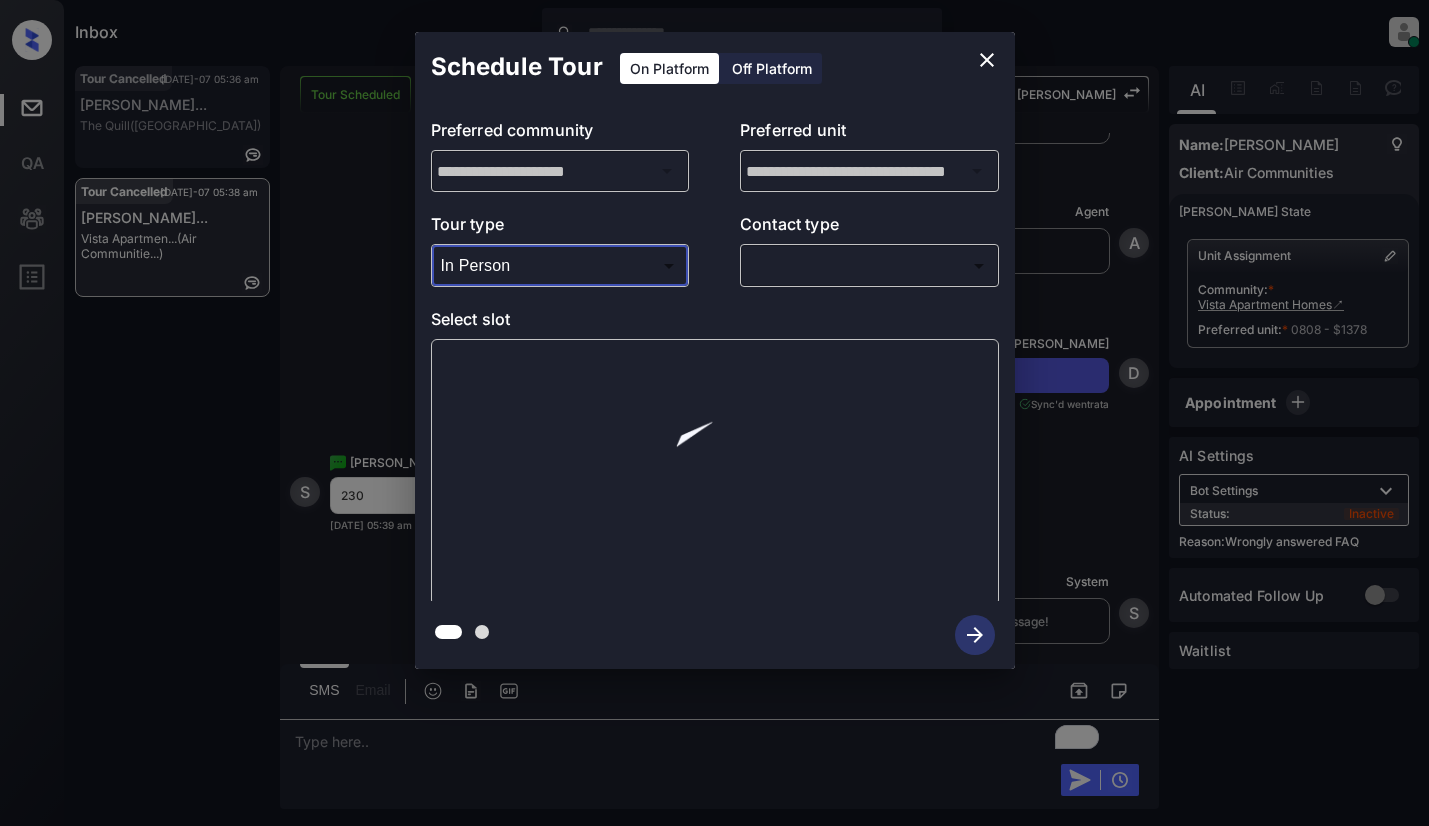 click on "Inbox Dominic Ceralde Online Set yourself   offline Set yourself   on break Profile Switch to  light  mode Sign out Tour Cancelled Jul-07 05:36 am   Michelle Murph... The Quill  (Fairfield) Tour Cancelled Jul-07 05:38 am   Sheila Penning... Vista Apartmen...  (Air Communitie...) Tour Scheduled Lost Lead Sentiment: Angry Upon sliding the acknowledgement:  Lead will move to lost stage. * ​ SMS and call option will be set to opt out. AFM will be turned off for the lead. Kelsey New Message Kelsey Notes Note: <a href="https://conversation.getzuma.com/68630ad7ed5379d6dce05fb4">https://conversation.getzuma.com/68630ad7ed5379d6dce05fb4</a> - Paste this link into your browser to view Kelsey’s conversation with the prospect Jun 30, 2025 03:08 pm  Sync'd w  entrata K New Message Kelsey Due to the activation of disableLeadTransfer feature flag, Kelsey will no longer transfer ownership of this CRM guest card Jun 30, 2025 03:08 pm K New Message Agent Jun 30, 2025 03:08 pm A New Message Zuma Jun 30, 2025 03:08 pm Z A A" at bounding box center [714, 413] 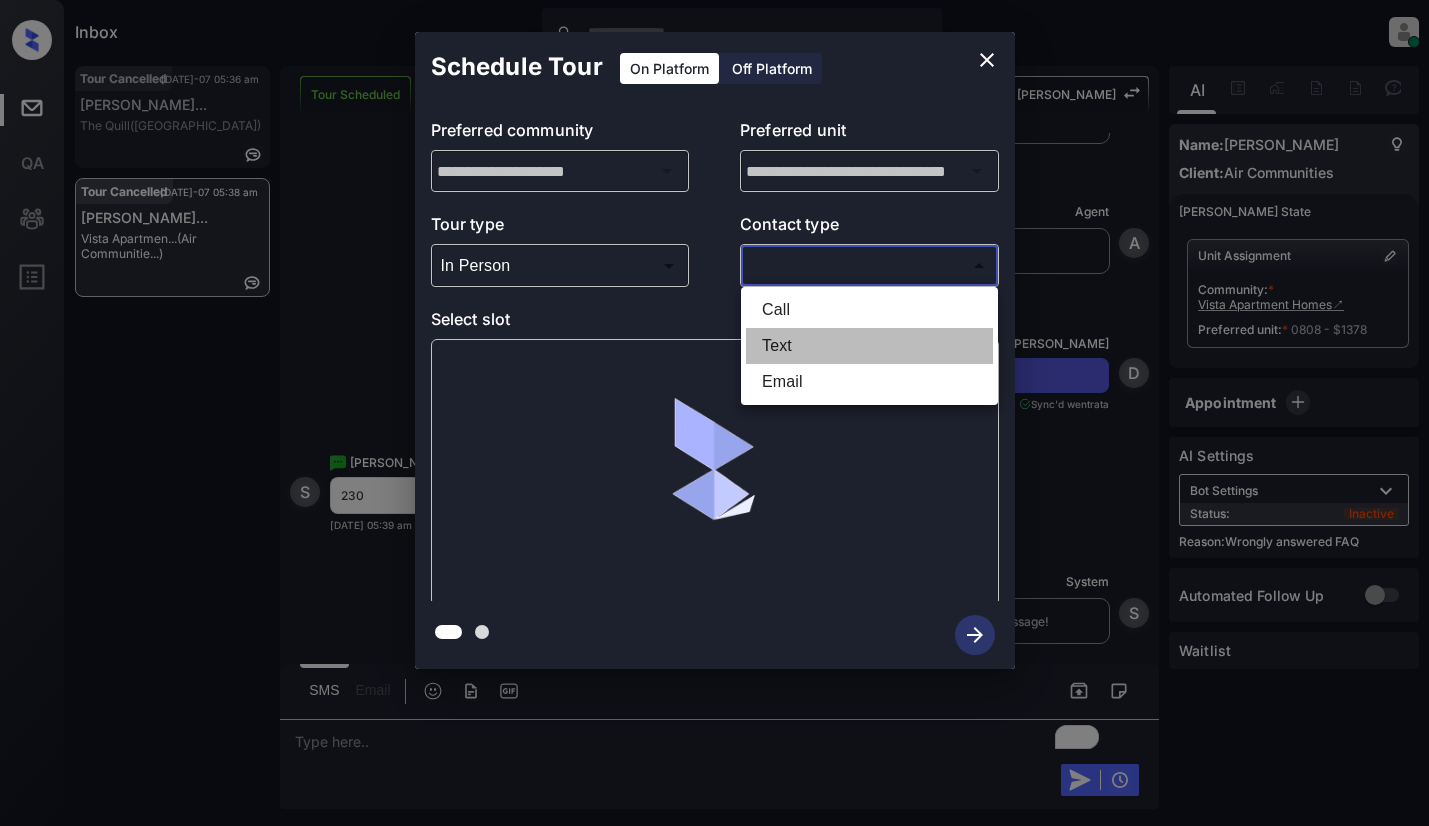 click on "Text" at bounding box center [869, 346] 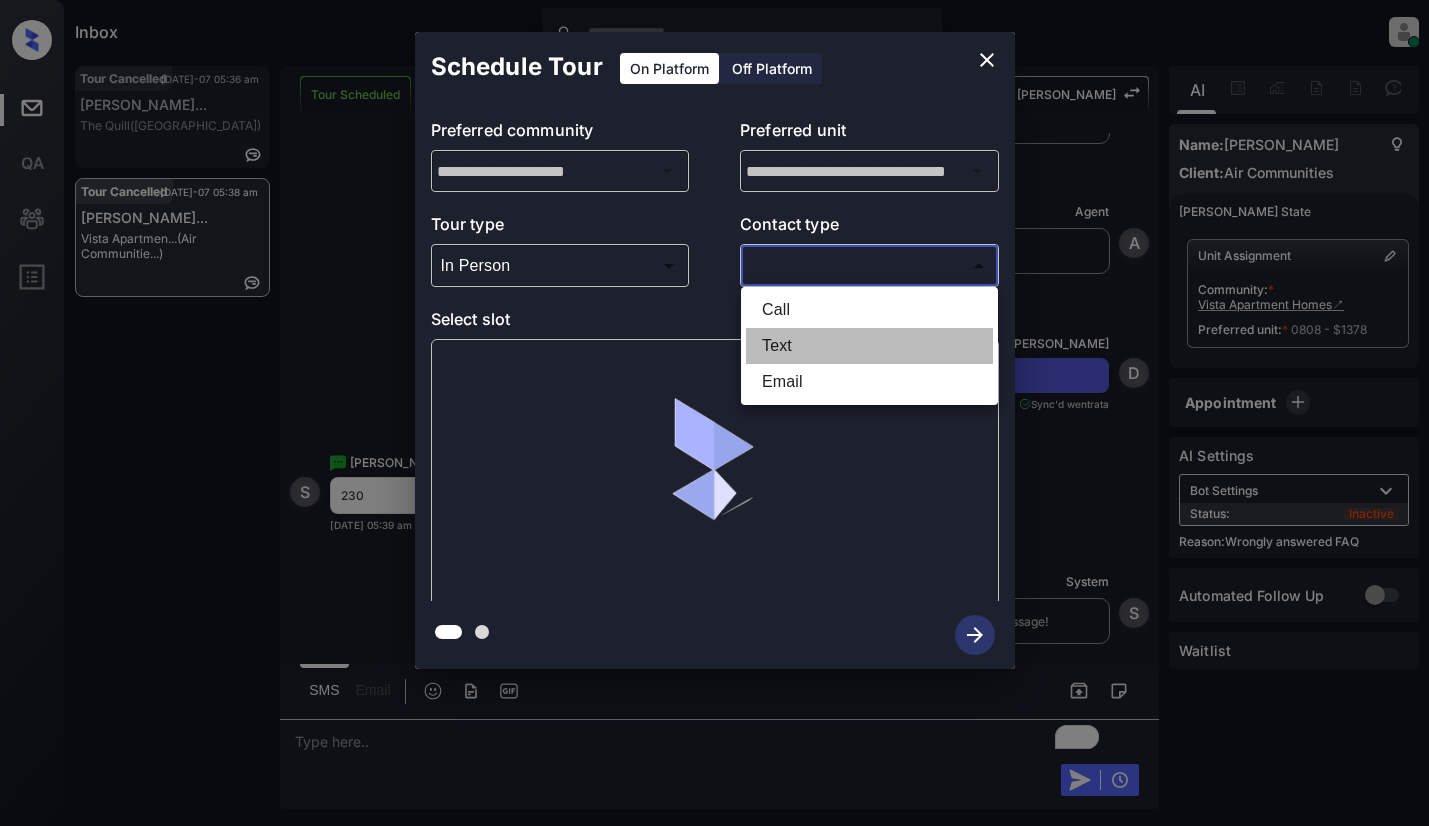 type on "****" 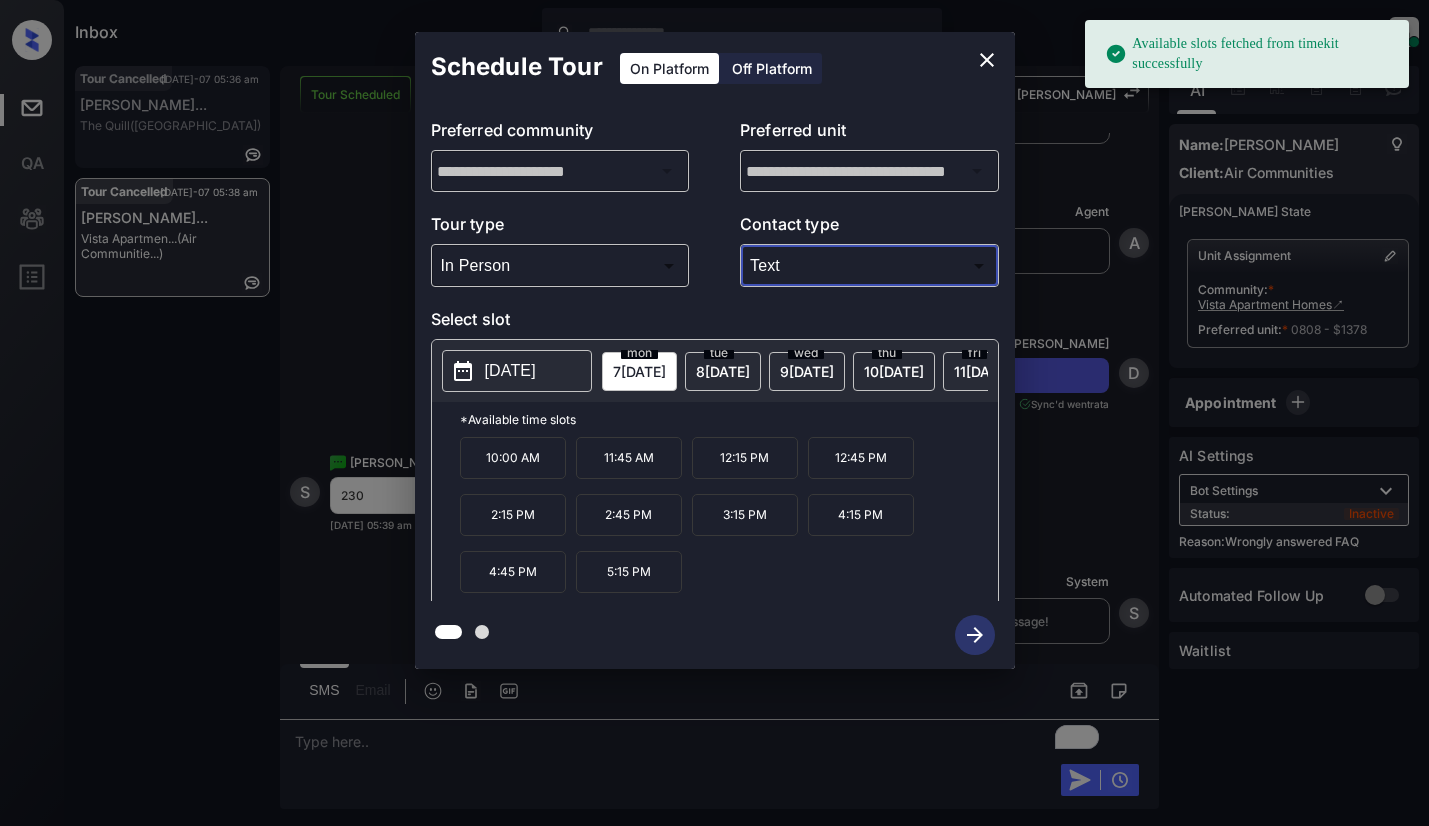 click on "[DATE]" at bounding box center (510, 371) 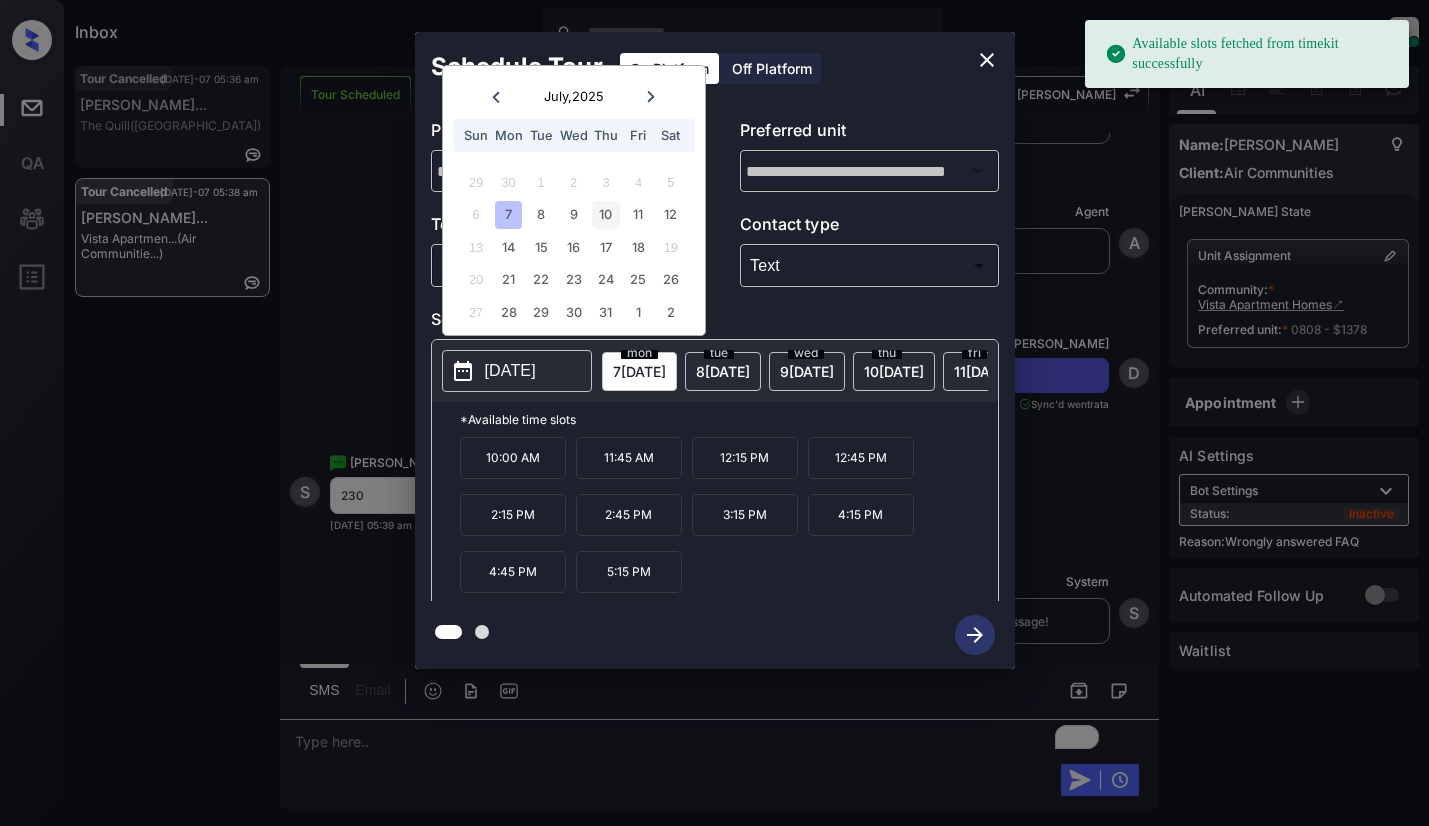 click on "10" at bounding box center [605, 214] 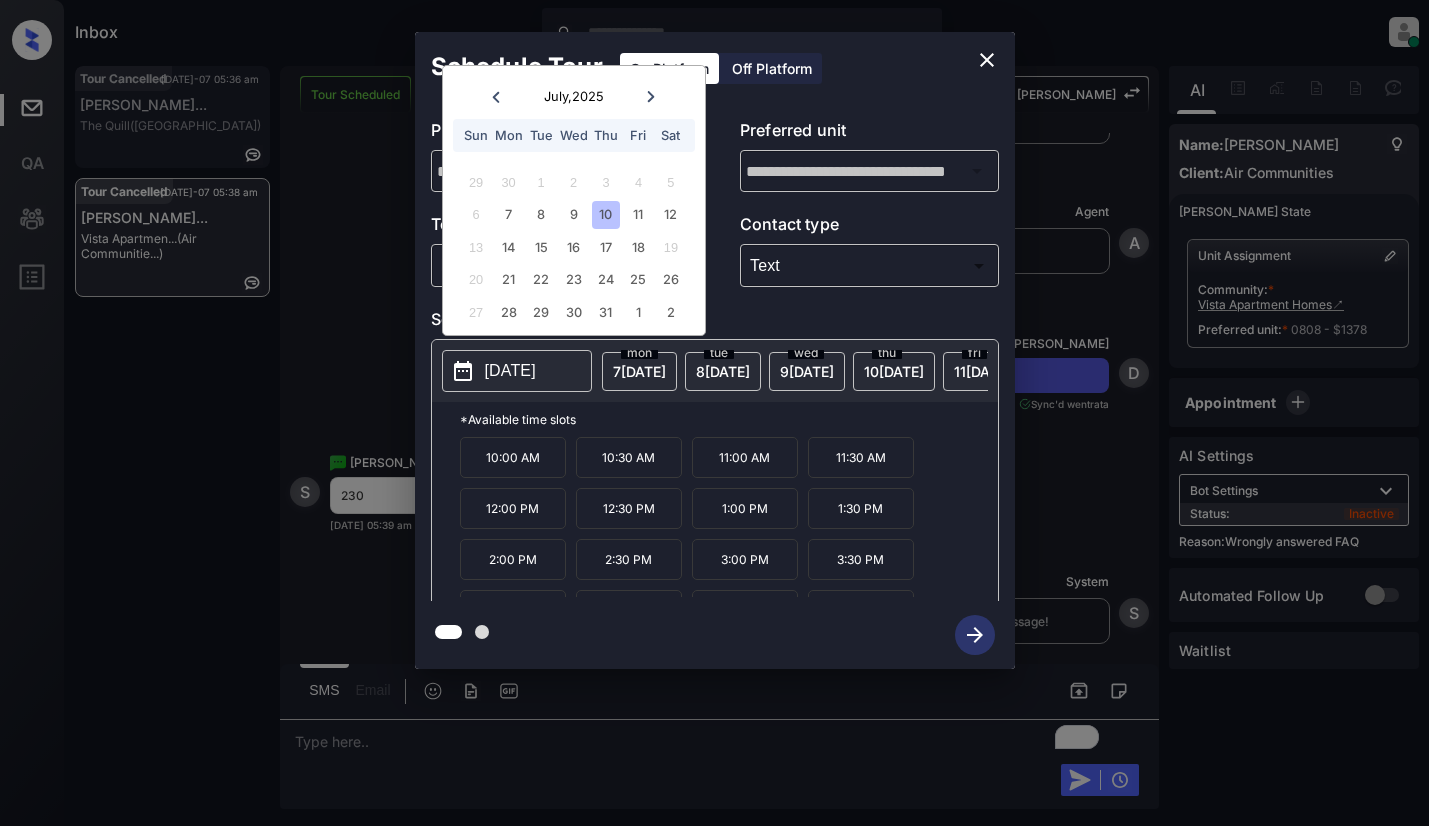 click on "2:30 PM" at bounding box center (629, 559) 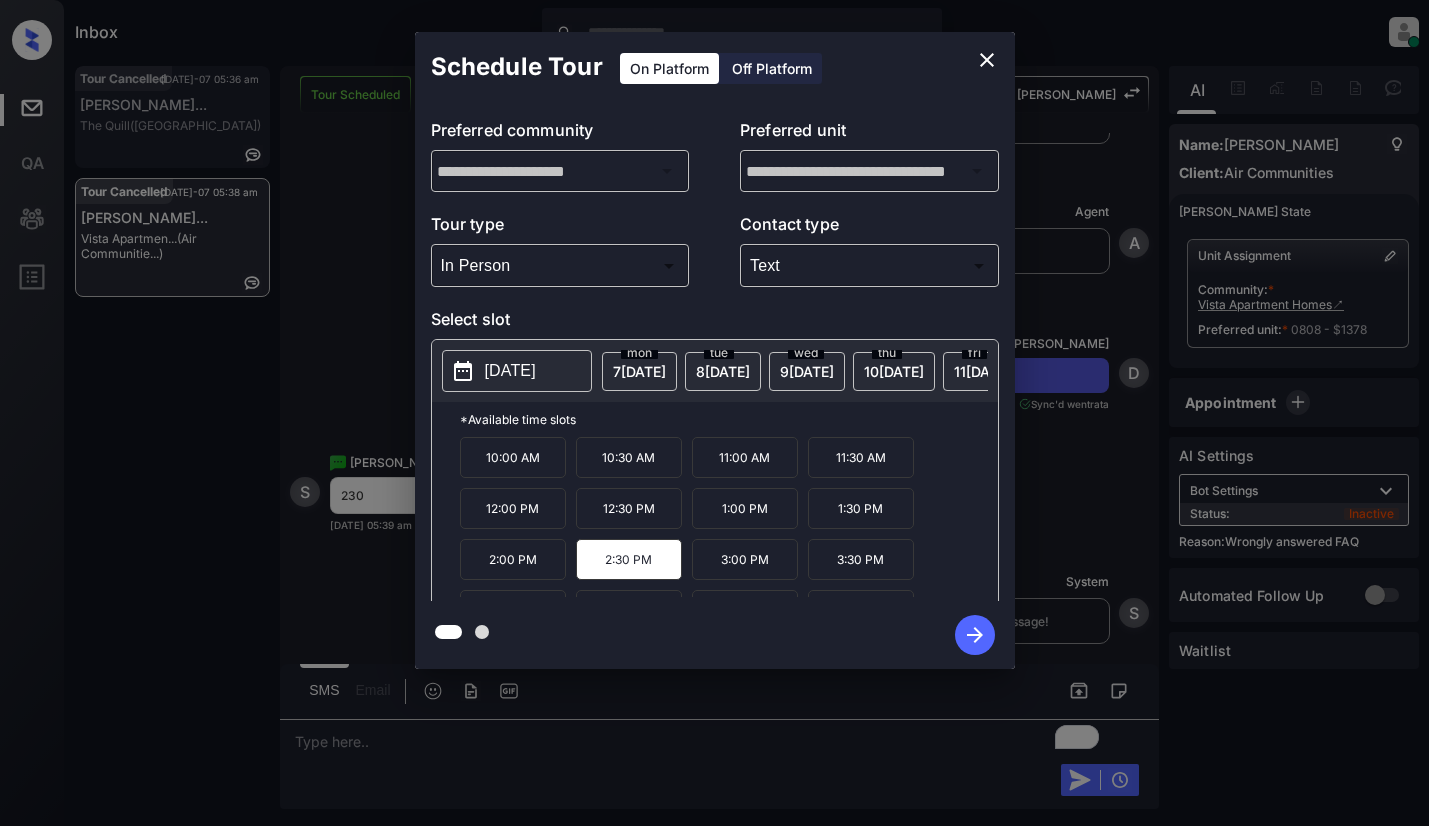 click 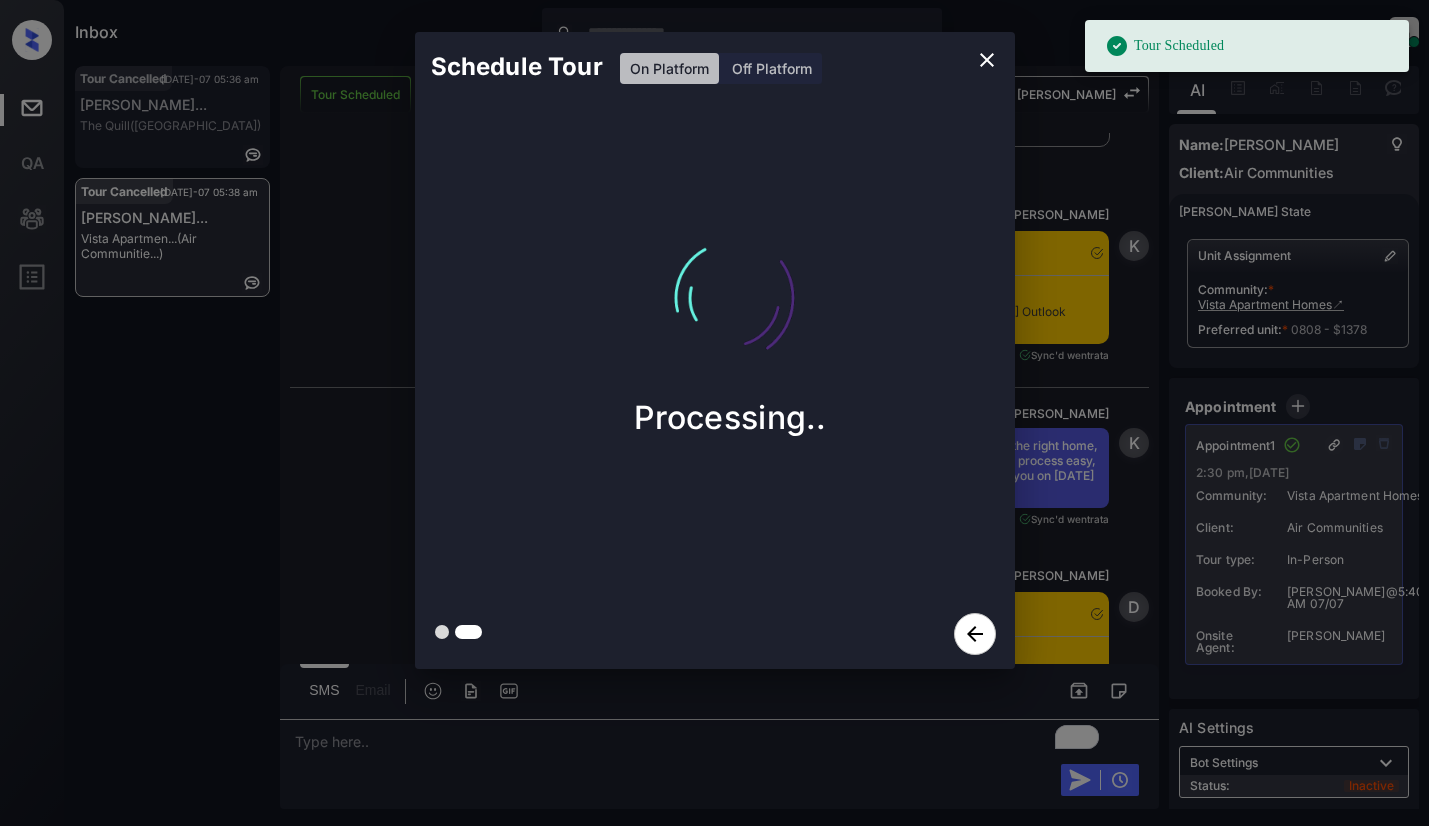 scroll, scrollTop: 24476, scrollLeft: 0, axis: vertical 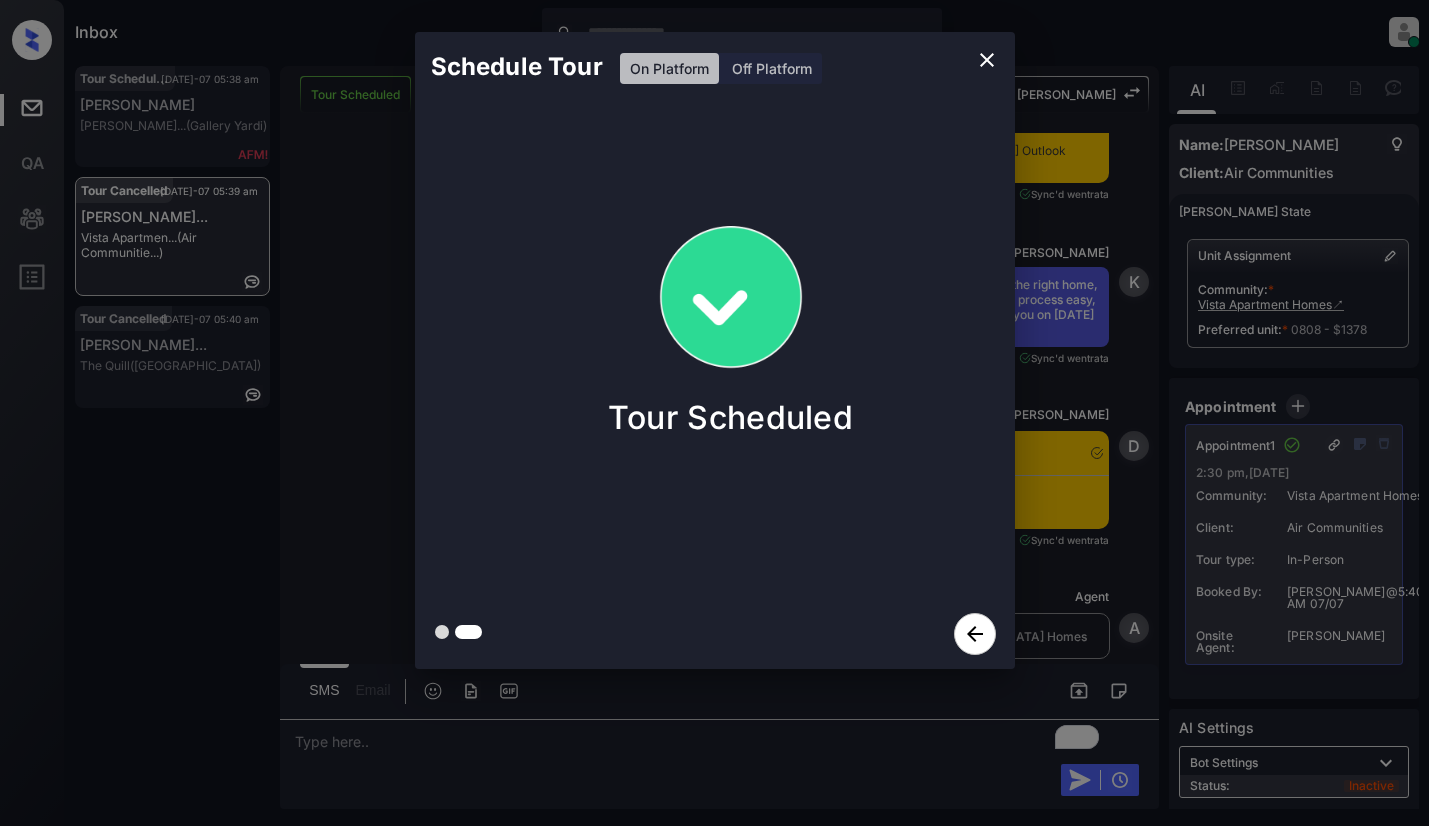 click on "Schedule Tour On Platform Off Platform Tour Scheduled" at bounding box center [714, 350] 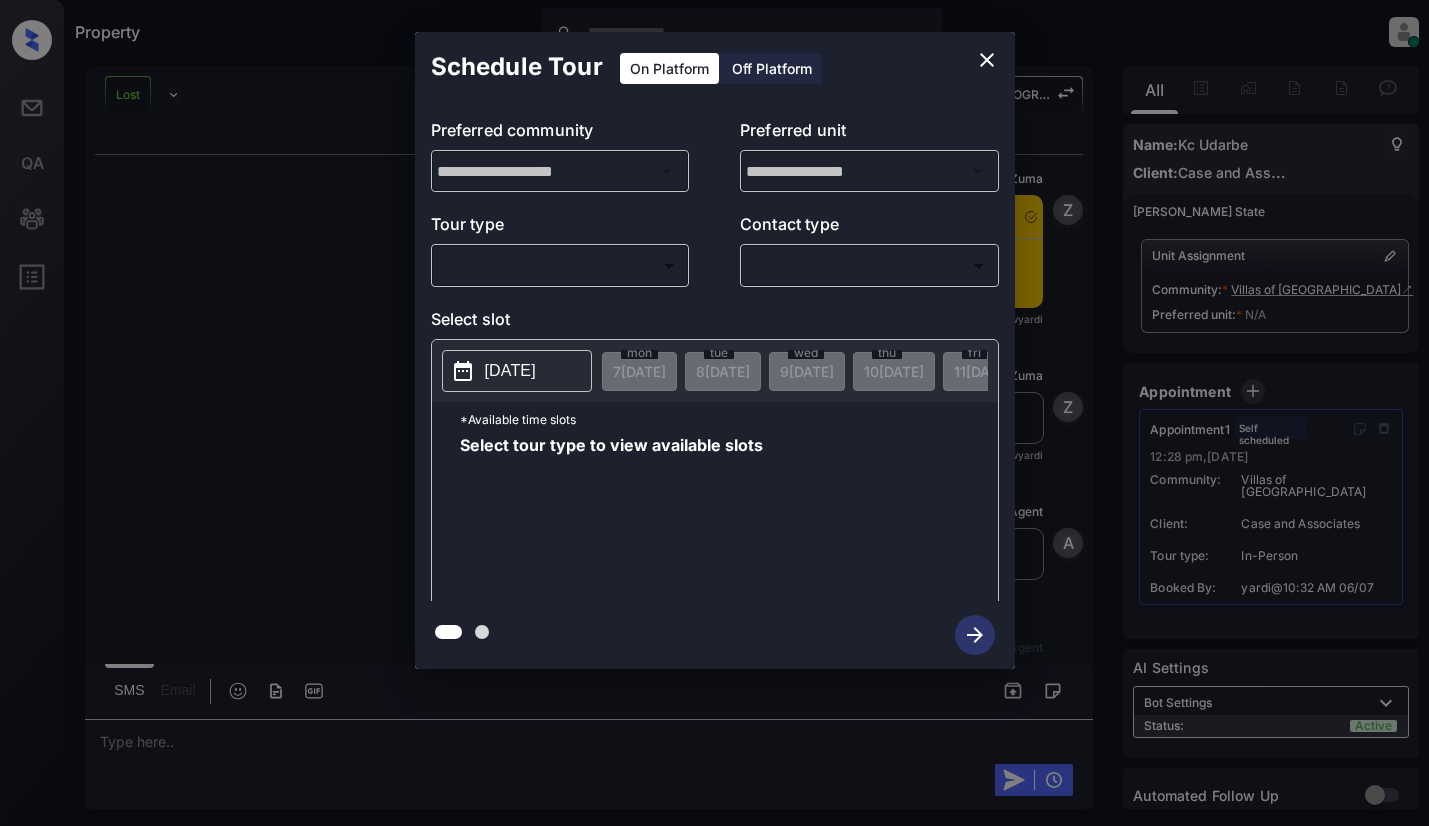 scroll, scrollTop: 0, scrollLeft: 0, axis: both 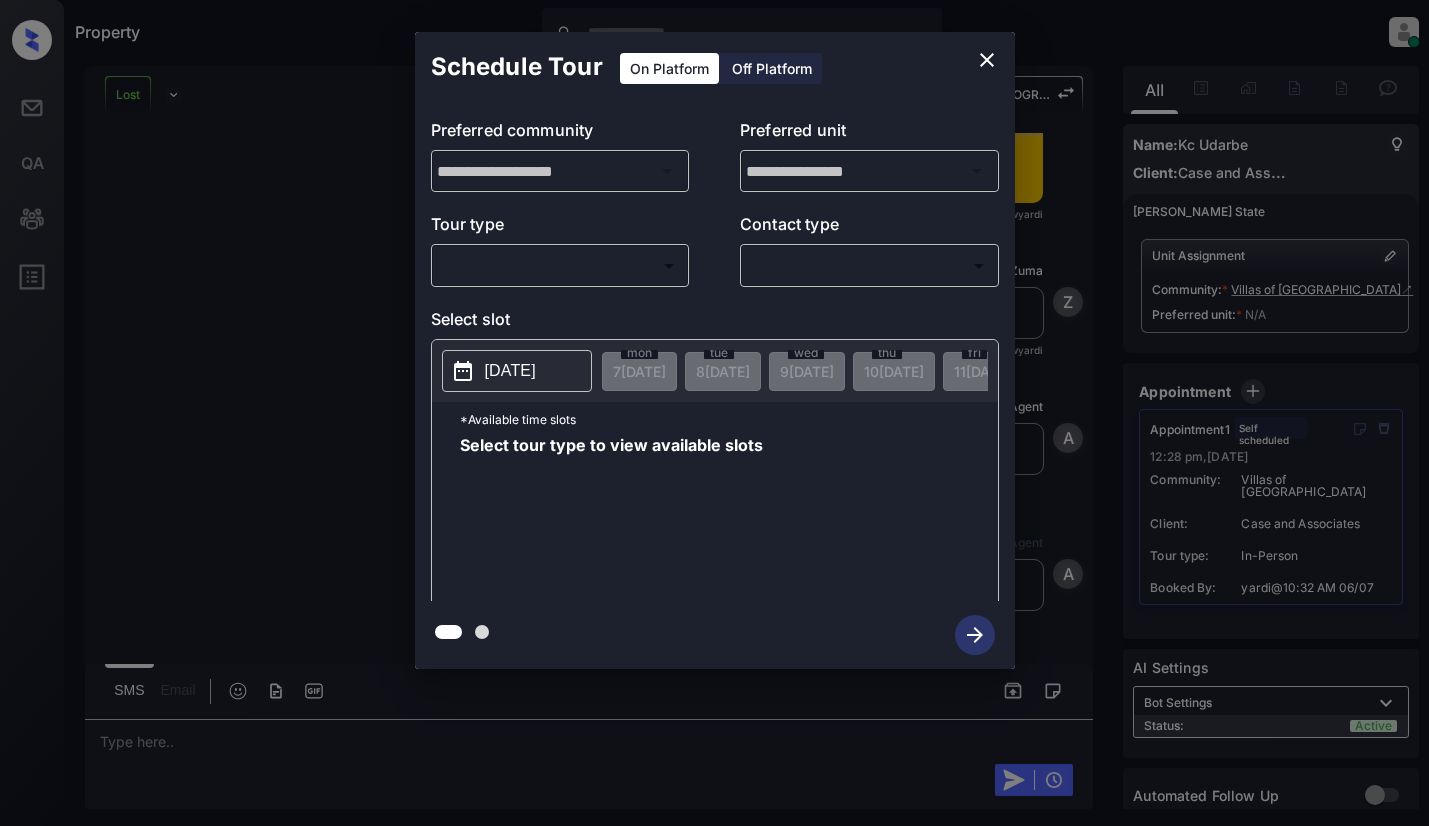click on "Property Dominic Ceralde Online Set yourself   offline Set yourself   on break Profile Switch to  light  mode Sign out Lost Lead Sentiment: Angry Upon sliding the acknowledgement:  Lead will move to lost stage. * ​ SMS and call option will be set to opt out. AFM will be turned off for the lead. Villas Of Waterford New Message Zuma Notes Note: Kelsey will not initially engage with this lead due to lead source: Tour24 Jul 06, 2025 10:32 am  Sync'd w  yardi Z New Message Zuma Lead transferred to leasing agent: Villas of Waterford Jul 06, 2025 10:32 am  Sync'd w  yardi Z New Message Agent Lead assigned to house account because it was created via Tour24 Jul 06, 2025 10:32 am A New Message Agent Lead assigned to house account because it was created via Tour24 Jul 06, 2025 10:32 am A New Message SMS Email                                                           Name:  Kc Udarbe Client:  Case and Associates Kelsey's State Unit Assignment Community : *   Villas of Waterford  ↗ Preferred unit : *   N/A Appointment" at bounding box center [714, 413] 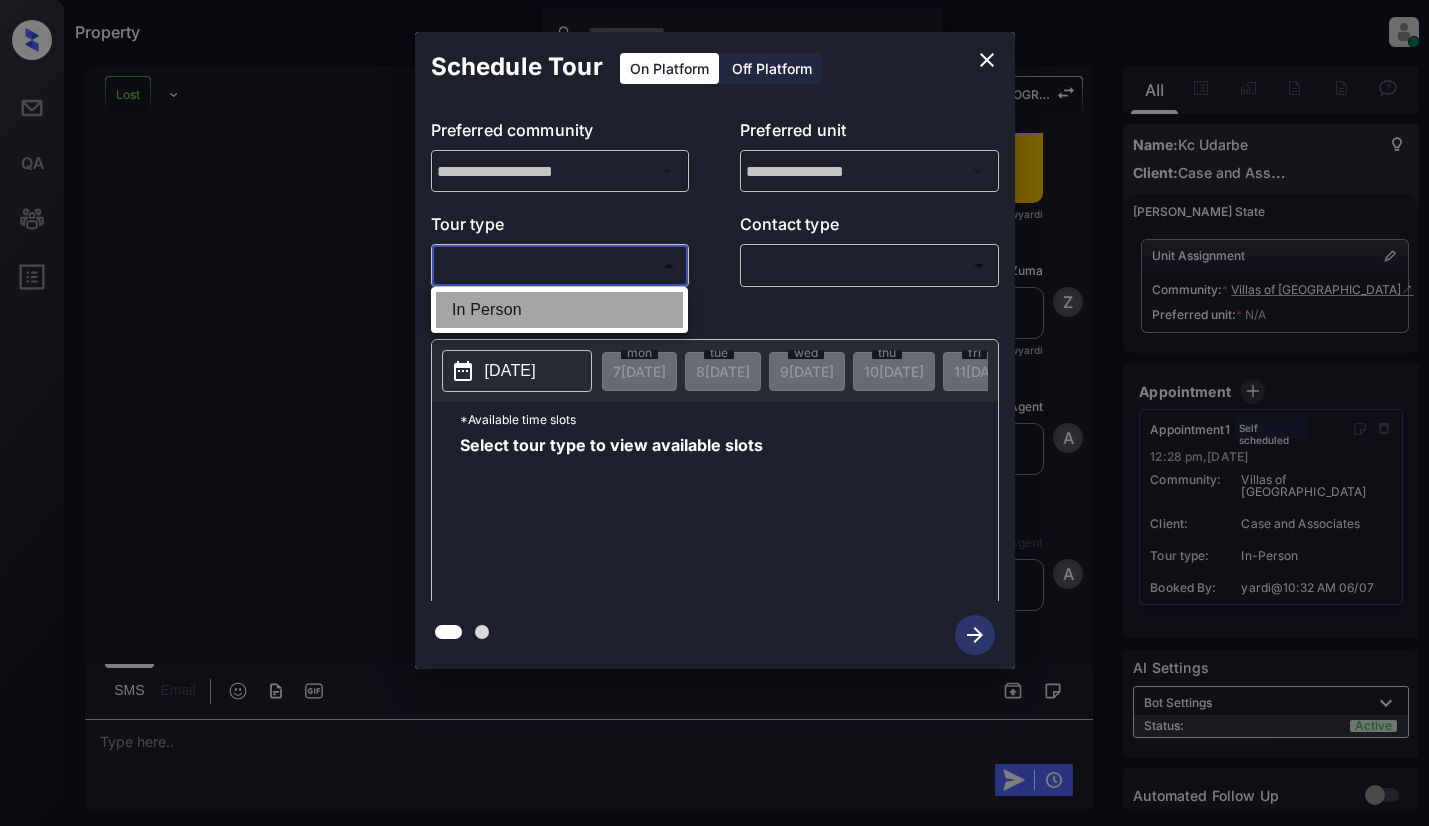 click on "In Person" at bounding box center (559, 310) 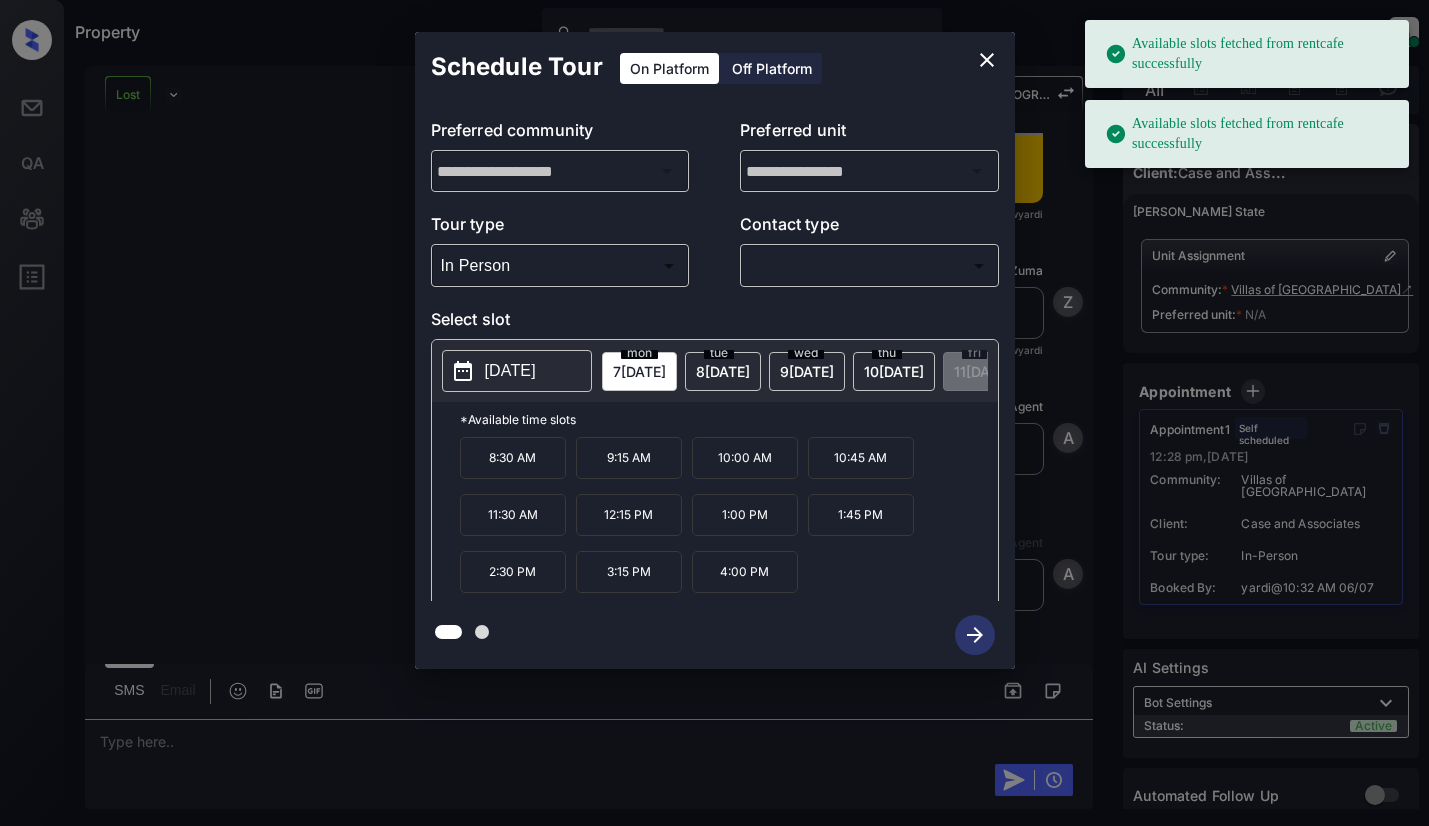 click on "[DATE]" at bounding box center (510, 371) 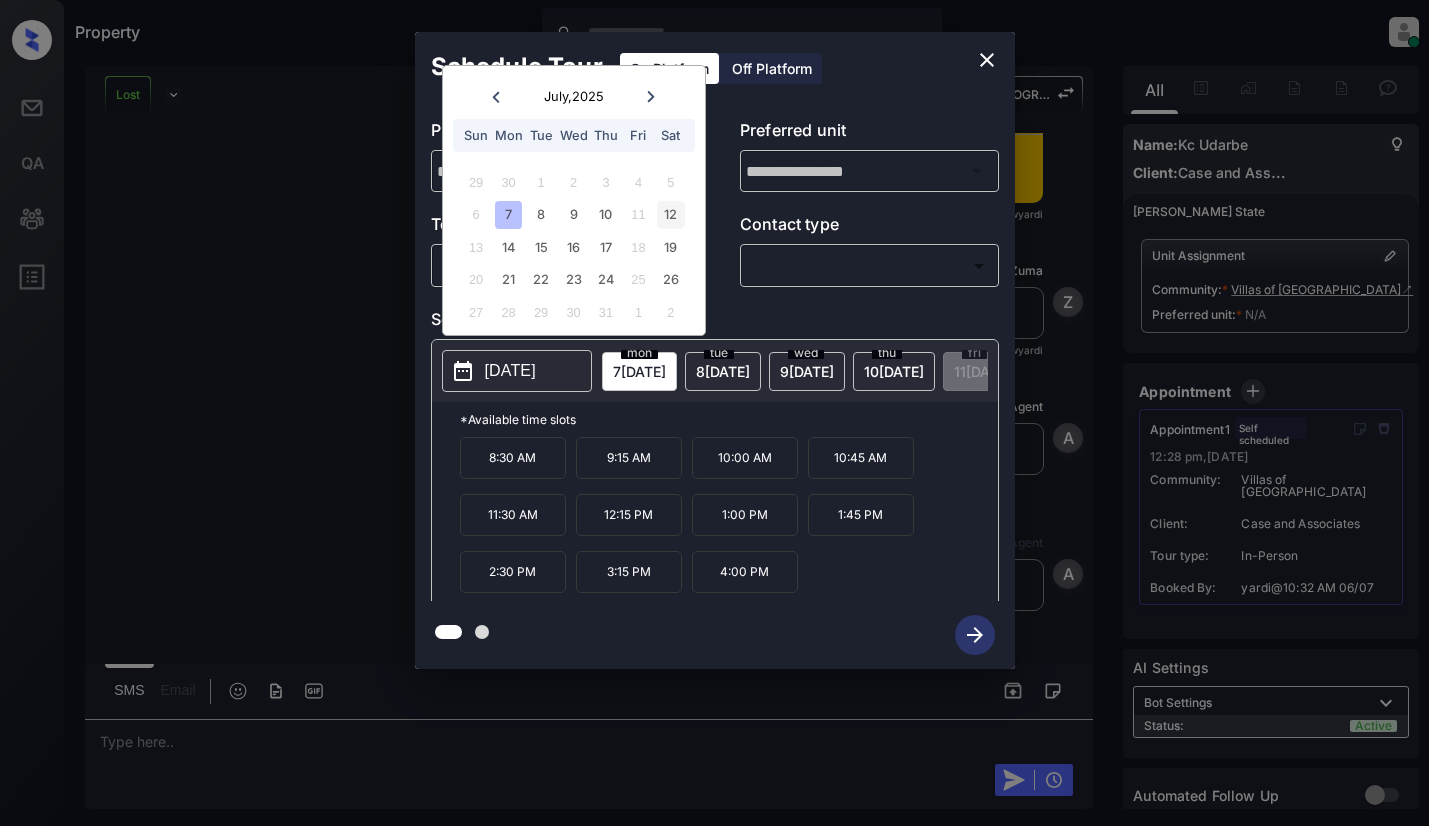 click on "12" at bounding box center [670, 214] 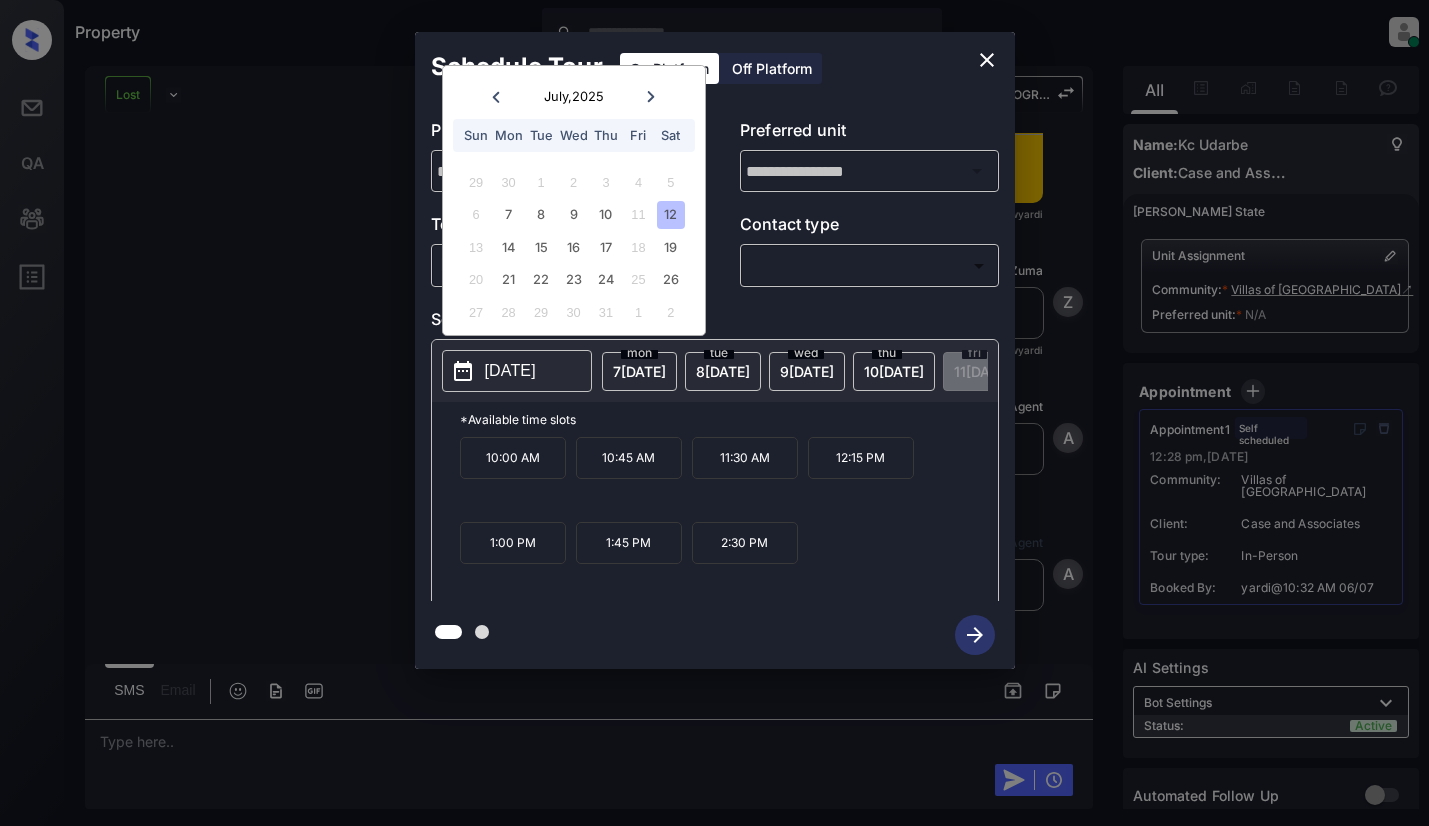 click on "**********" at bounding box center (714, 350) 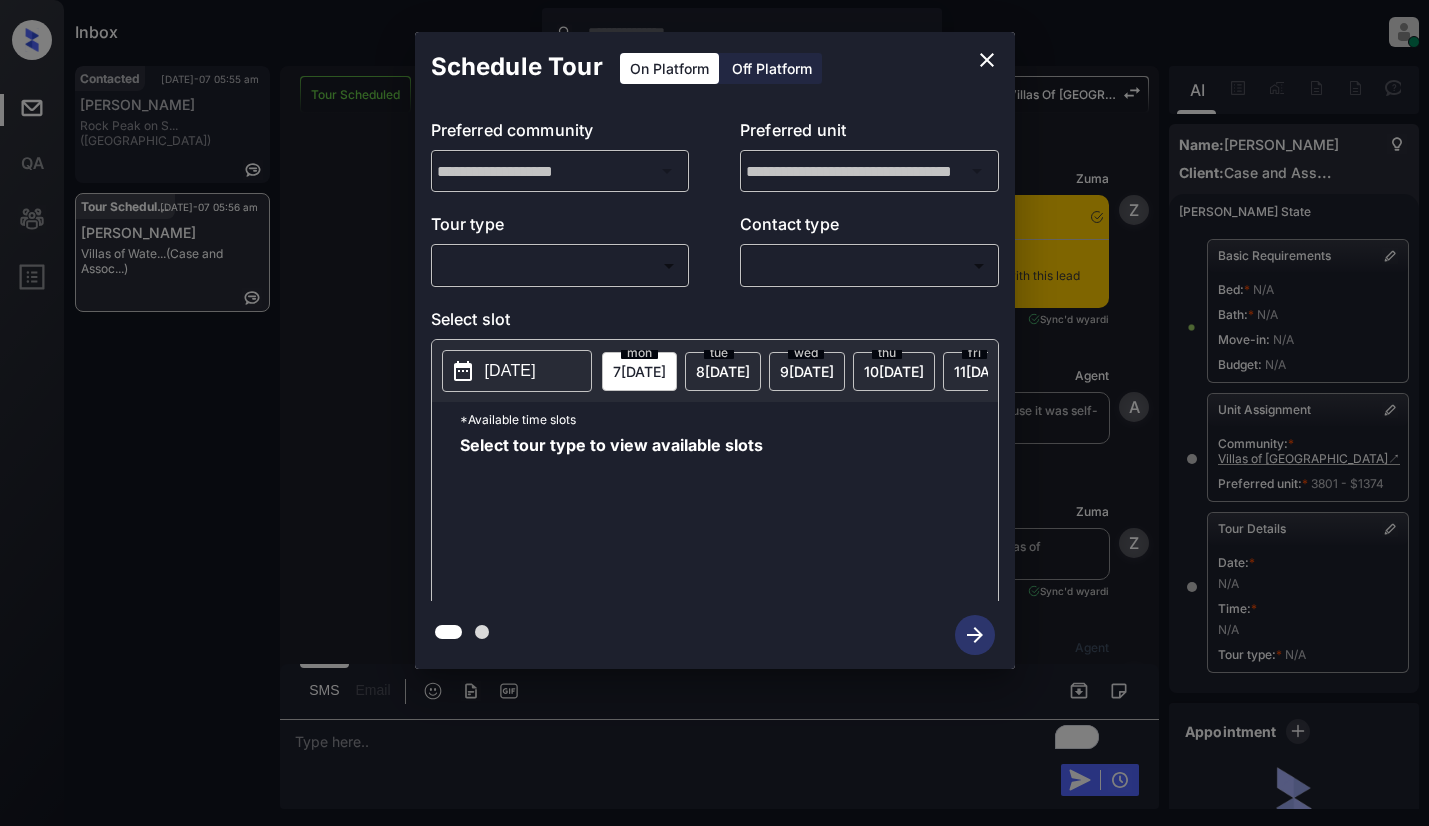 scroll, scrollTop: 0, scrollLeft: 0, axis: both 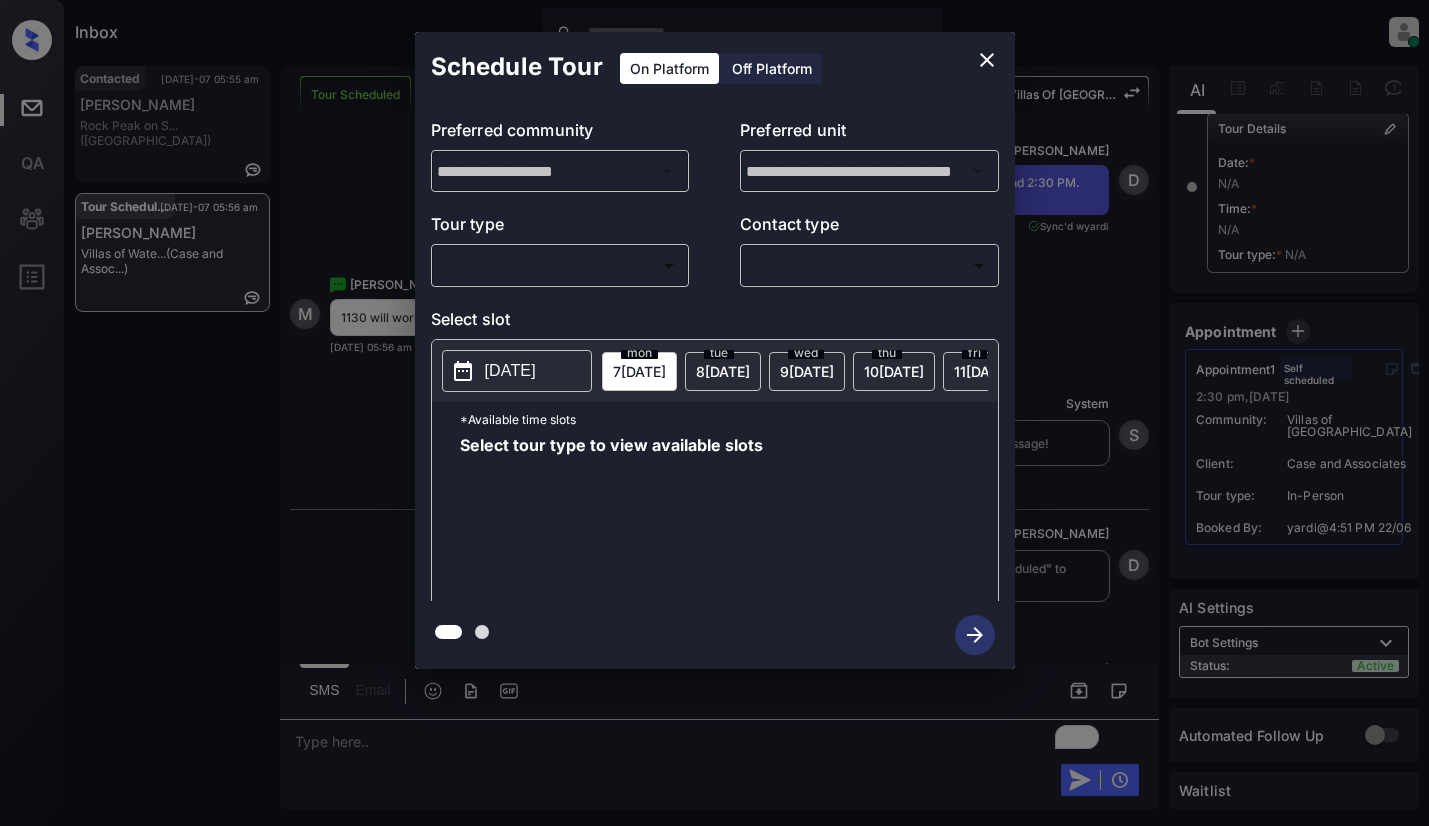 click on "Inbox [PERSON_NAME] Online Set yourself   offline Set yourself   on break Profile Switch to  light  mode Sign out Contacted [DATE]-07 05:55 am   [PERSON_NAME][GEOGRAPHIC_DATA] on S...  (Fairfield) Tour Scheduled [DATE]-07 05:56 am   [PERSON_NAME] Villas of Wate...  (Case and Assoc...) Tour Scheduled Lost Lead Sentiment: Angry Upon sliding the acknowledgement:  Lead will move to lost stage. * ​ SMS and call option will be set to opt out. AFM will be turned off for the lead. Villas Of Waterford New Message Zuma Notes Note: [PERSON_NAME] will not initially engage with this lead because they have a self-scheduled tour. [DATE] 04:51 pm  Sync'd w  yardi Z New Message Agent Lead assigned to house account because it was self-scheduled for tour. [DATE] 04:51 pm A New Message Zuma Lead transferred to leasing agent: Villas of Waterford [DATE] 04:51 pm  Sync'd w  yardi Z New Message Agent Lead assigned to house account because it was self-scheduled for tour. [DATE] 04:51 pm A New Message [PERSON_NAME] Notes Note:  Sync'd w" at bounding box center [714, 413] 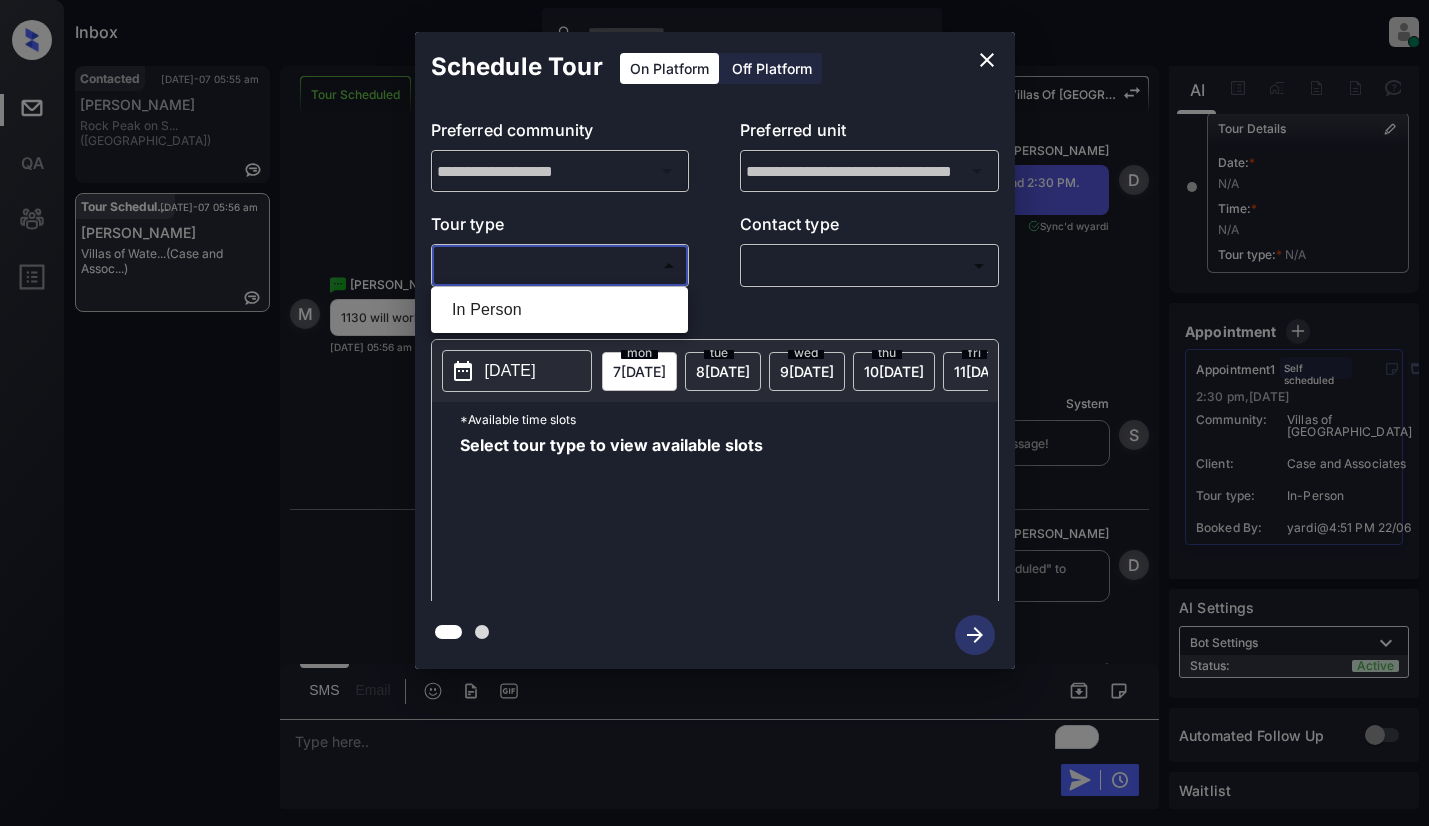 click on "In Person" at bounding box center (559, 310) 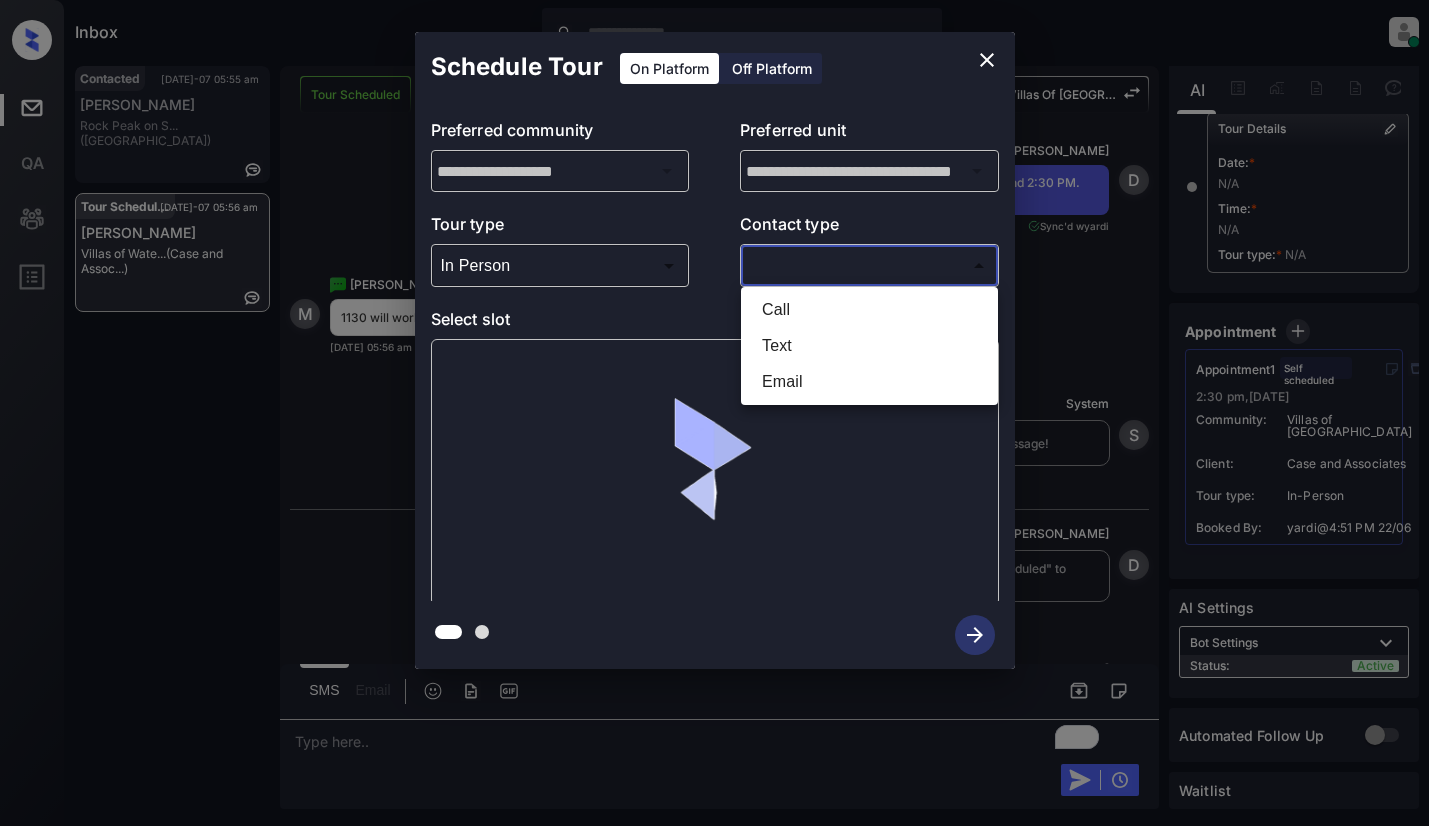 click on "Inbox [PERSON_NAME] Online Set yourself   offline Set yourself   on break Profile Switch to  light  mode Sign out Contacted [DATE]-07 05:55 am   [PERSON_NAME][GEOGRAPHIC_DATA] on S...  (Fairfield) Tour Scheduled [DATE]-07 05:56 am   [PERSON_NAME] Villas of Wate...  (Case and Assoc...) Tour Scheduled Lost Lead Sentiment: Angry Upon sliding the acknowledgement:  Lead will move to lost stage. * ​ SMS and call option will be set to opt out. AFM will be turned off for the lead. Villas Of Waterford New Message Zuma Notes Note: [PERSON_NAME] will not initially engage with this lead because they have a self-scheduled tour. [DATE] 04:51 pm  Sync'd w  yardi Z New Message Agent Lead assigned to house account because it was self-scheduled for tour. [DATE] 04:51 pm A New Message Zuma Lead transferred to leasing agent: Villas of Waterford [DATE] 04:51 pm  Sync'd w  yardi Z New Message Agent Lead assigned to house account because it was self-scheduled for tour. [DATE] 04:51 pm A New Message [PERSON_NAME] Notes Note:  Sync'd w" at bounding box center [714, 413] 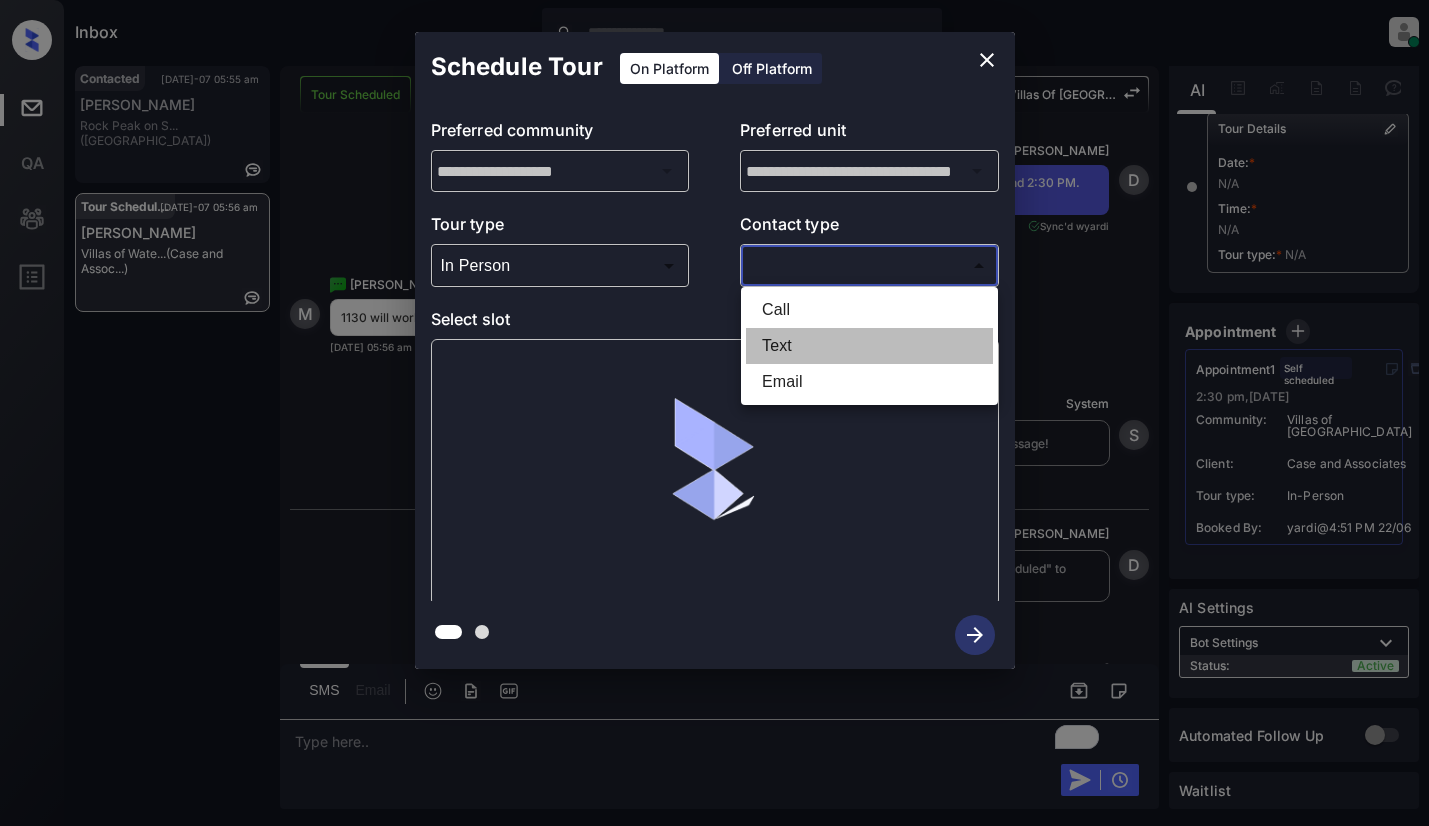 click on "Text" at bounding box center [869, 346] 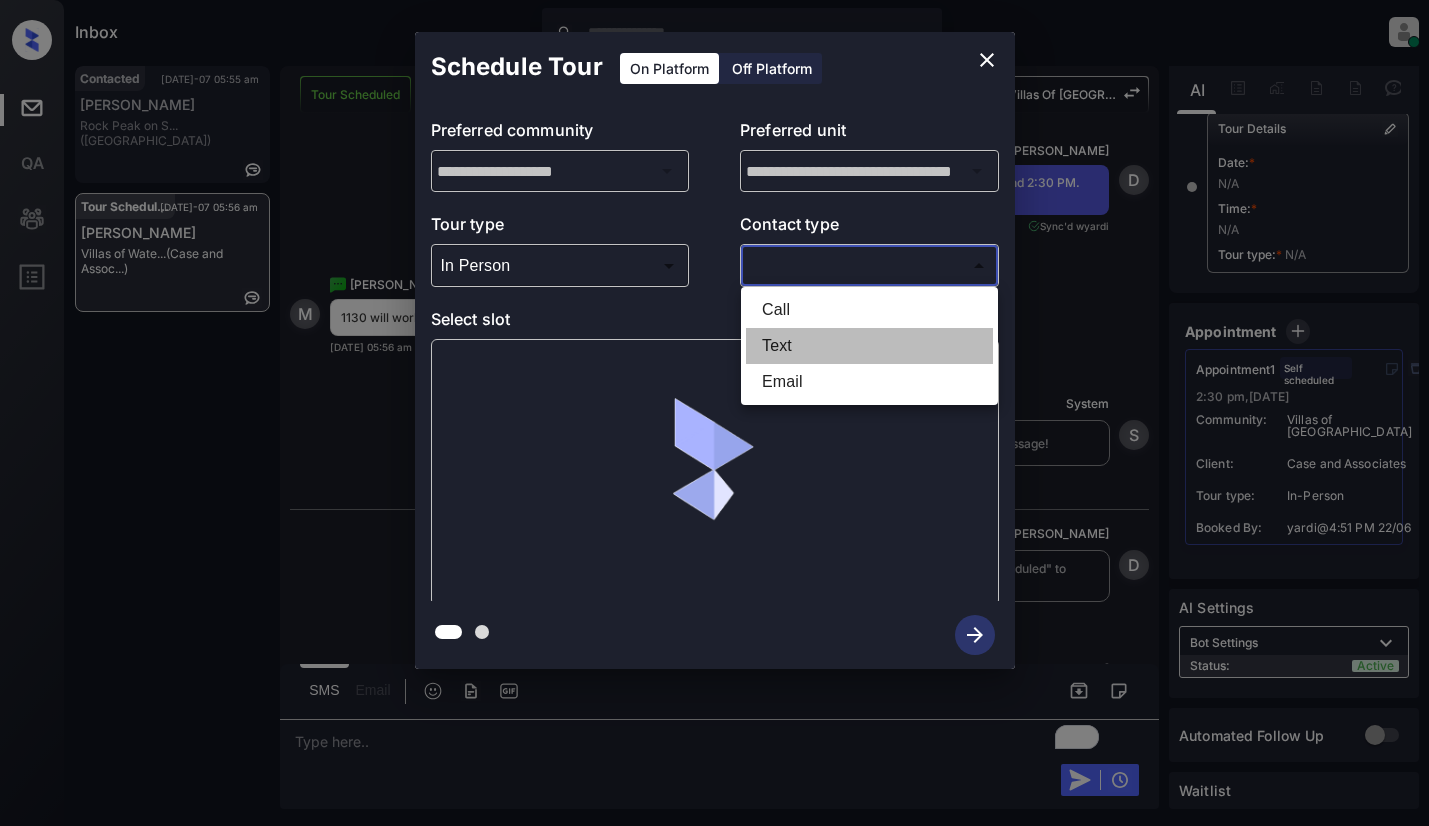 type on "****" 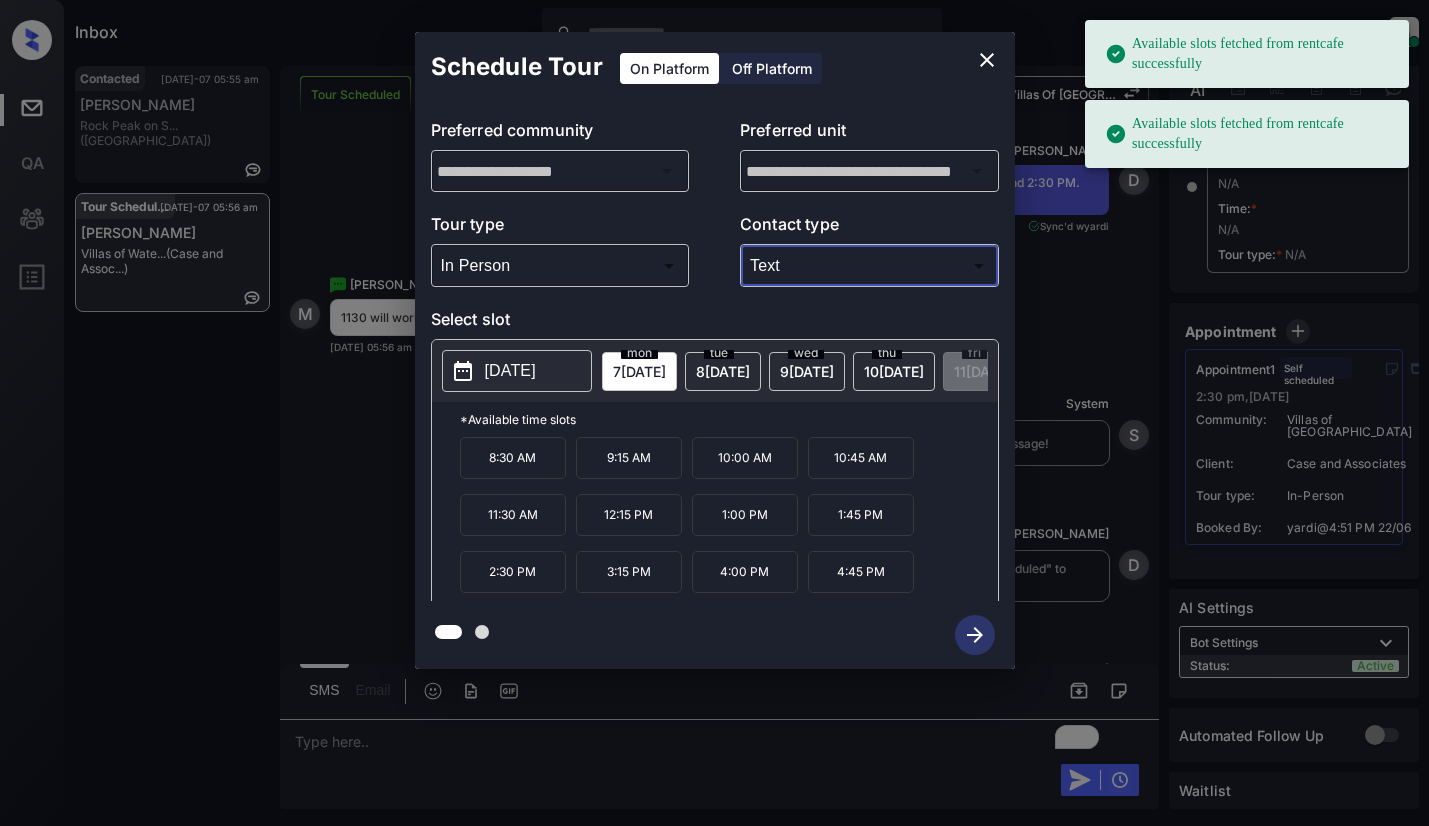 click on "[DATE]" at bounding box center [510, 371] 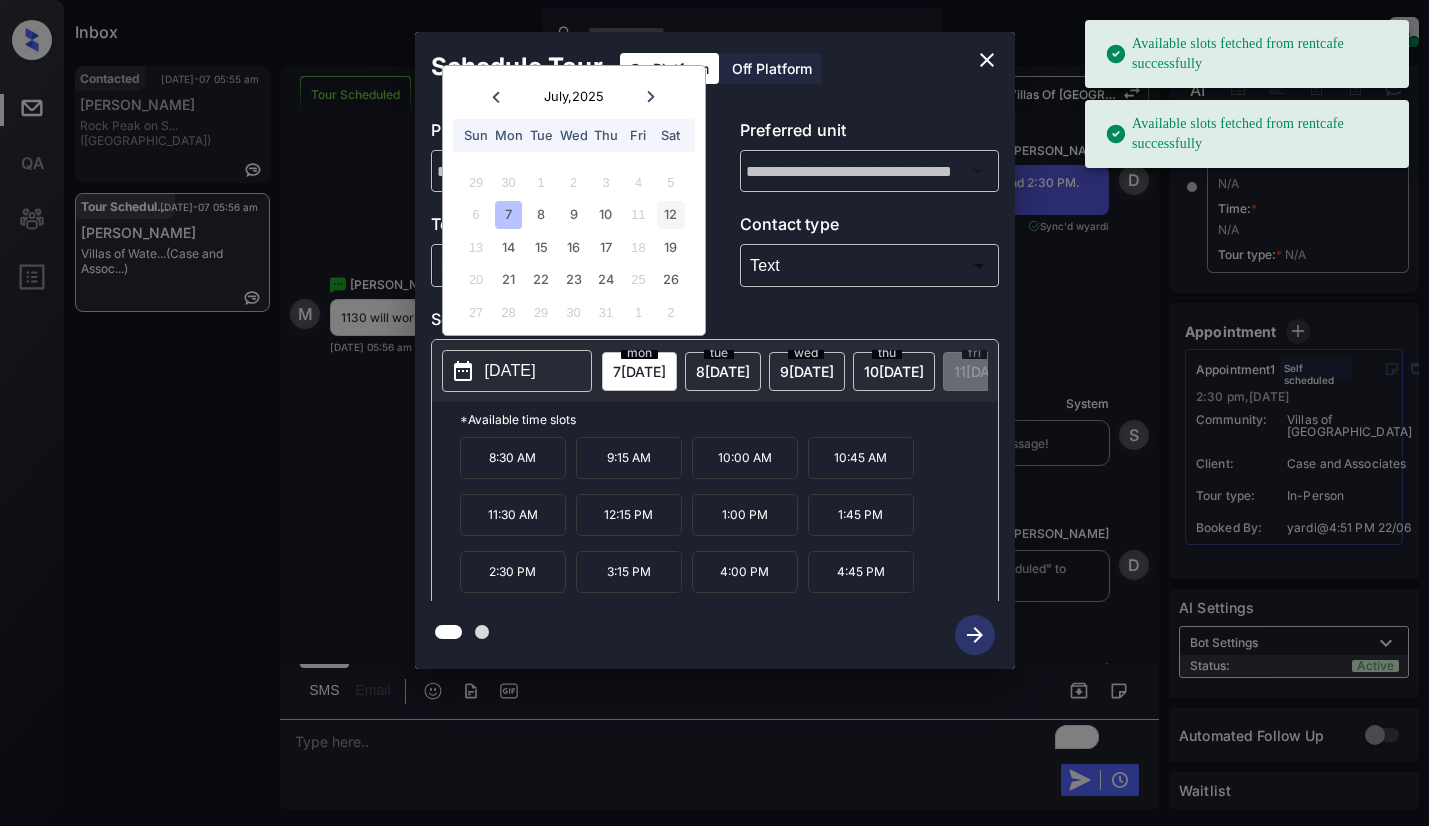 click on "12" at bounding box center [670, 214] 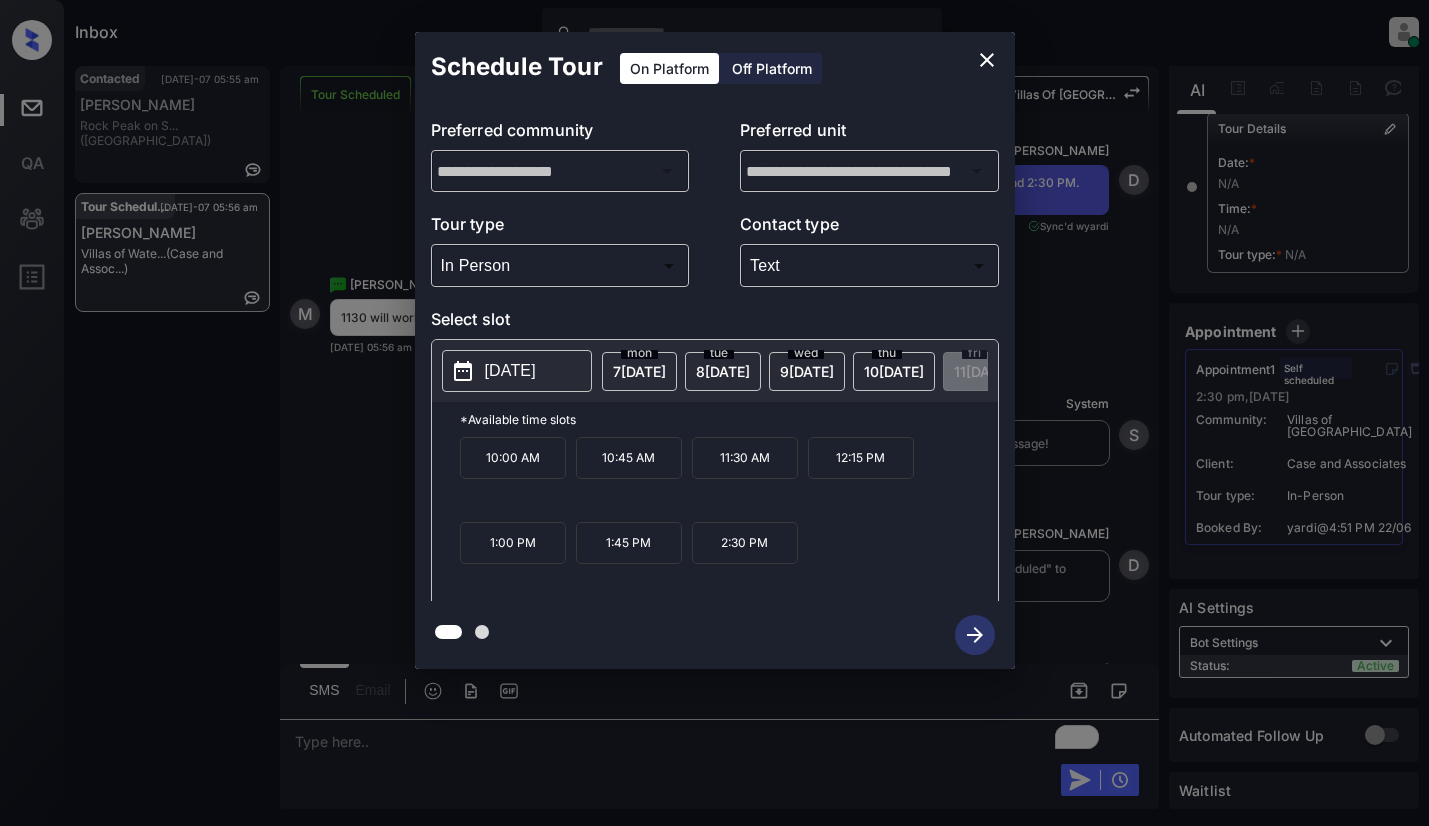 click on "11:30 AM" at bounding box center [745, 458] 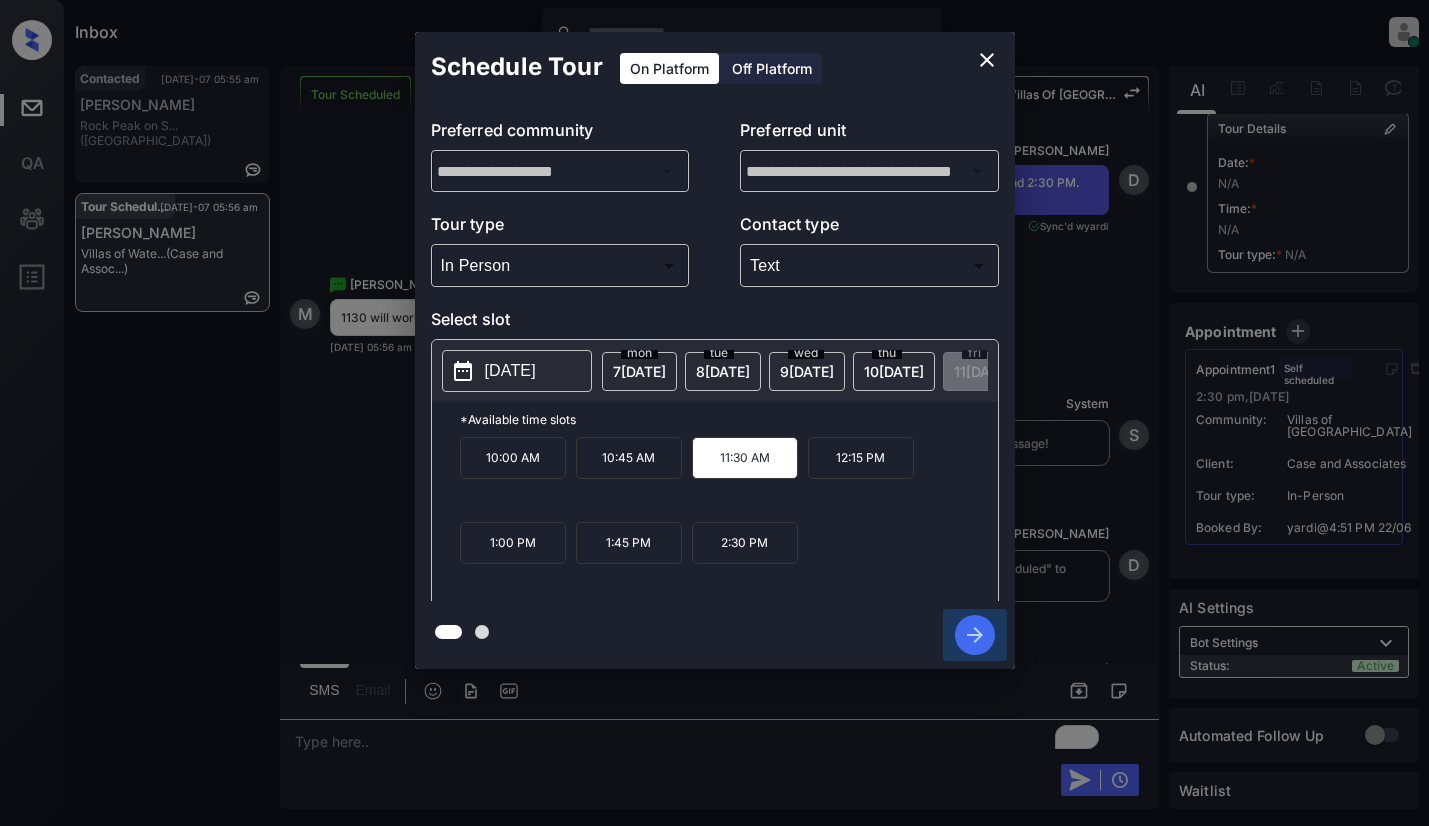 click 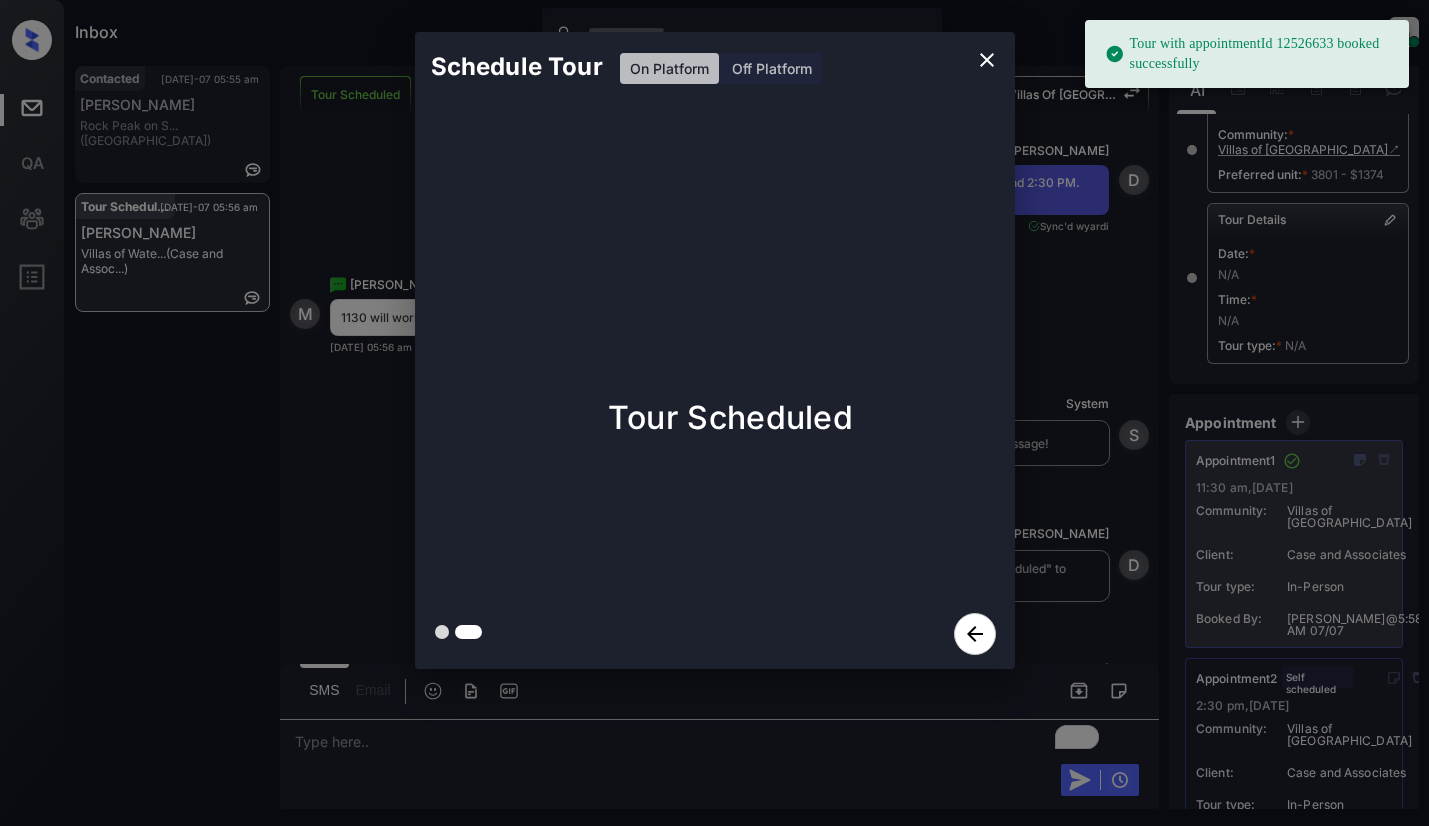 scroll, scrollTop: 439, scrollLeft: 0, axis: vertical 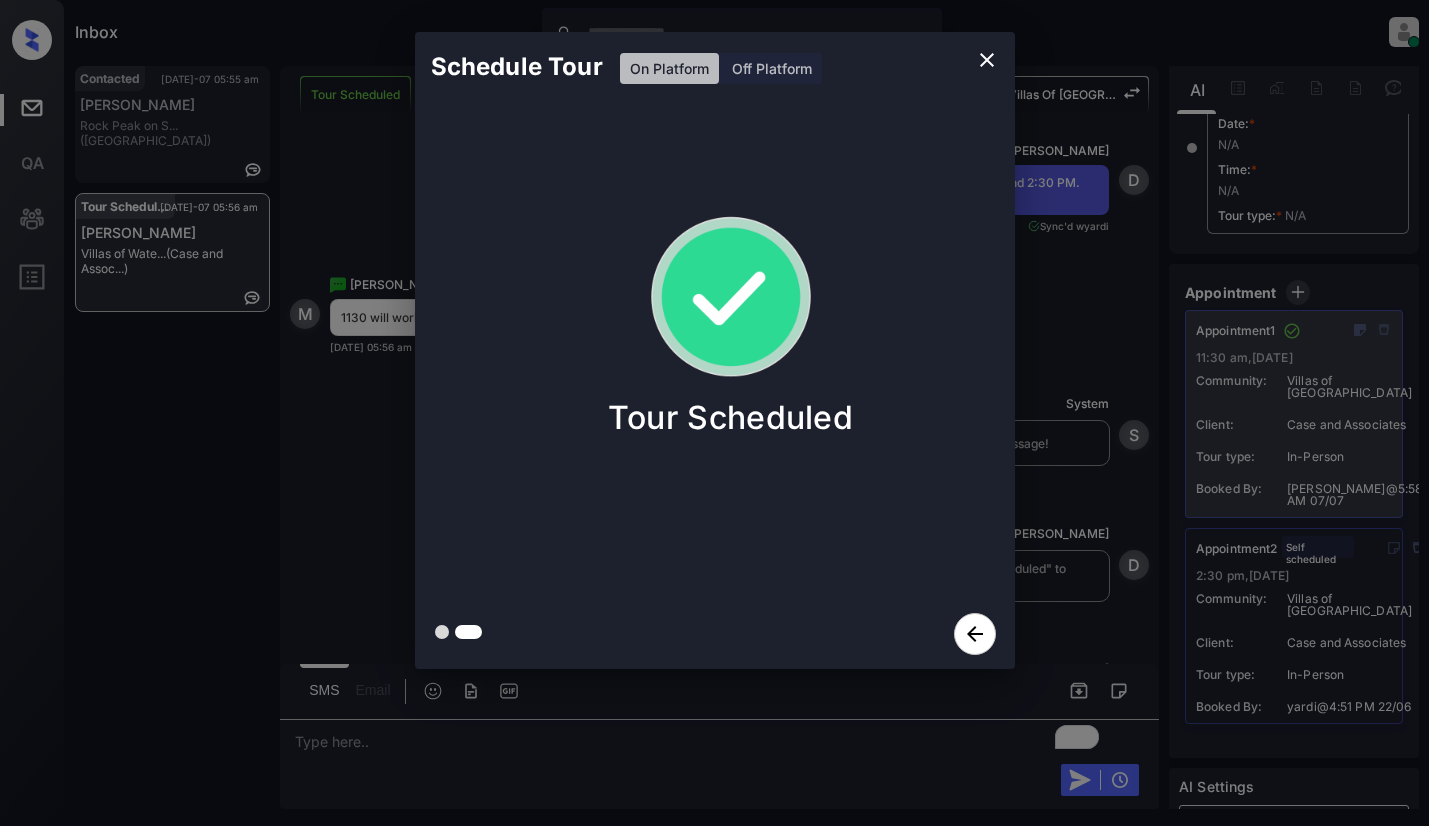 click on "Schedule Tour On Platform Off Platform Tour Scheduled" at bounding box center (714, 350) 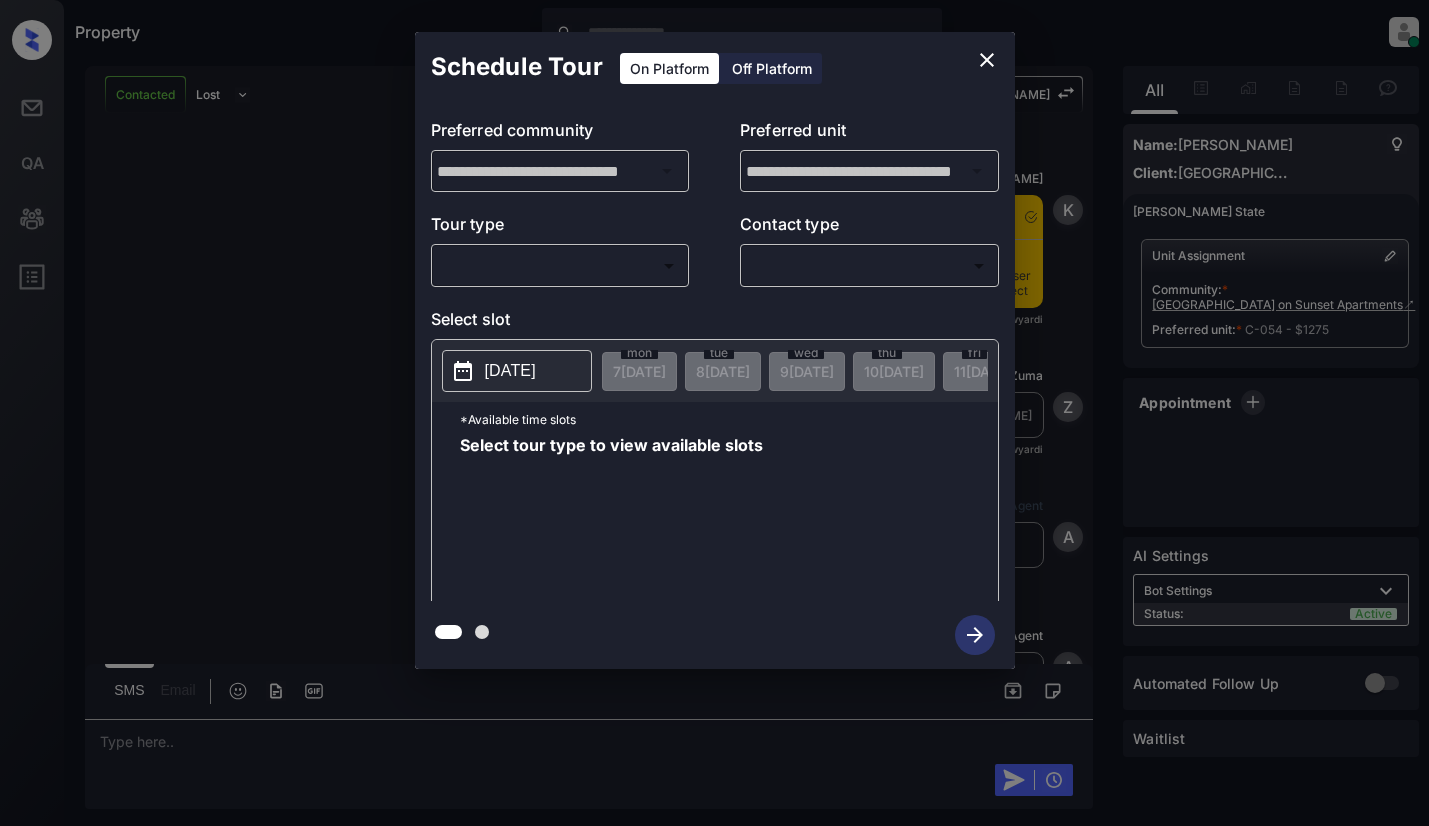 scroll, scrollTop: 0, scrollLeft: 0, axis: both 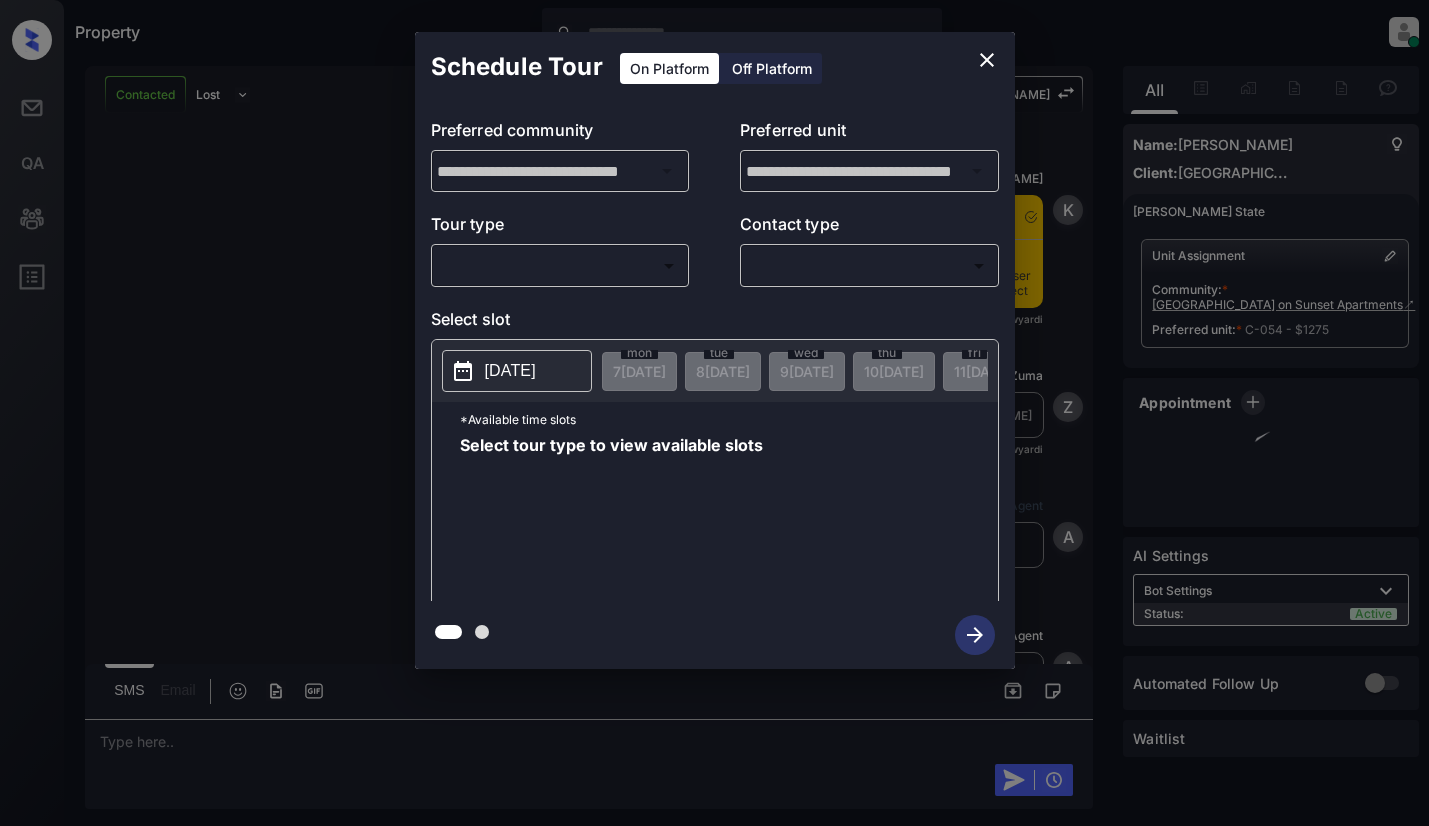 click on "Property [PERSON_NAME] Online Set yourself   offline Set yourself   on break Profile Switch to  light  mode Sign out Contacted Lost Lead Sentiment: Angry Upon sliding the acknowledgement:  Lead will move to lost stage. * ​ SMS and call option will be set to opt out. AFM will be turned off for the lead. Kelsey New Message [PERSON_NAME] Notes Note: [URL][DOMAIN_NAME] - Paste this link into your browser to view [PERSON_NAME] conversation with the prospect [DATE] 06:46 pm  Sync'd w  yardi K New Message [PERSON_NAME] Lead transferred to leasing agent: [PERSON_NAME] [DATE] 06:46 pm  Sync'd w  yardi Z New Message Agent Lead created via leadPoller in Inbound stage. [DATE] 06:46 pm A New Message Agent AFM Request sent to [PERSON_NAME]. [DATE] 06:46 pm A New Message Agent Notes Note: [DATE] 06:46 pm A New Message [PERSON_NAME] Lead Details Updated
BedRoom: 1
[DATE] 06:46 pm K New Message [PERSON_NAME] A preferred unit has been added as, C-054 [DATE] 06:46 pm K New Message   K K" at bounding box center [714, 413] 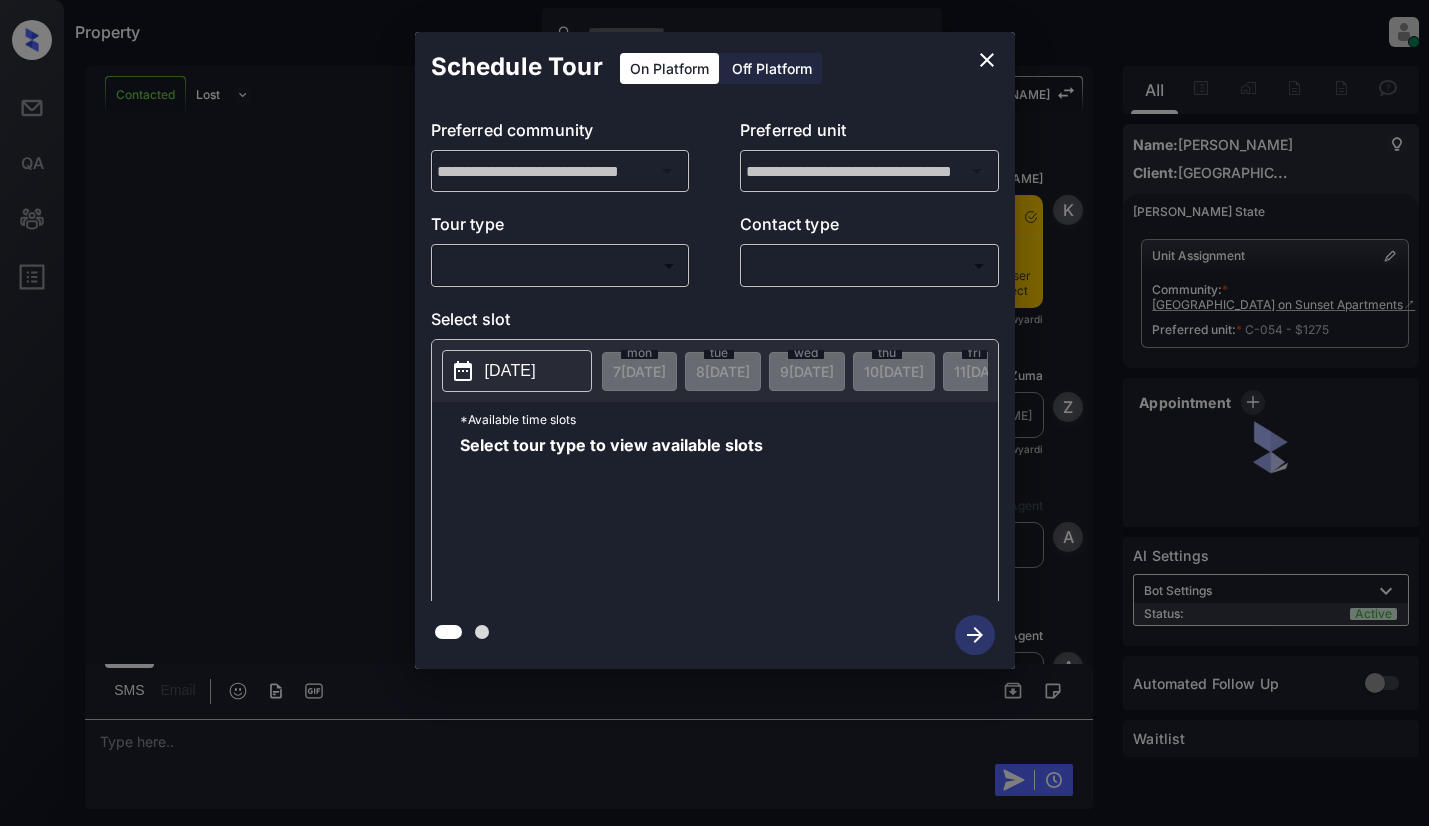 scroll, scrollTop: 1974, scrollLeft: 0, axis: vertical 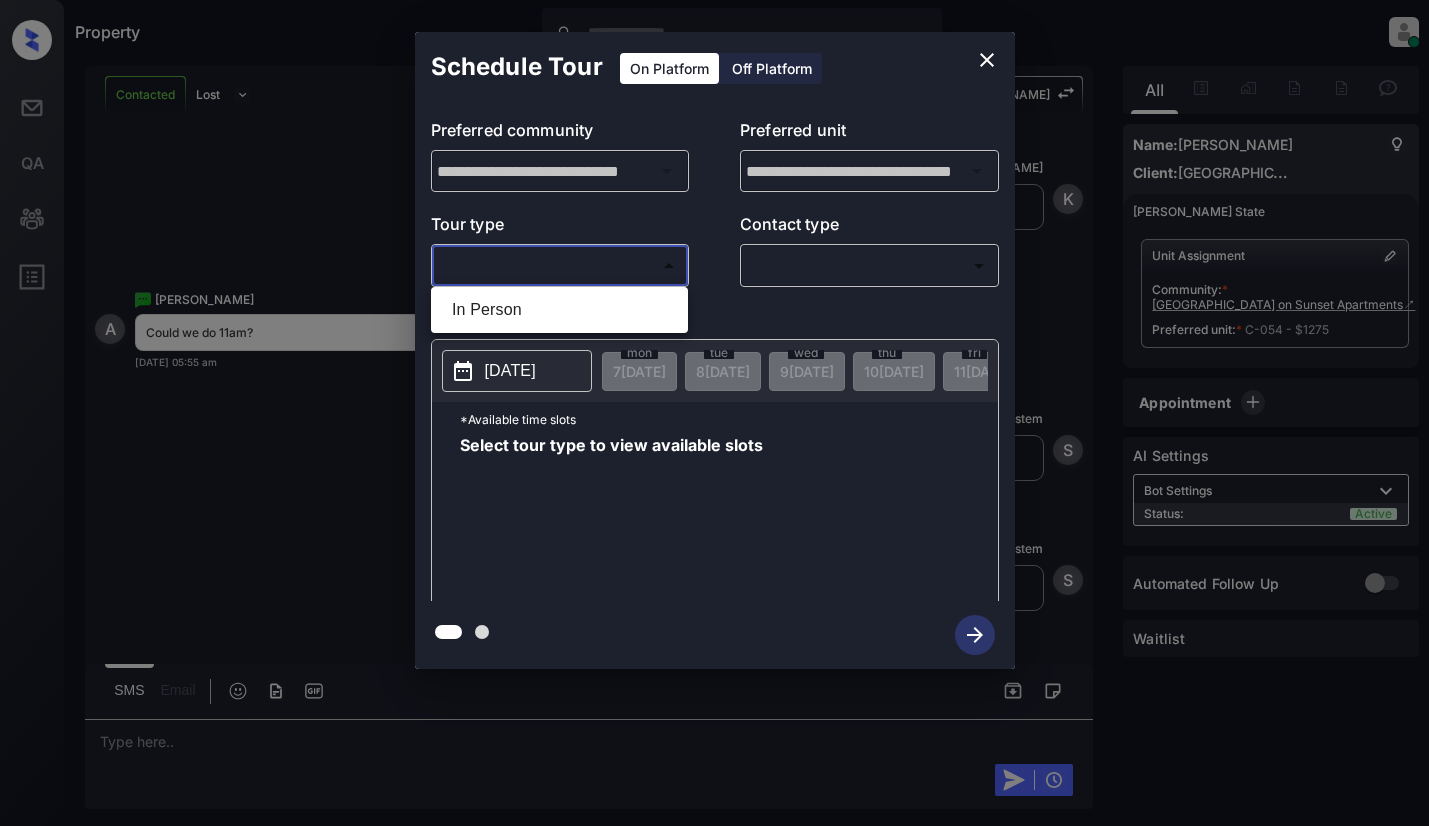 click on "In Person" at bounding box center [559, 310] 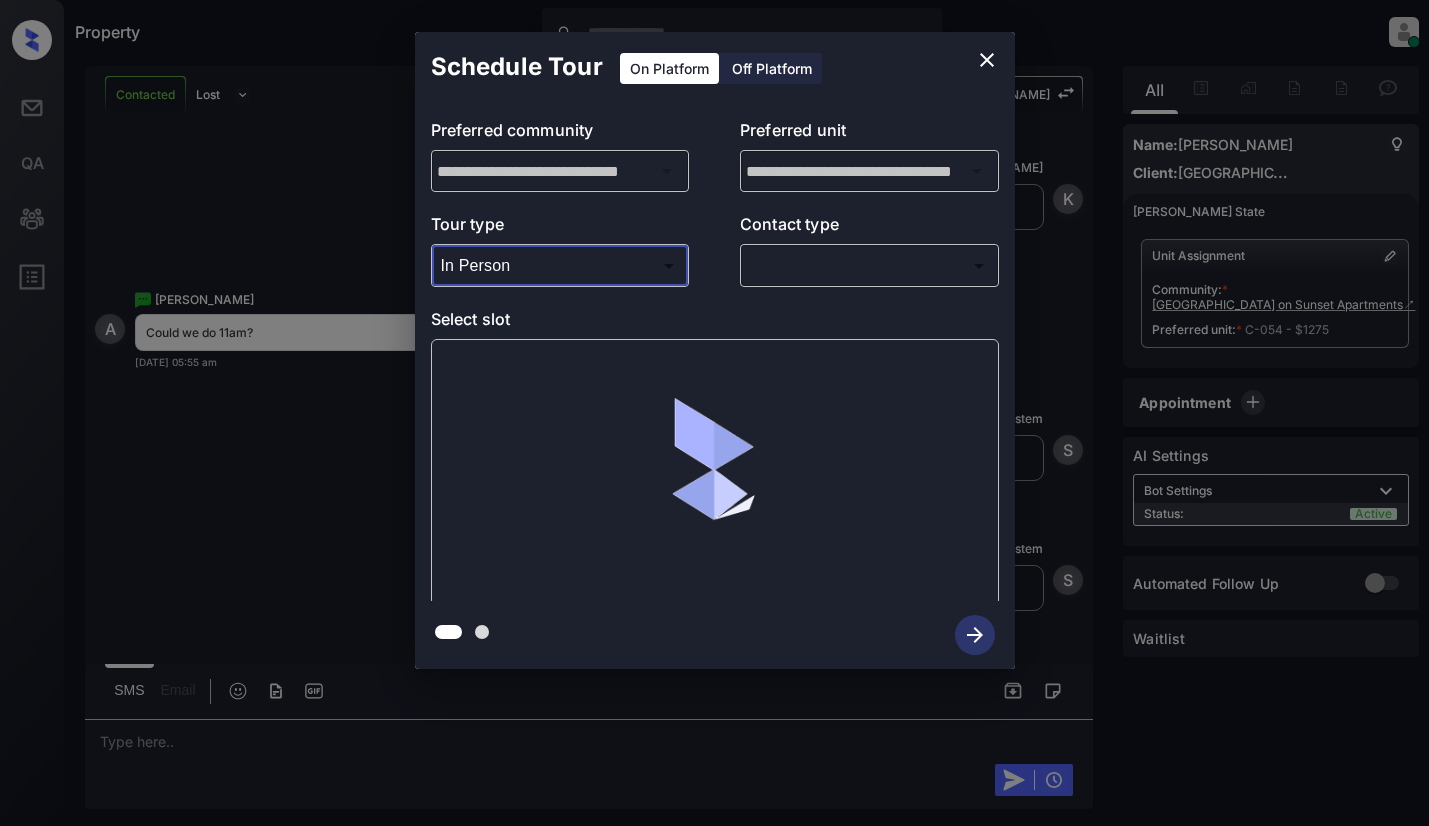 click on "Property [PERSON_NAME] Online Set yourself   offline Set yourself   on break Profile Switch to  light  mode Sign out Contacted Lost Lead Sentiment: Angry Upon sliding the acknowledgement:  Lead will move to lost stage. * ​ SMS and call option will be set to opt out. AFM will be turned off for the lead. Kelsey New Message [PERSON_NAME] Notes Note: [URL][DOMAIN_NAME] - Paste this link into your browser to view [PERSON_NAME] conversation with the prospect [DATE] 06:46 pm  Sync'd w  yardi K New Message [PERSON_NAME] Lead transferred to leasing agent: [PERSON_NAME] [DATE] 06:46 pm  Sync'd w  yardi Z New Message Agent Lead created via leadPoller in Inbound stage. [DATE] 06:46 pm A New Message Agent AFM Request sent to [PERSON_NAME]. [DATE] 06:46 pm A New Message Agent Notes Note: [DATE] 06:46 pm A New Message [PERSON_NAME] Lead Details Updated
BedRoom: 1
[DATE] 06:46 pm K New Message [PERSON_NAME] A preferred unit has been added as, C-054 [DATE] 06:46 pm K New Message   K K" at bounding box center [714, 413] 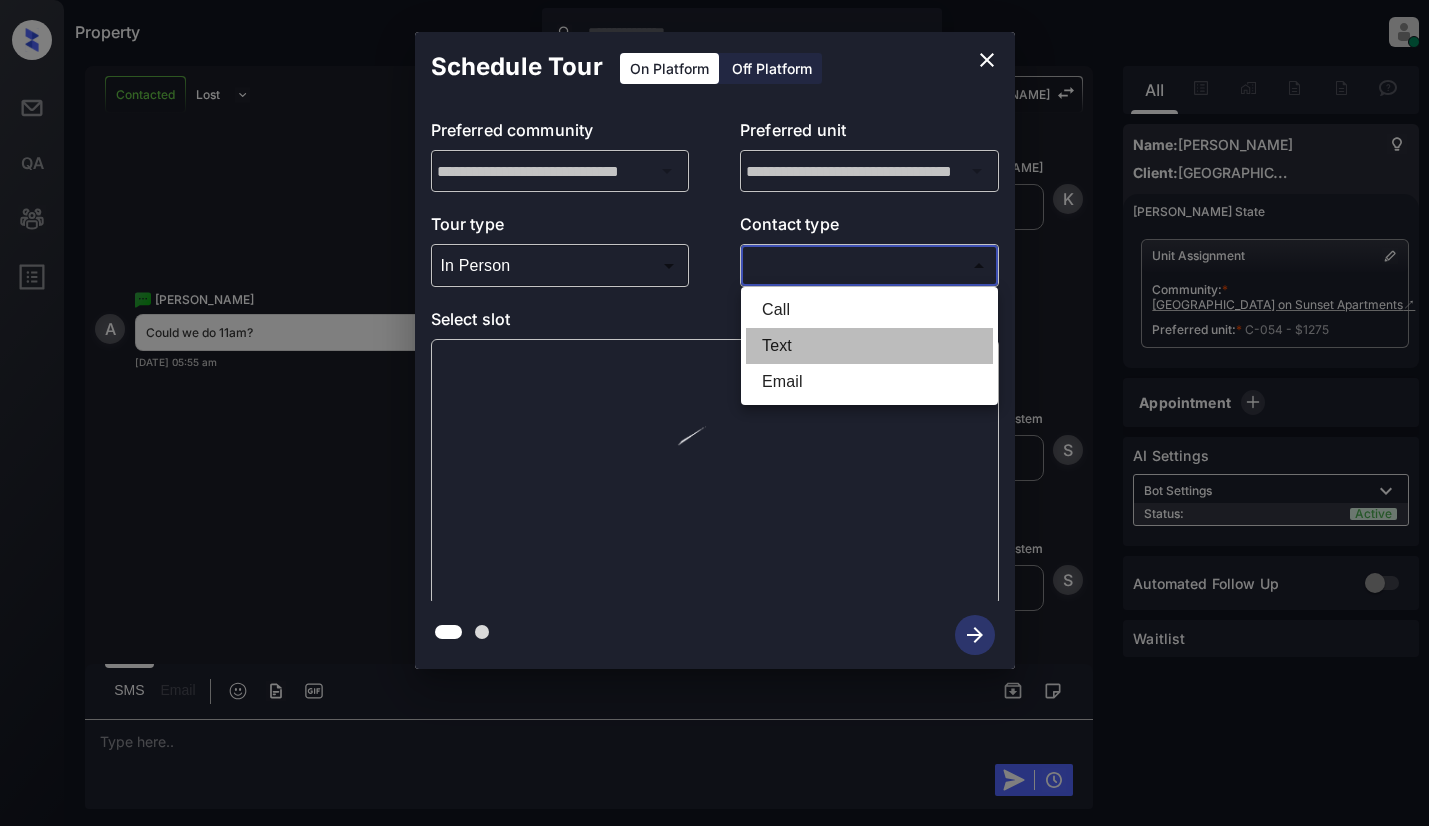 click on "Text" at bounding box center [869, 346] 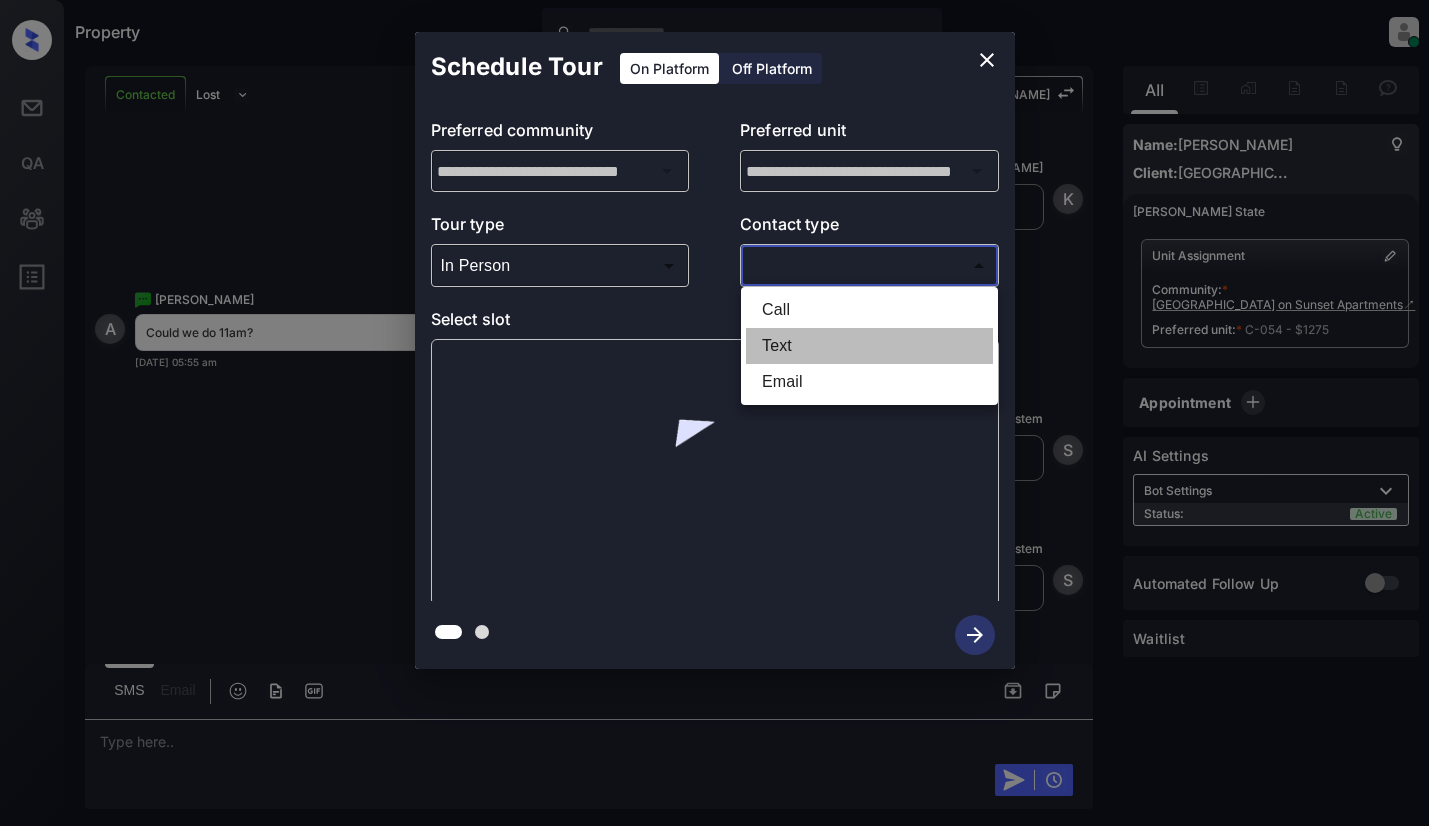 type on "****" 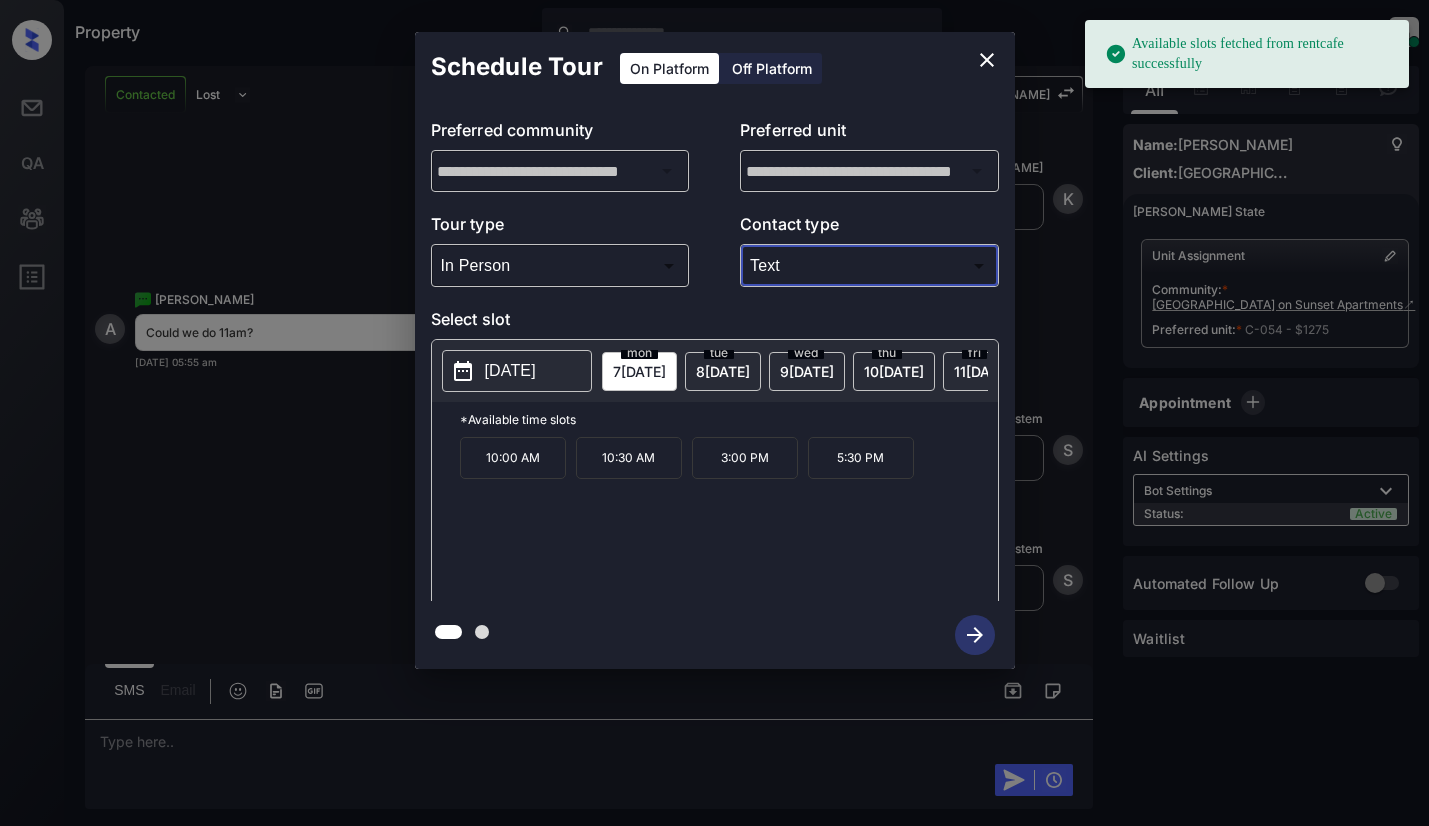 click on "[DATE]" at bounding box center [510, 371] 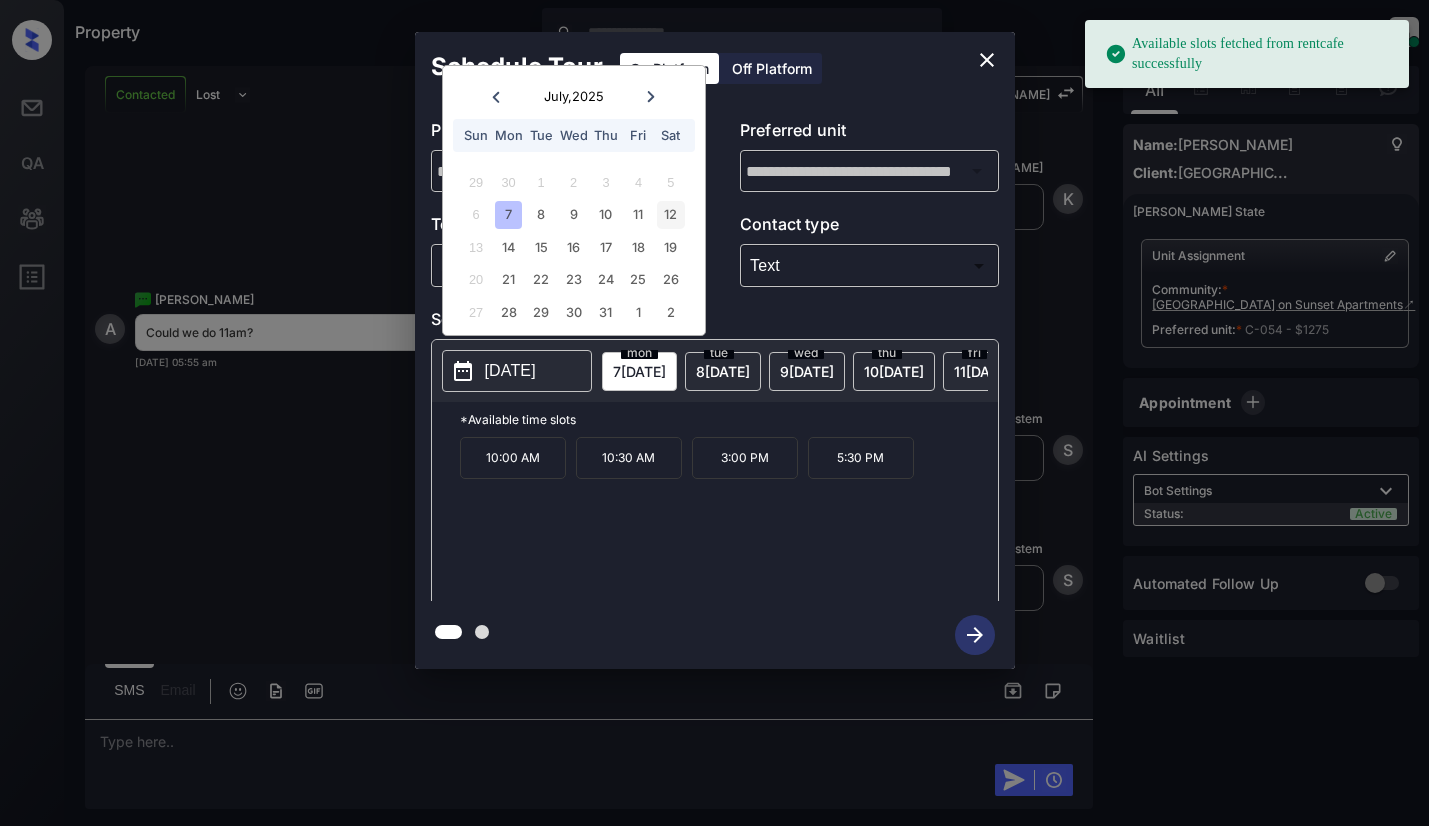 click on "12" at bounding box center (670, 214) 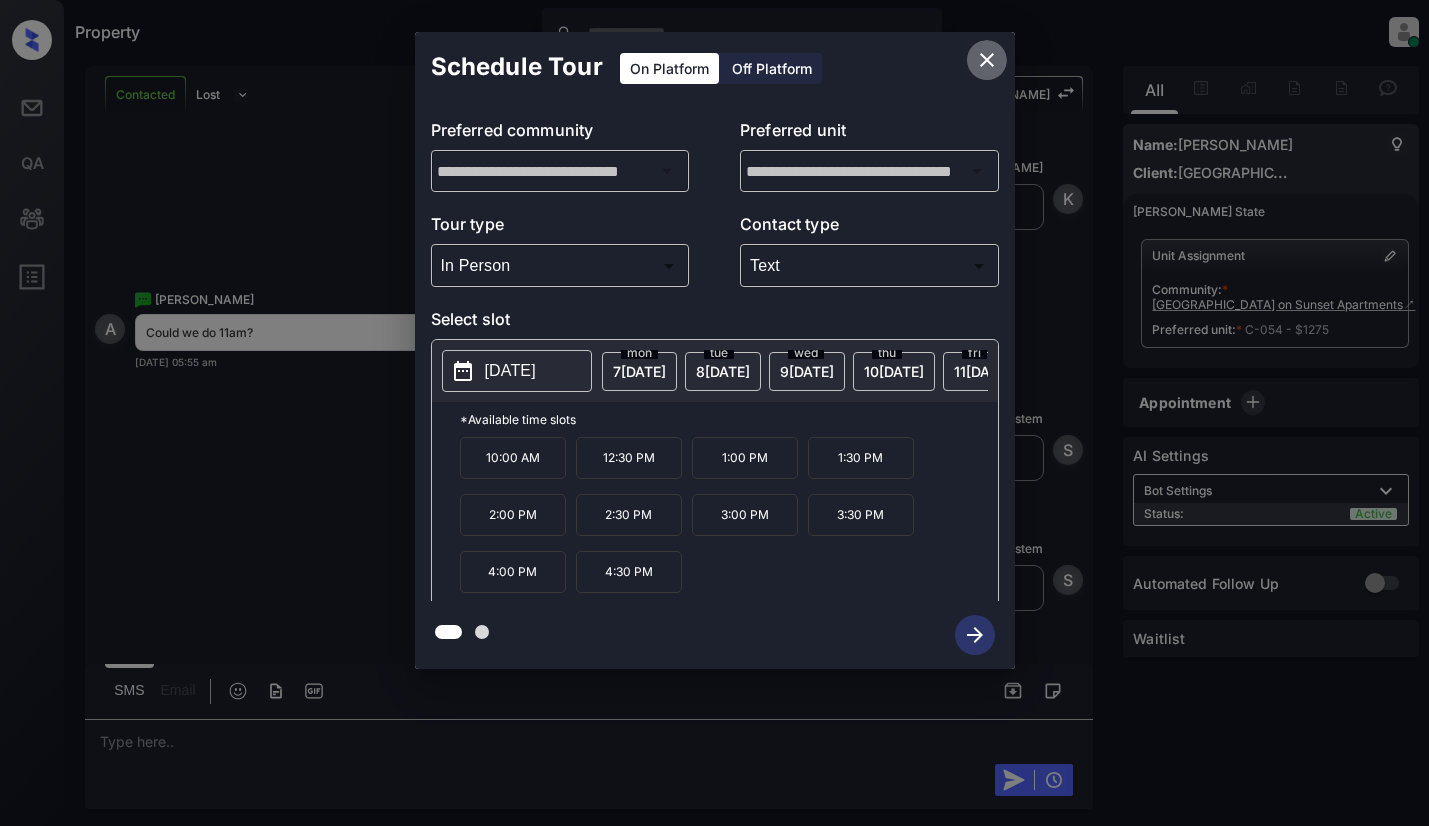 click 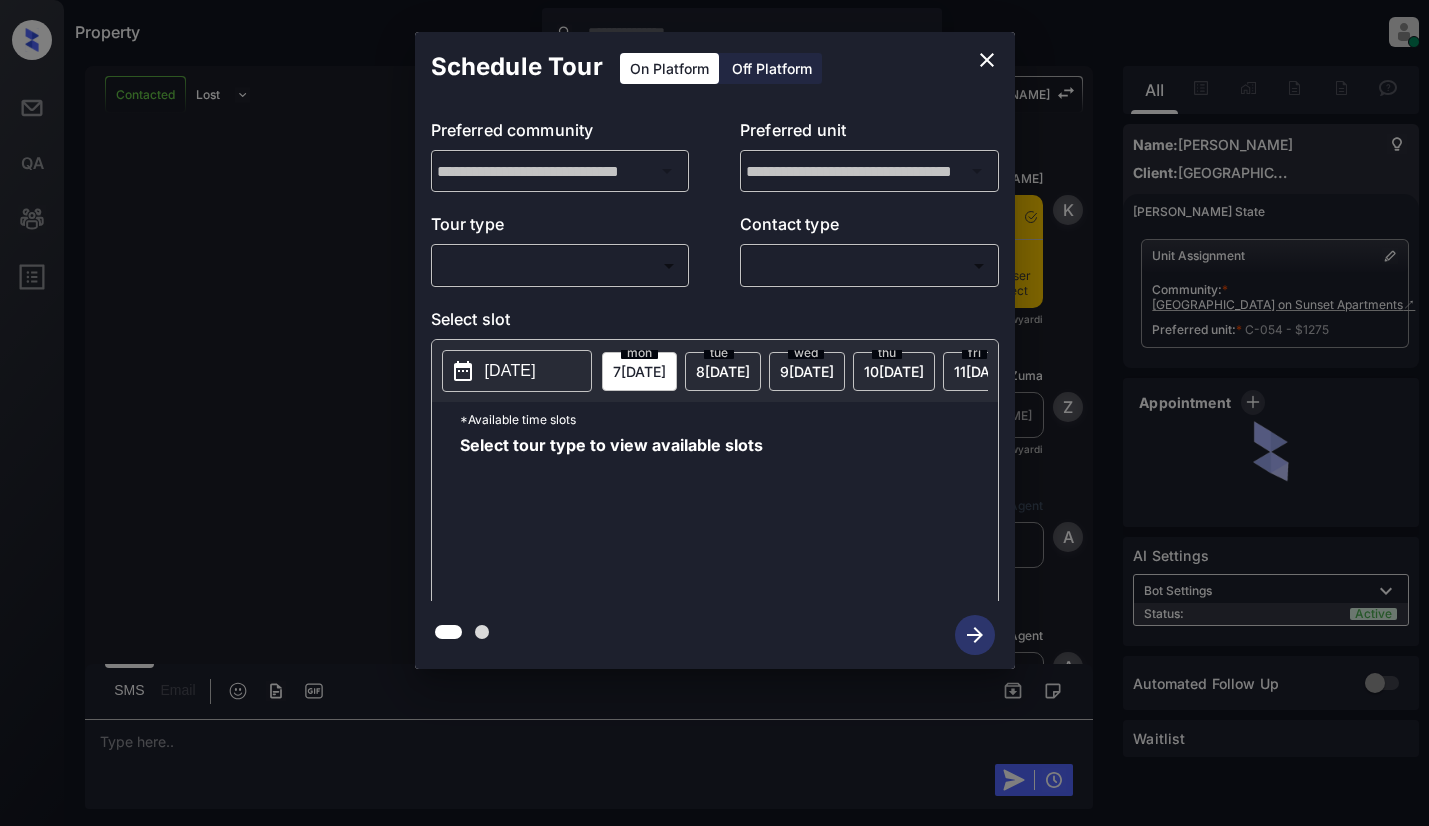 scroll, scrollTop: 0, scrollLeft: 0, axis: both 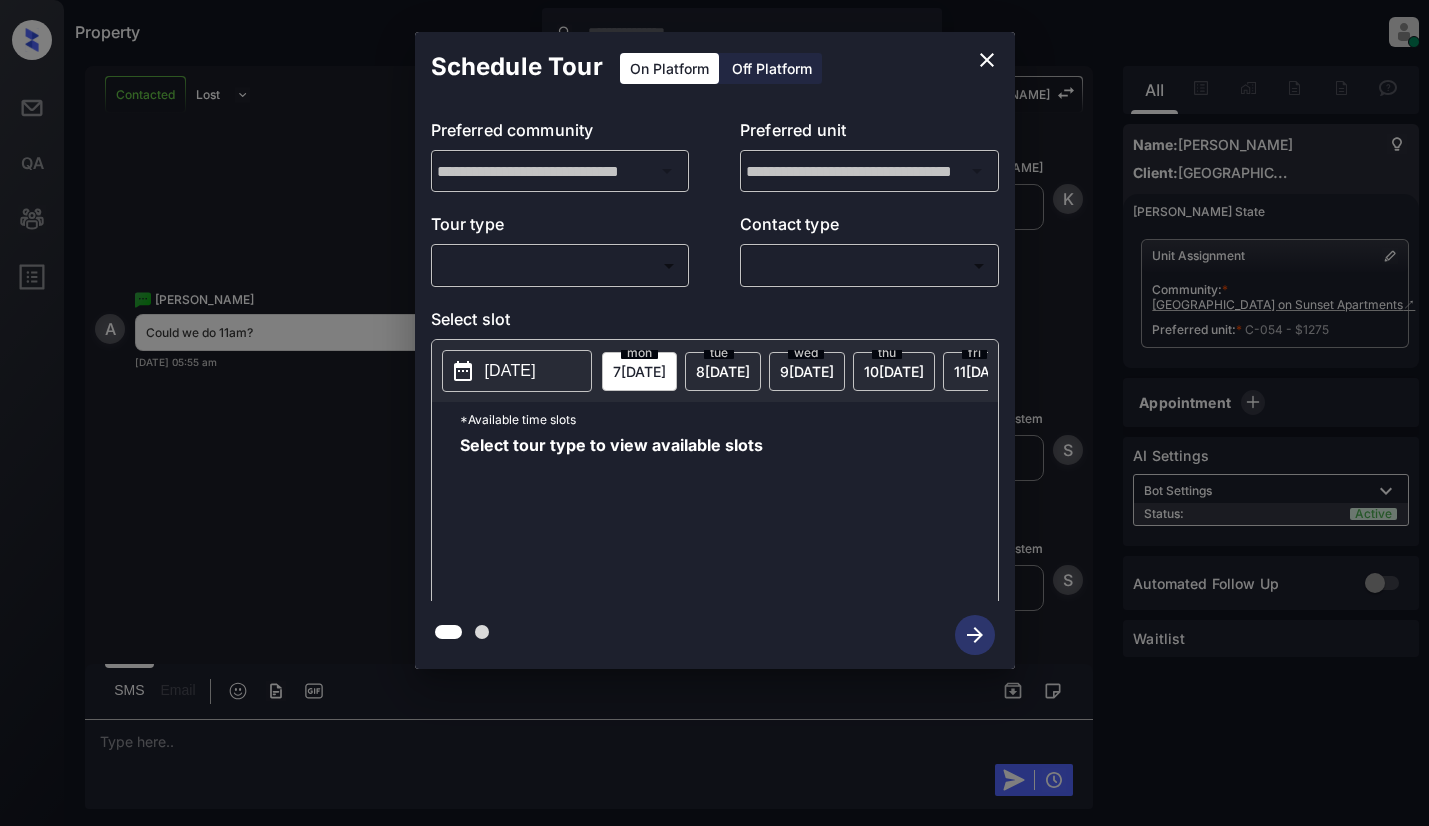 click on "Property [PERSON_NAME] Online Set yourself   offline Set yourself   on break Profile Switch to  light  mode Sign out Contacted Lost Lead Sentiment: Angry Upon sliding the acknowledgement:  Lead will move to lost stage. * ​ SMS and call option will be set to opt out. AFM will be turned off for the lead. Kelsey New Message [PERSON_NAME] Notes Note: [URL][DOMAIN_NAME] - Paste this link into your browser to view [PERSON_NAME] conversation with the prospect [DATE] 06:46 pm  Sync'd w  yardi K New Message [PERSON_NAME] Lead transferred to leasing agent: [PERSON_NAME] [DATE] 06:46 pm  Sync'd w  yardi Z New Message Agent Lead created via leadPoller in Inbound stage. [DATE] 06:46 pm A New Message Agent AFM Request sent to [PERSON_NAME]. [DATE] 06:46 pm A New Message Agent Notes Note: [DATE] 06:46 pm A New Message [PERSON_NAME] Lead Details Updated
BedRoom: 1
[DATE] 06:46 pm K New Message [PERSON_NAME] A preferred unit has been added as, C-054 [DATE] 06:46 pm K New Message   K K" at bounding box center (714, 413) 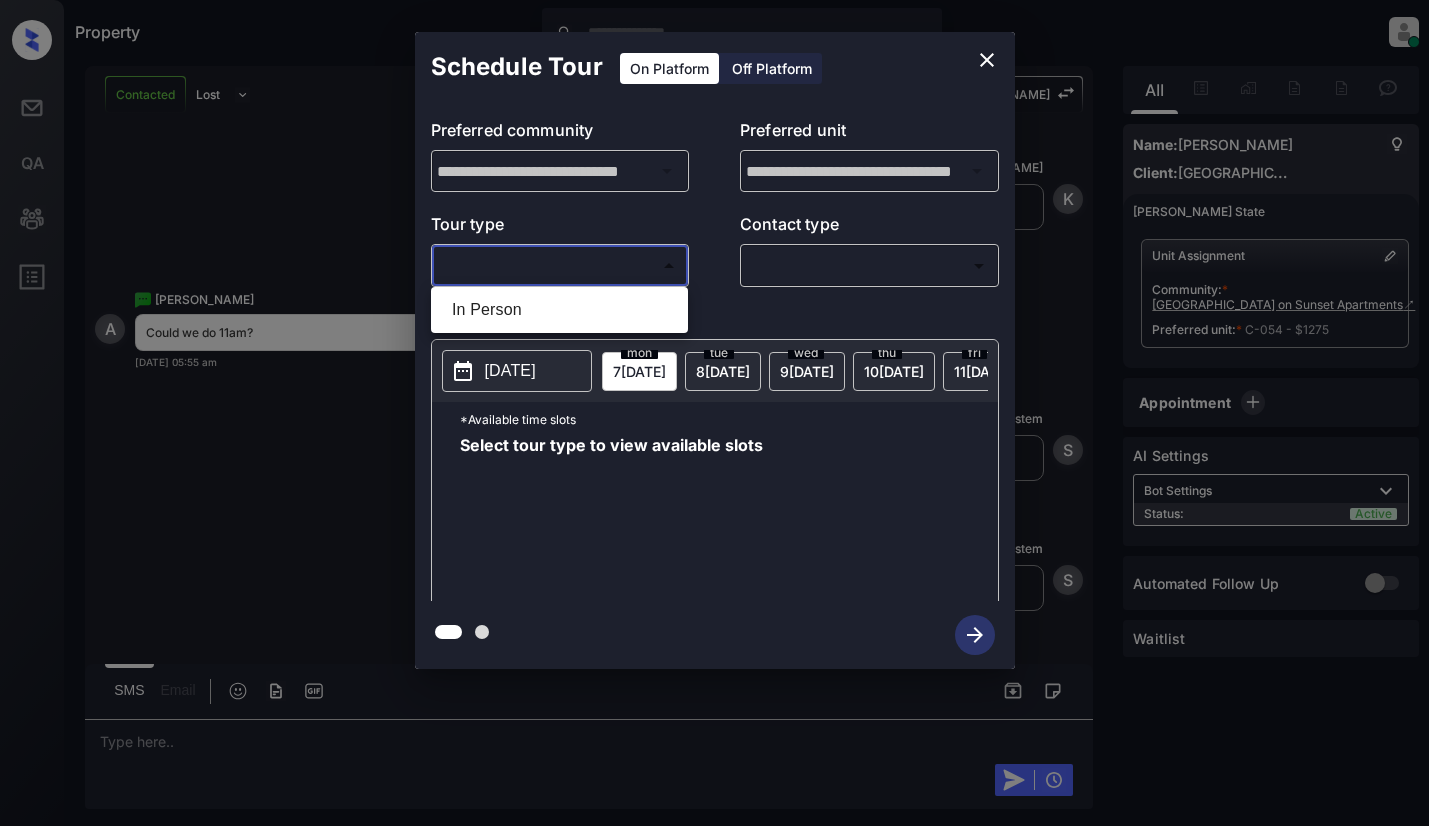 click on "In Person" at bounding box center [559, 310] 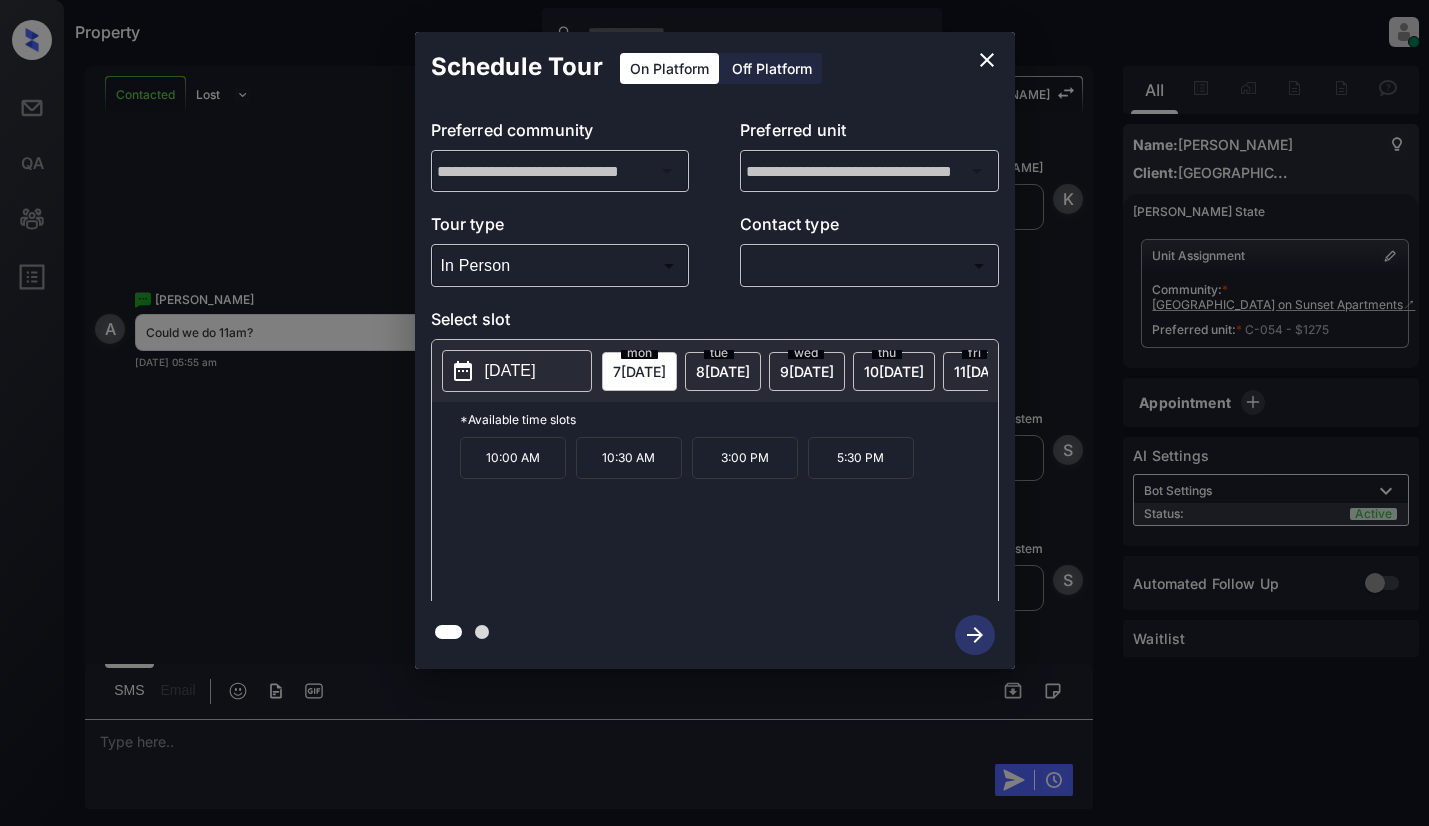 click on "[DATE]" at bounding box center [510, 371] 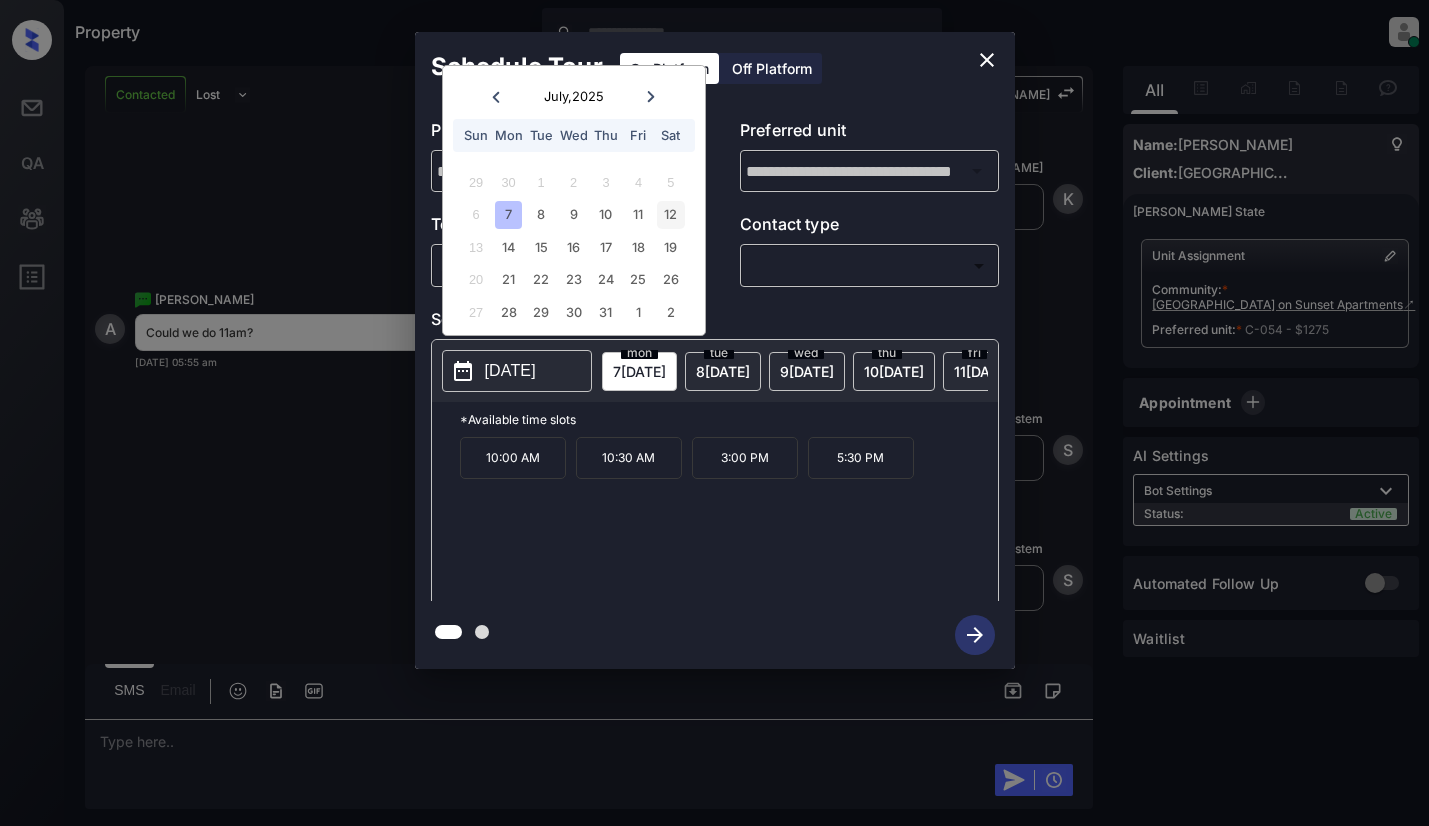 click on "12" at bounding box center [670, 214] 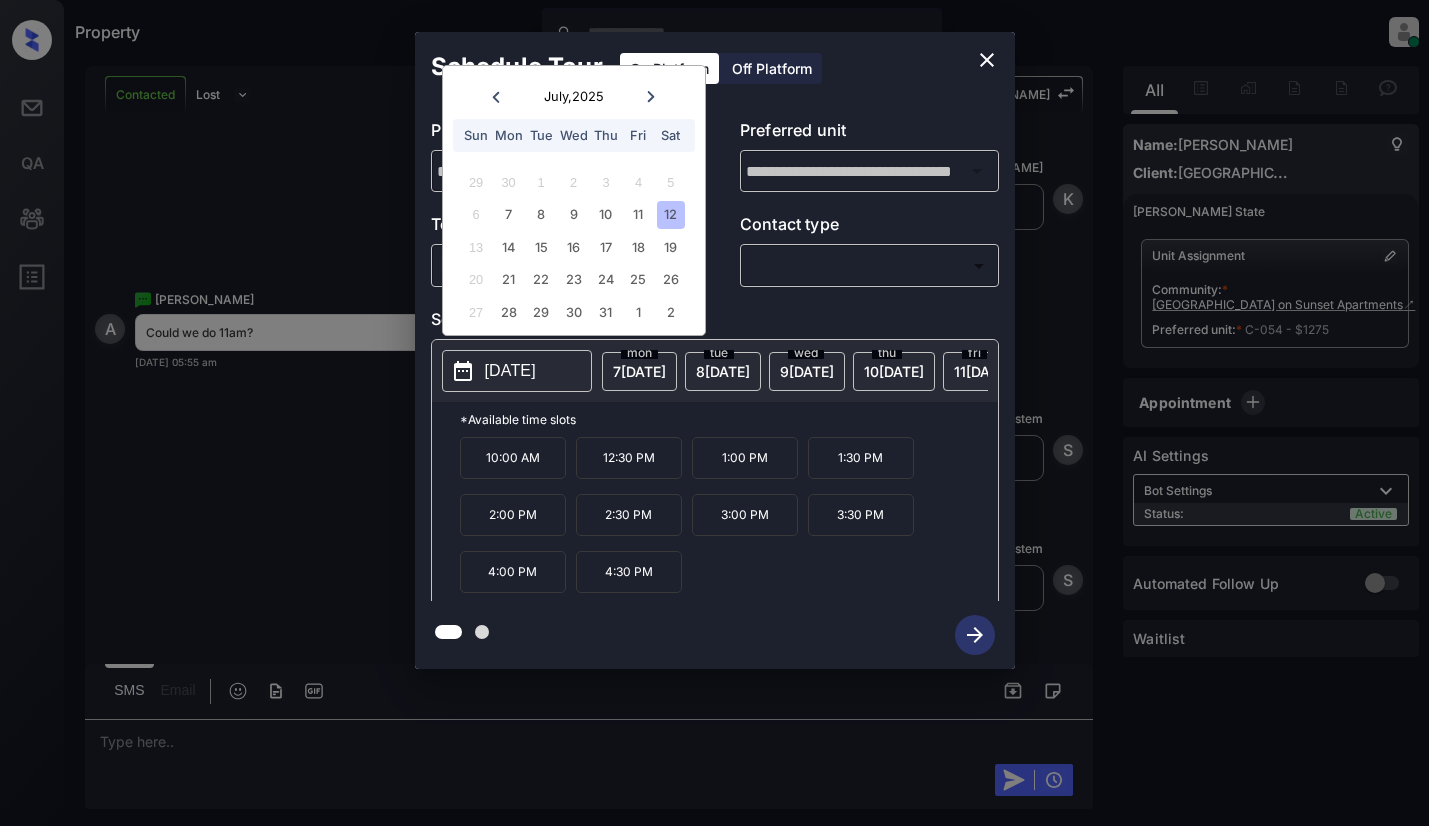 click 